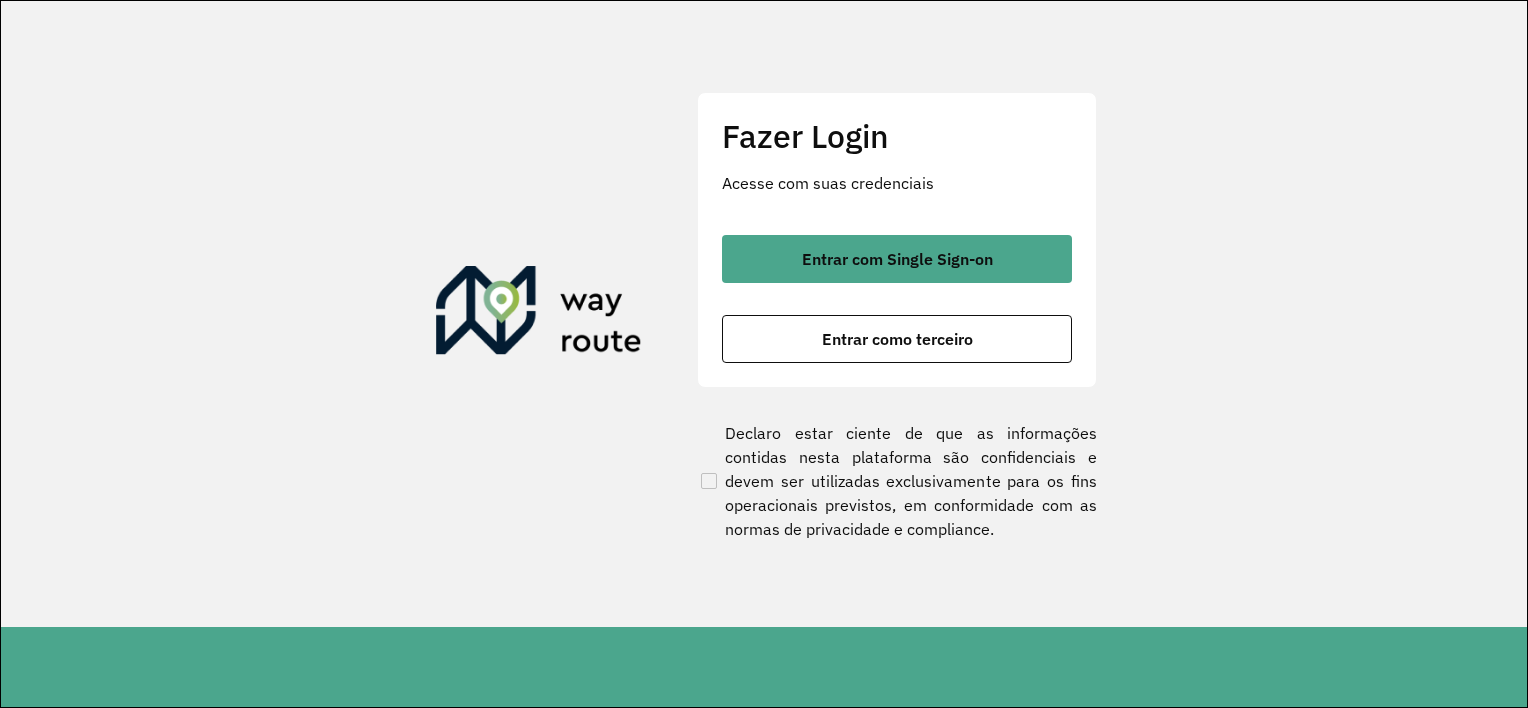 scroll, scrollTop: 0, scrollLeft: 0, axis: both 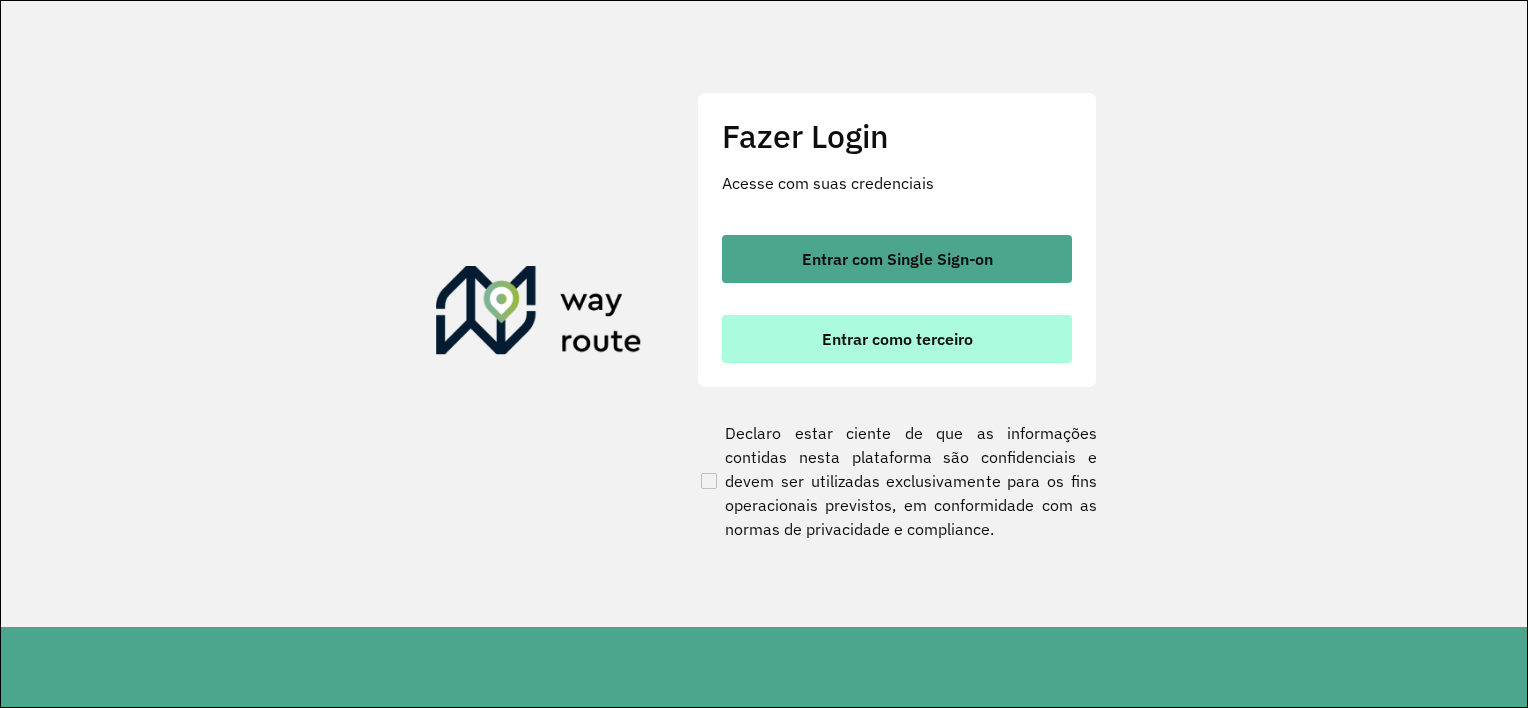 click on "Entrar como terceiro" at bounding box center [897, 339] 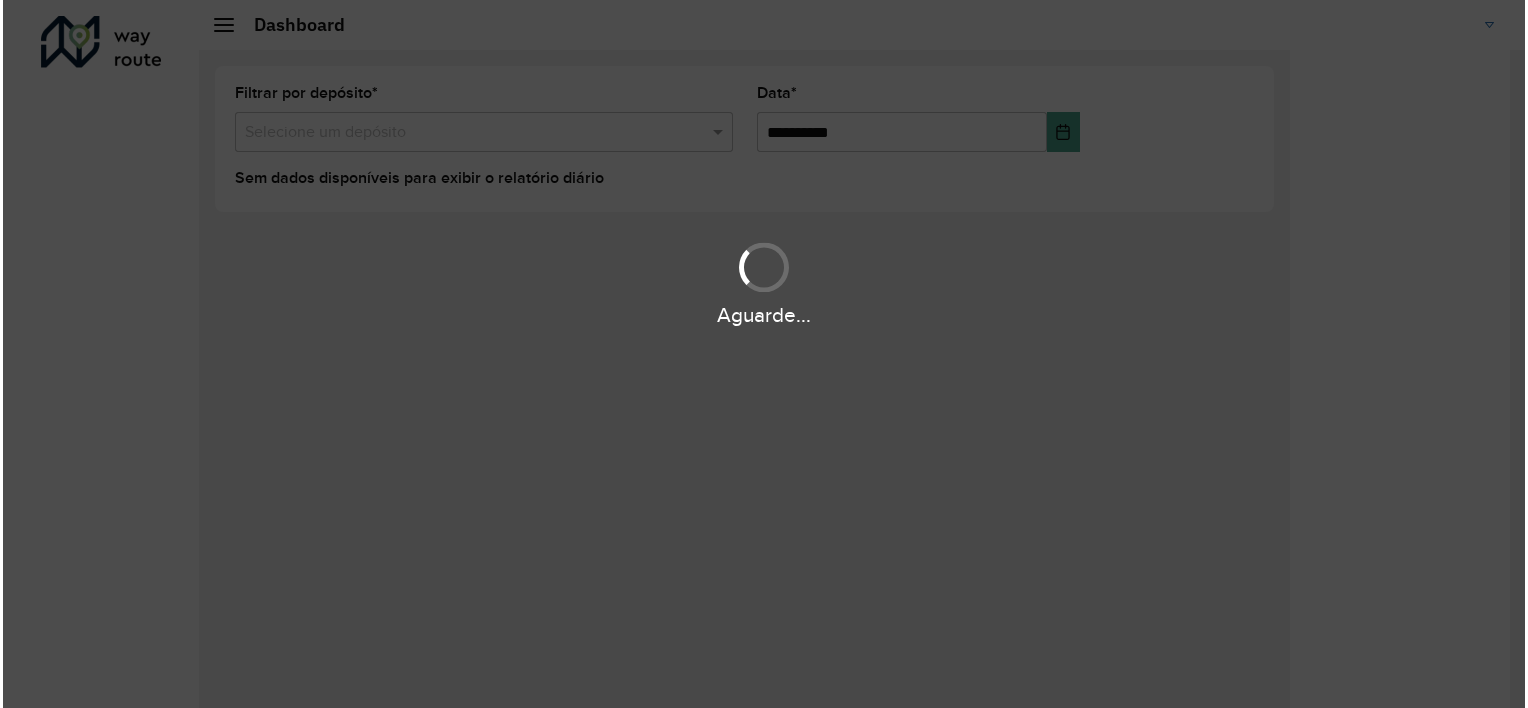 scroll, scrollTop: 0, scrollLeft: 0, axis: both 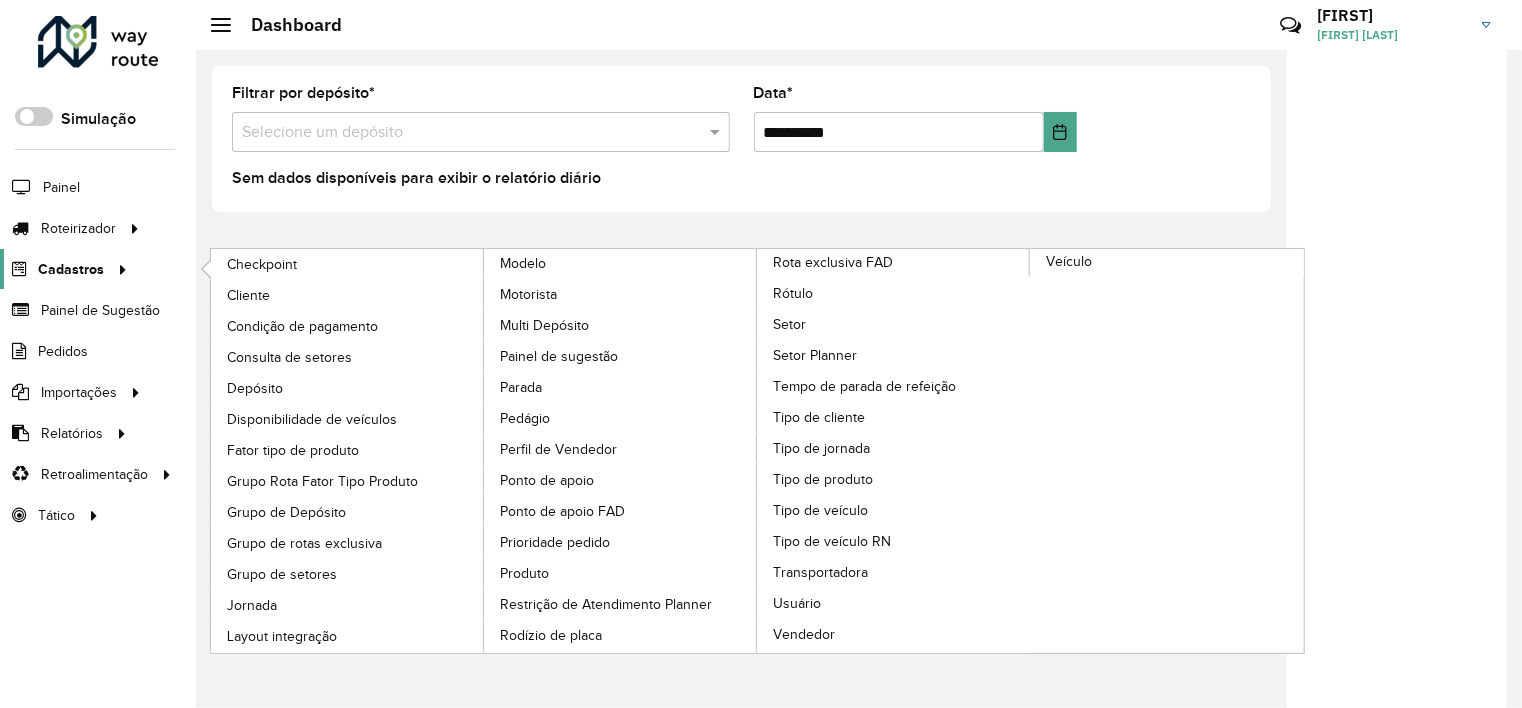 click on "Cadastros" 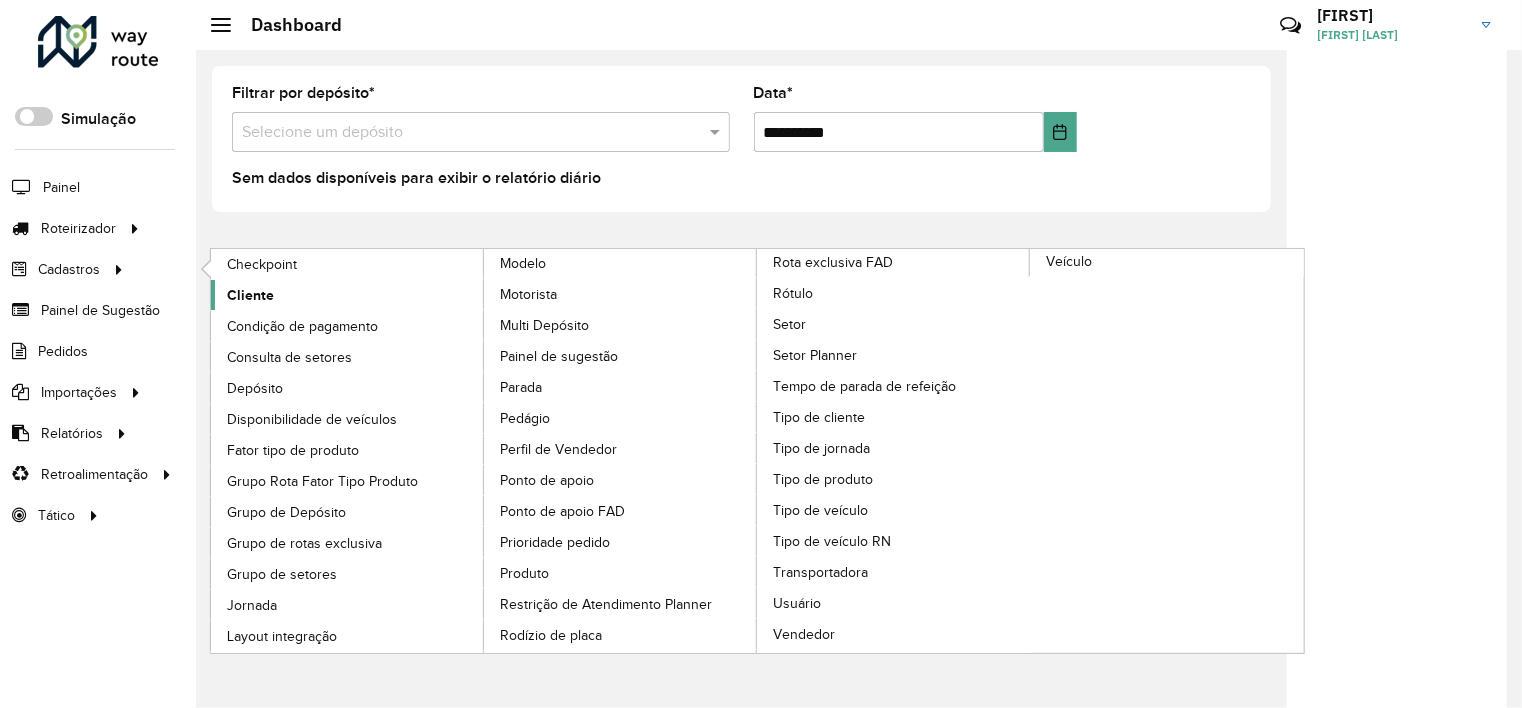 click on "Cliente" 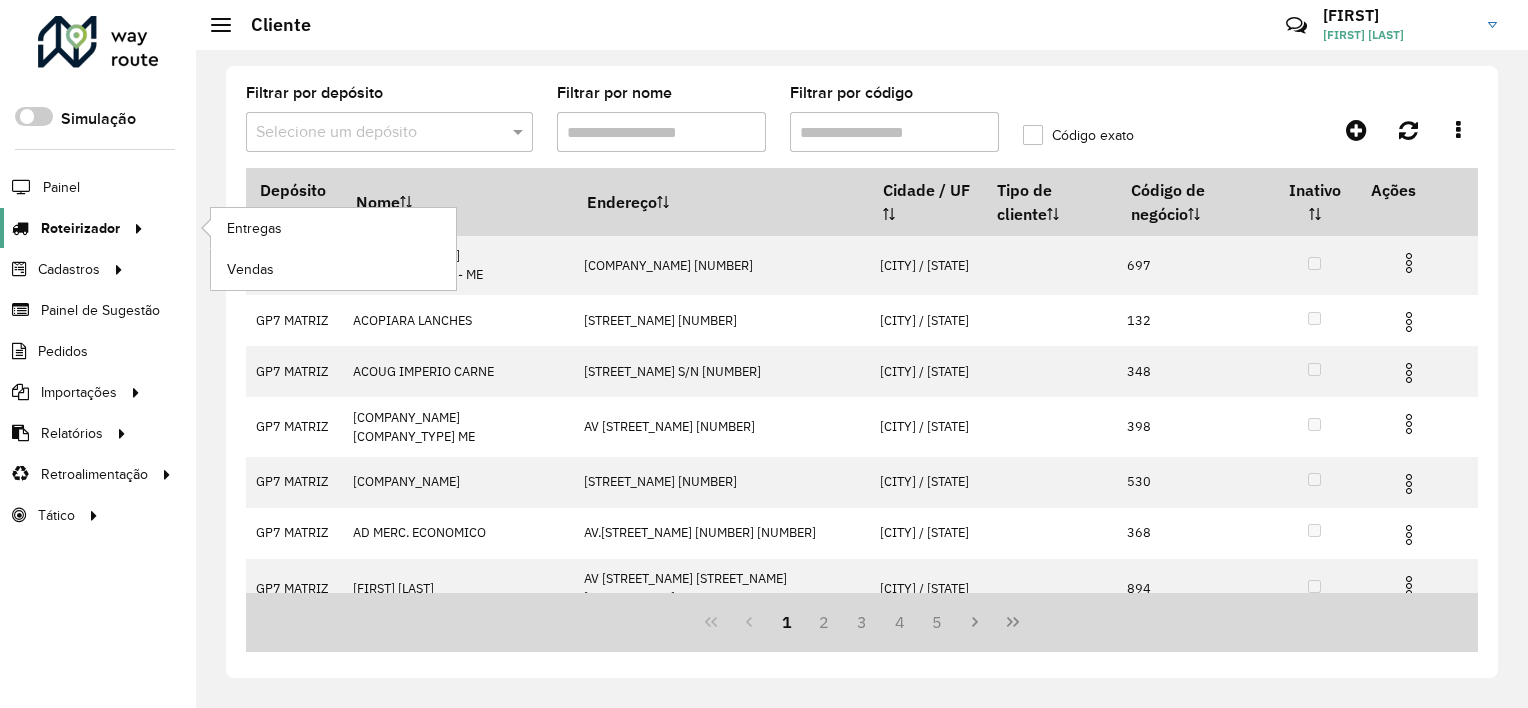 click on "Roteirizador" 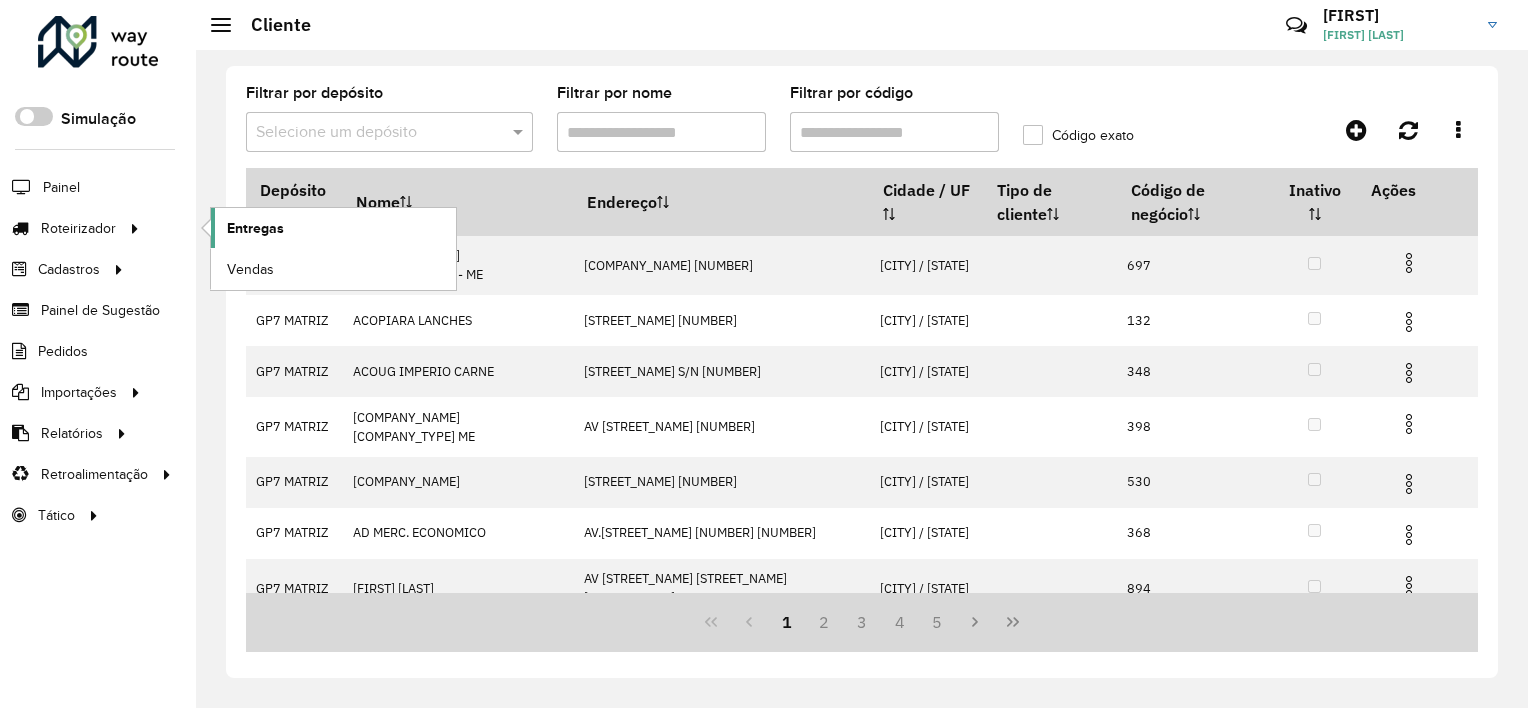 click on "Entregas" 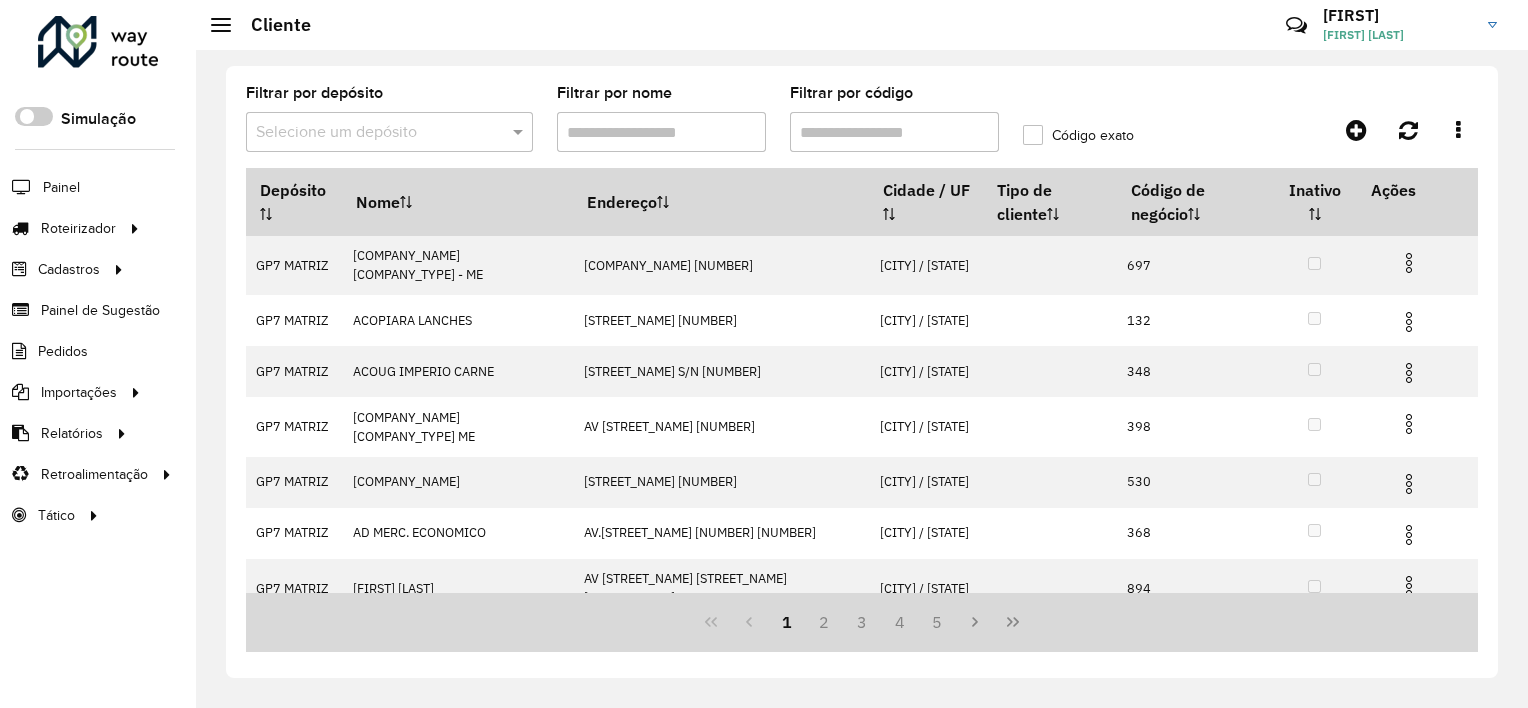 click on "Filtrar por código" at bounding box center (894, 132) 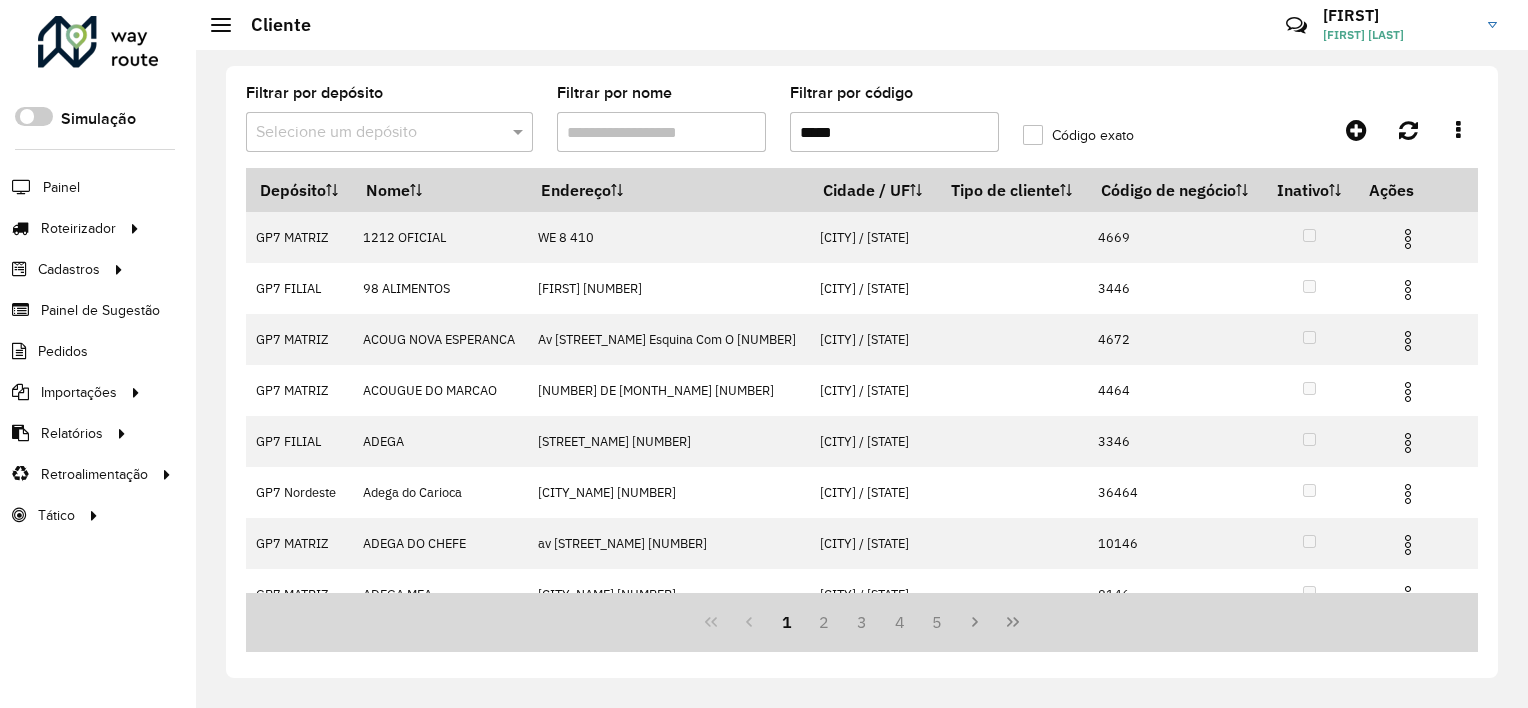 type on "*****" 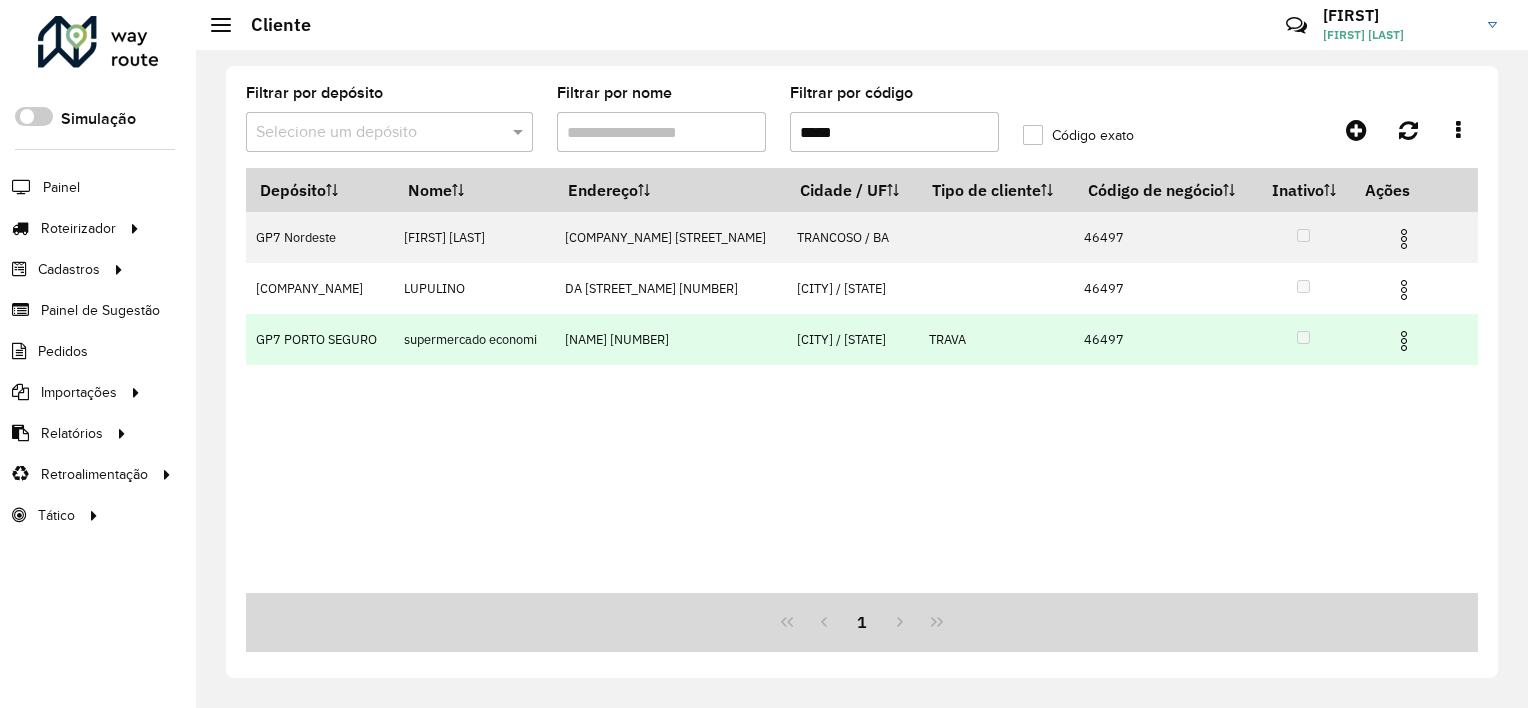 click at bounding box center (1404, 341) 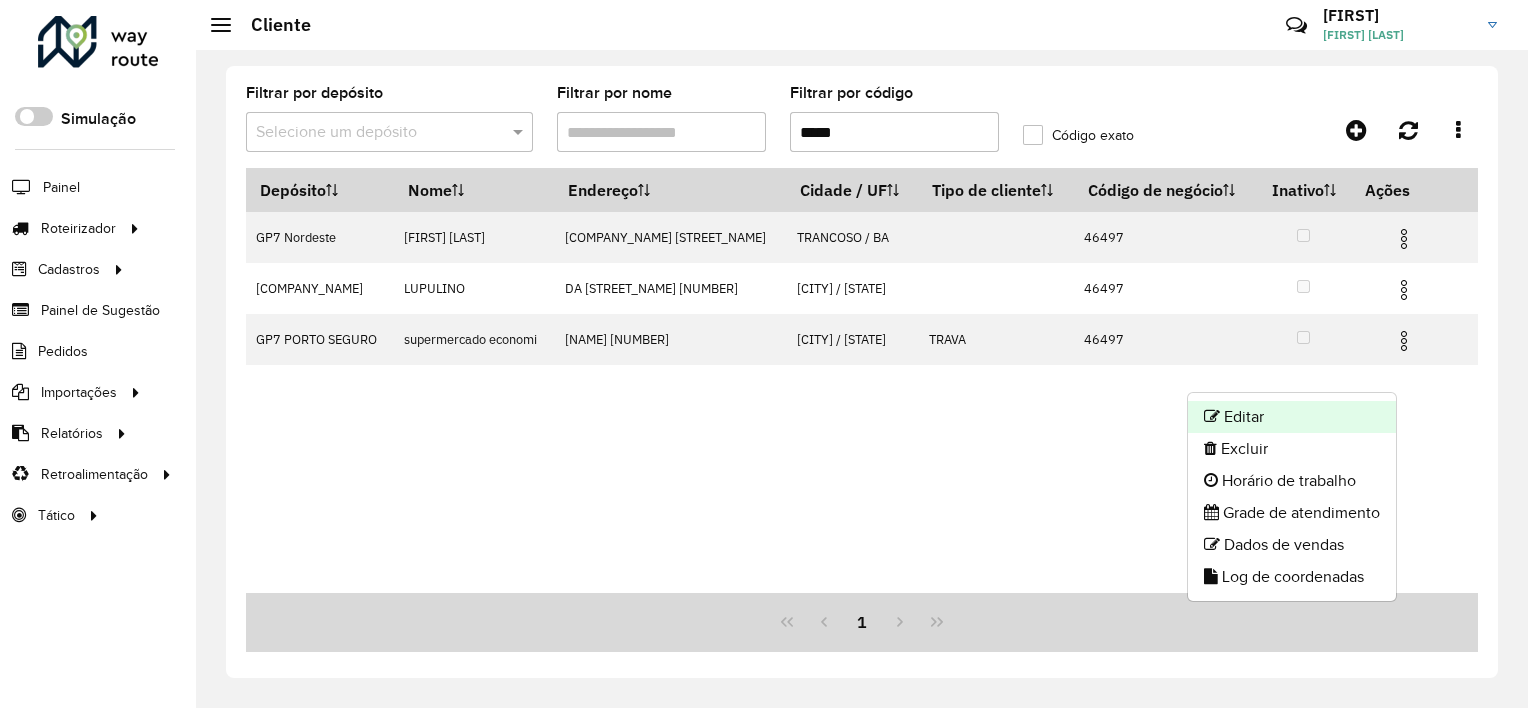 click on "Editar" 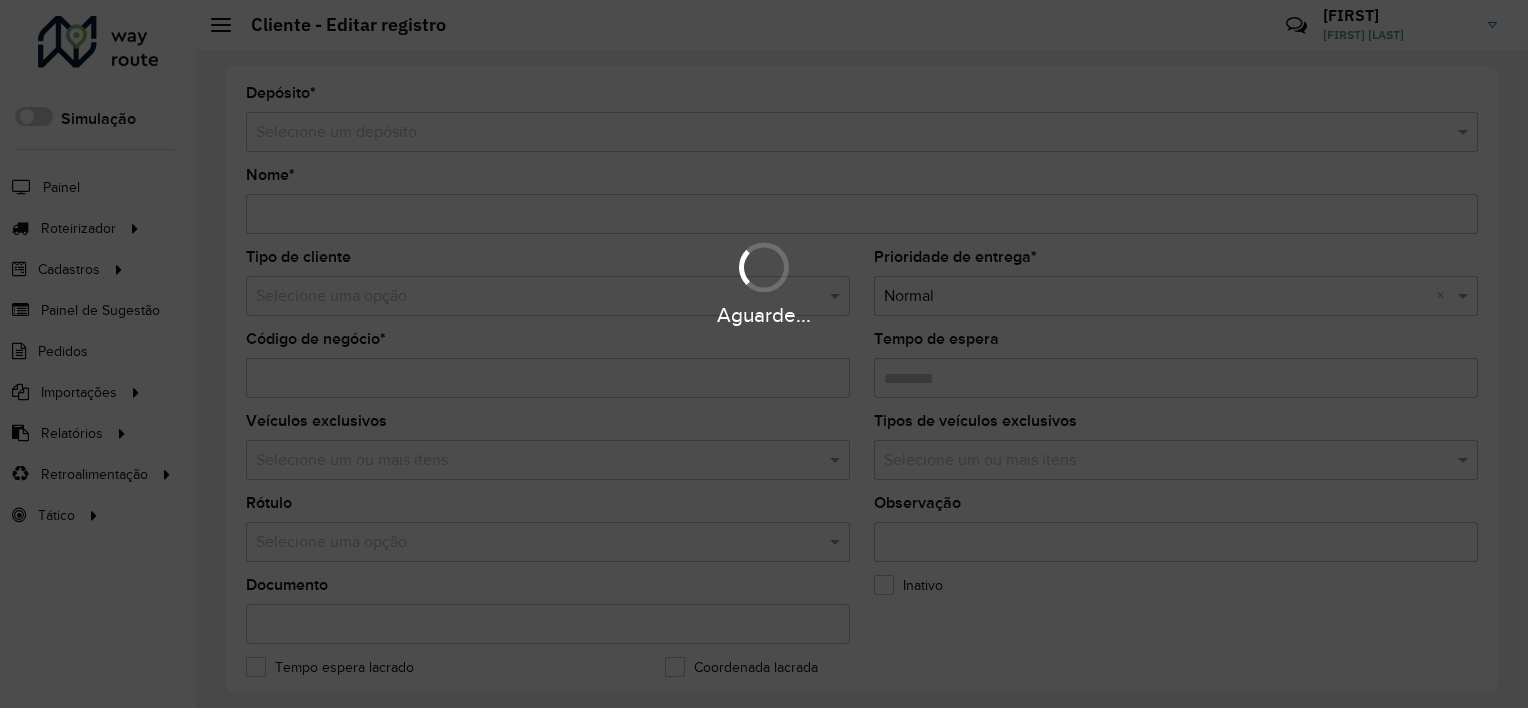 type on "**********" 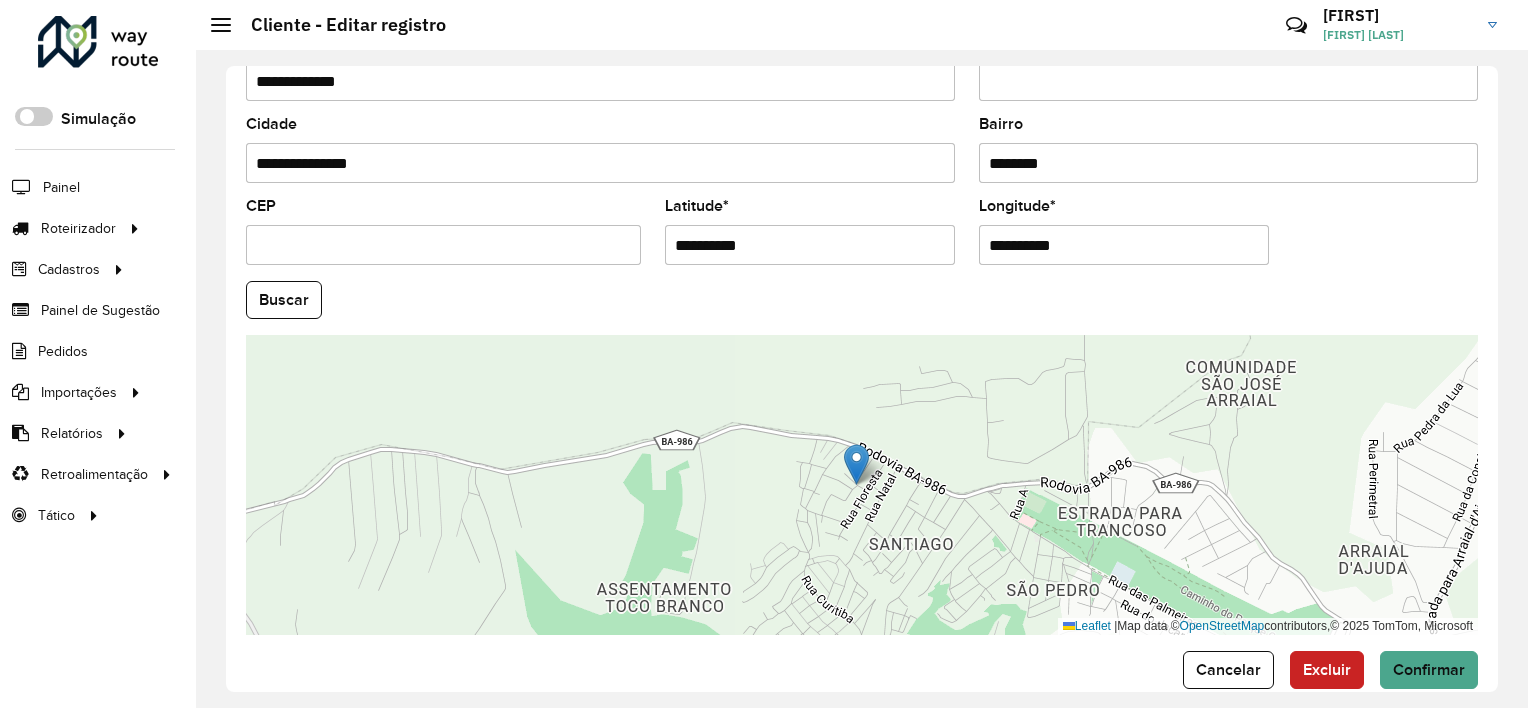 scroll, scrollTop: 772, scrollLeft: 0, axis: vertical 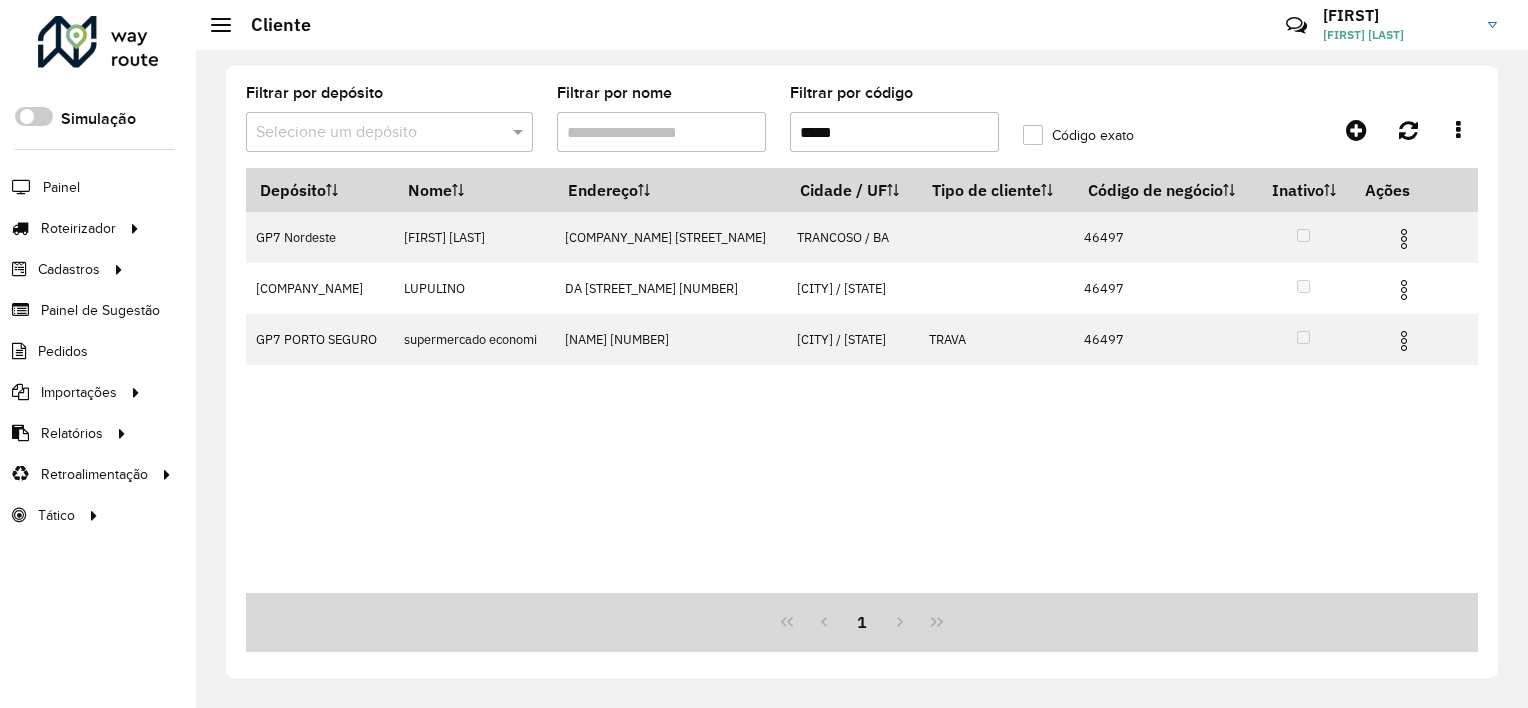 click on "*****" at bounding box center [894, 132] 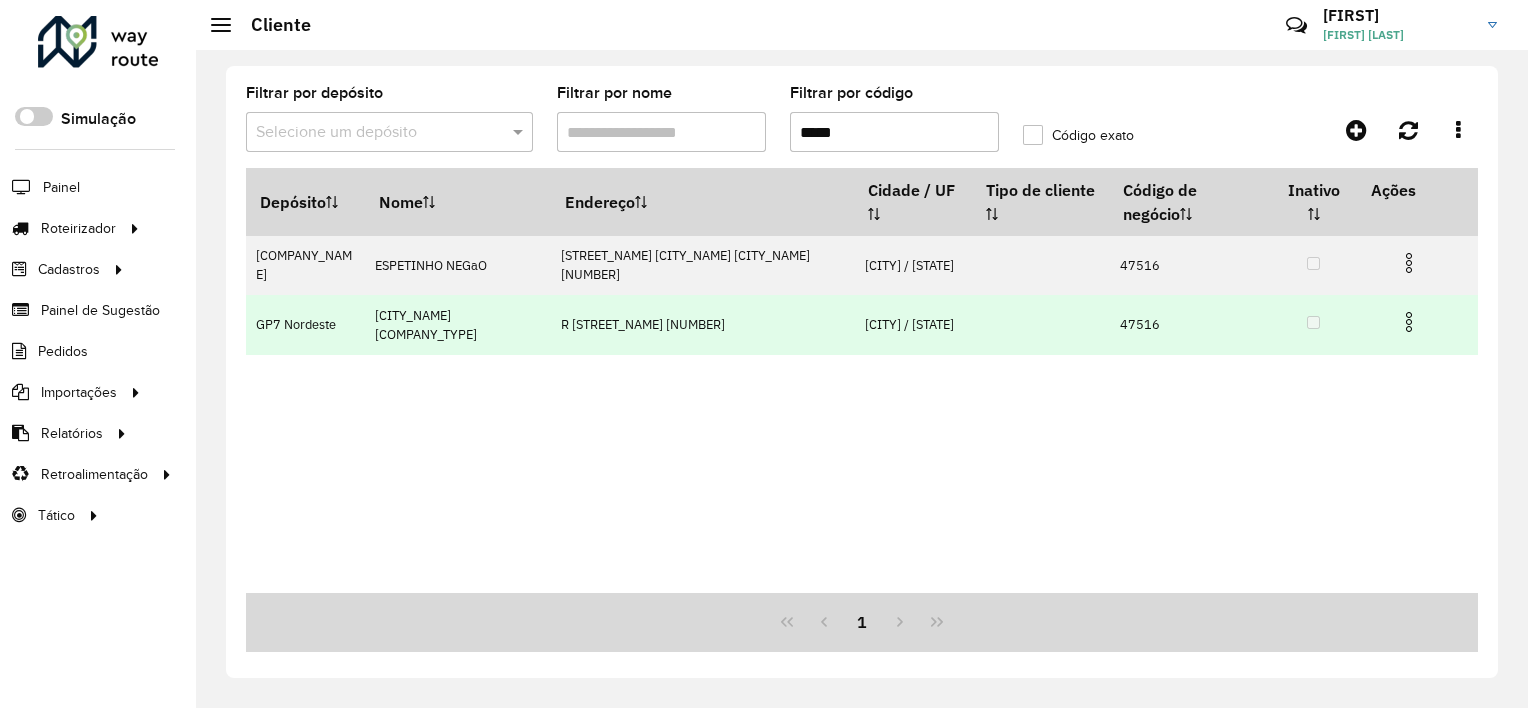 type on "*****" 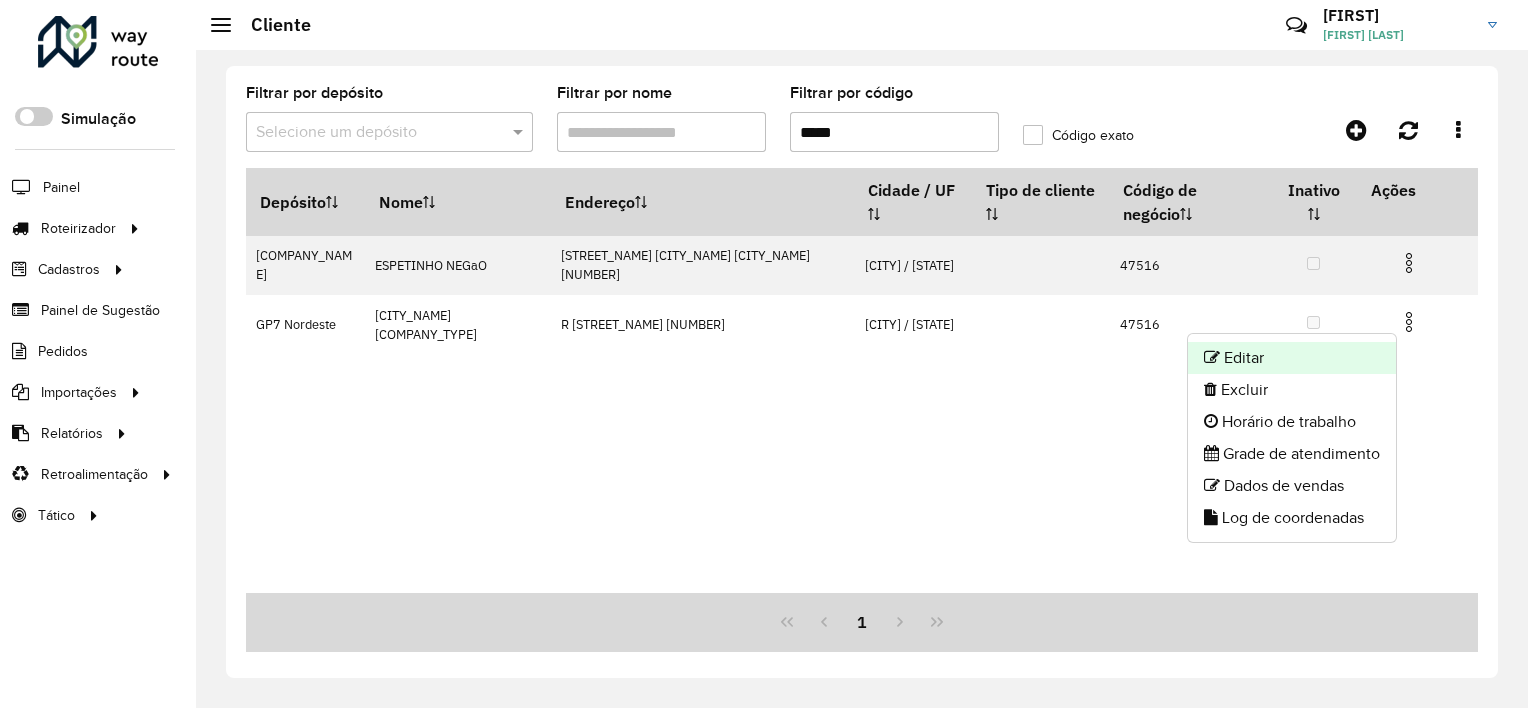click on "Editar" 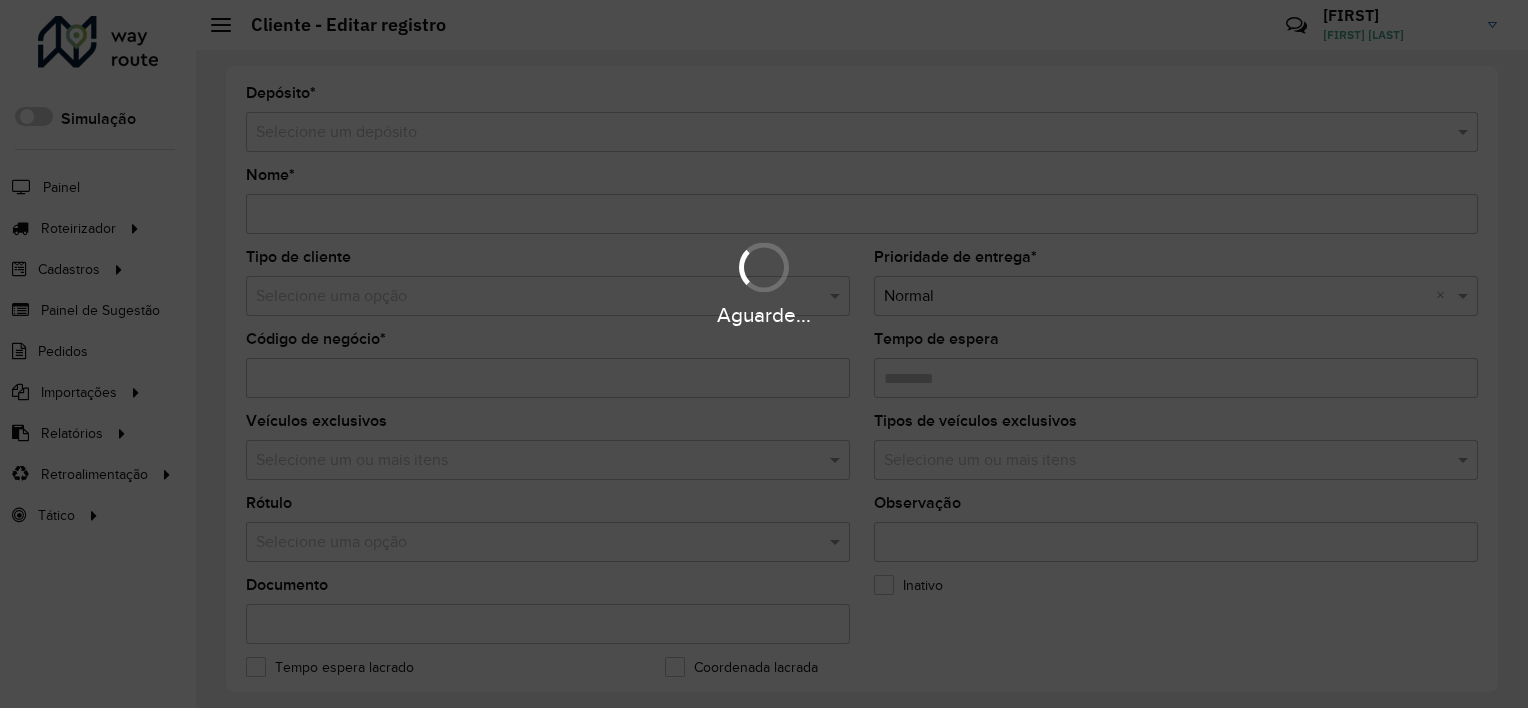 type on "**********" 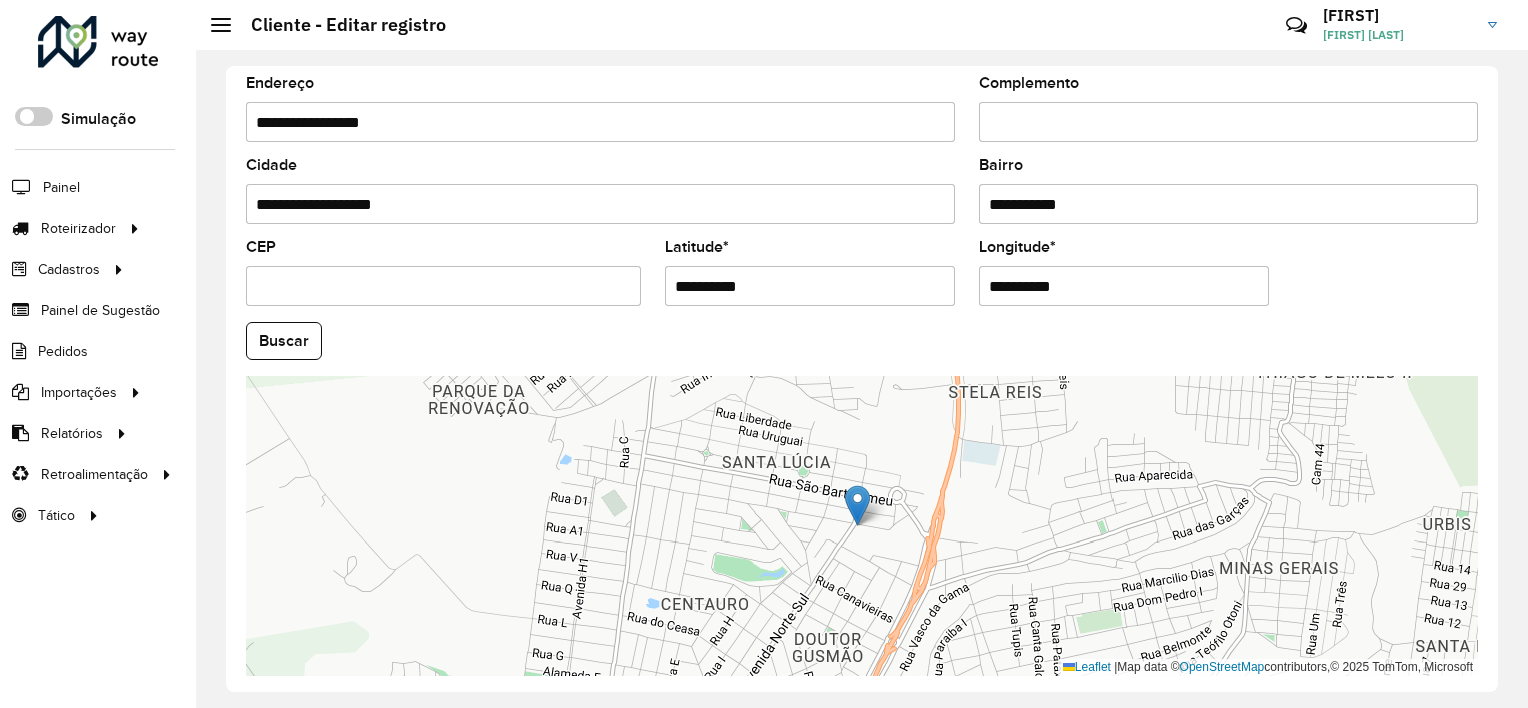 scroll, scrollTop: 772, scrollLeft: 0, axis: vertical 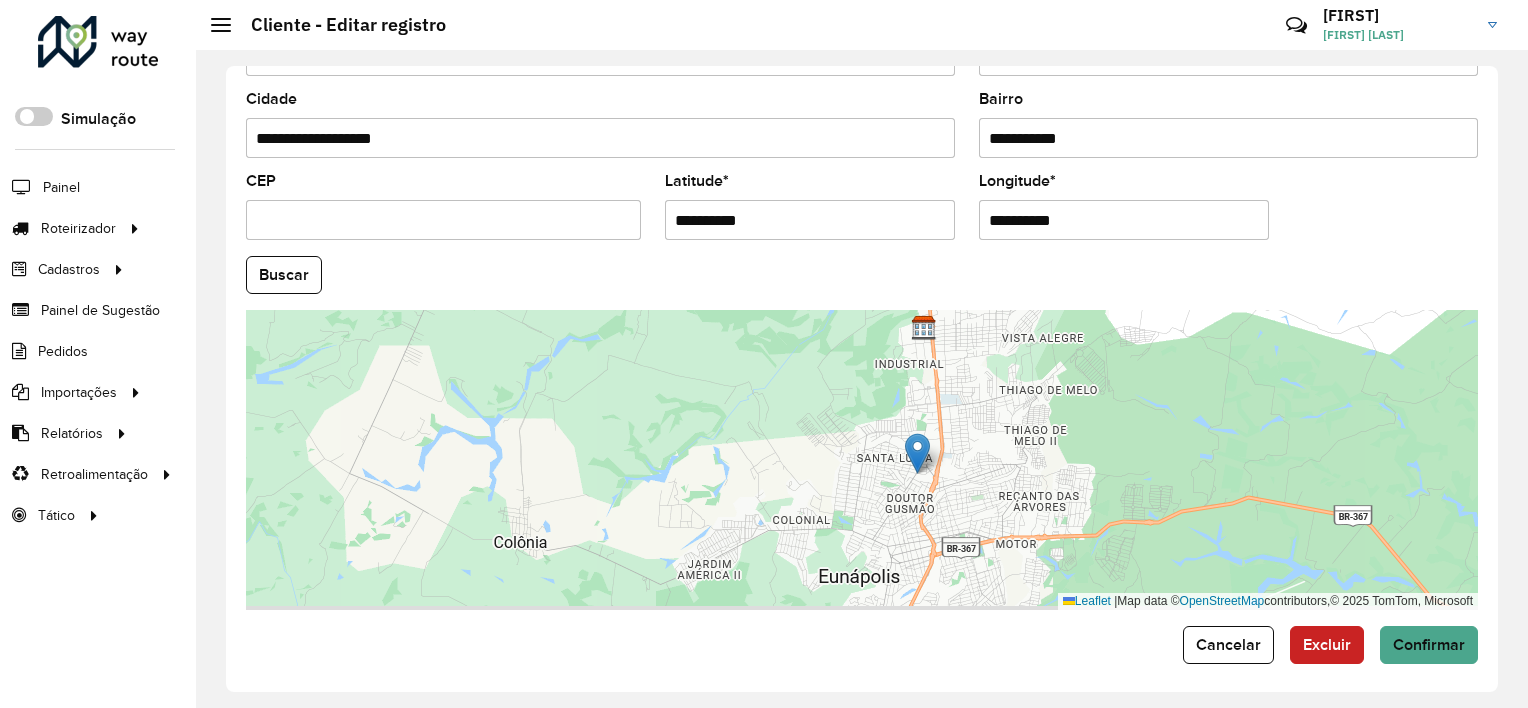 drag, startPoint x: 965, startPoint y: 462, endPoint x: 973, endPoint y: 433, distance: 30.083218 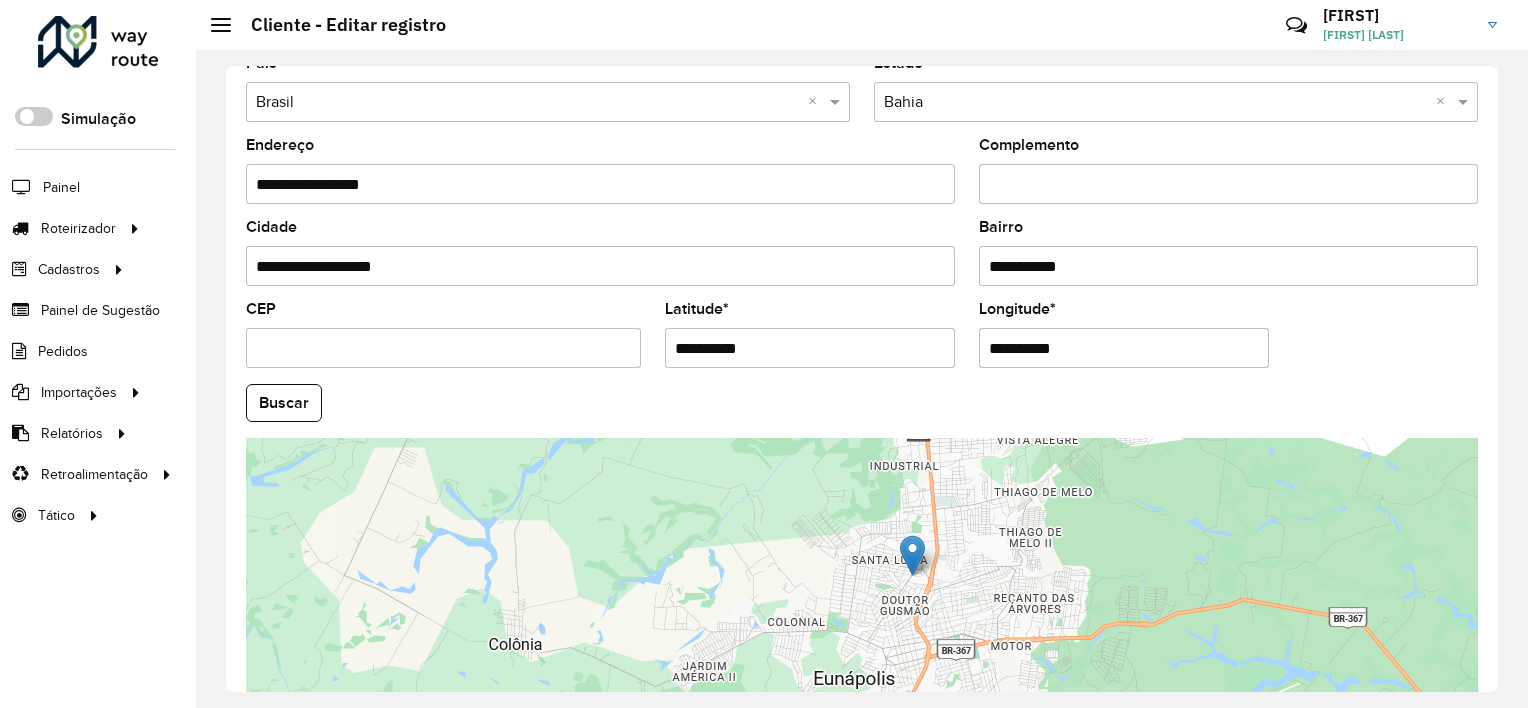 scroll, scrollTop: 772, scrollLeft: 0, axis: vertical 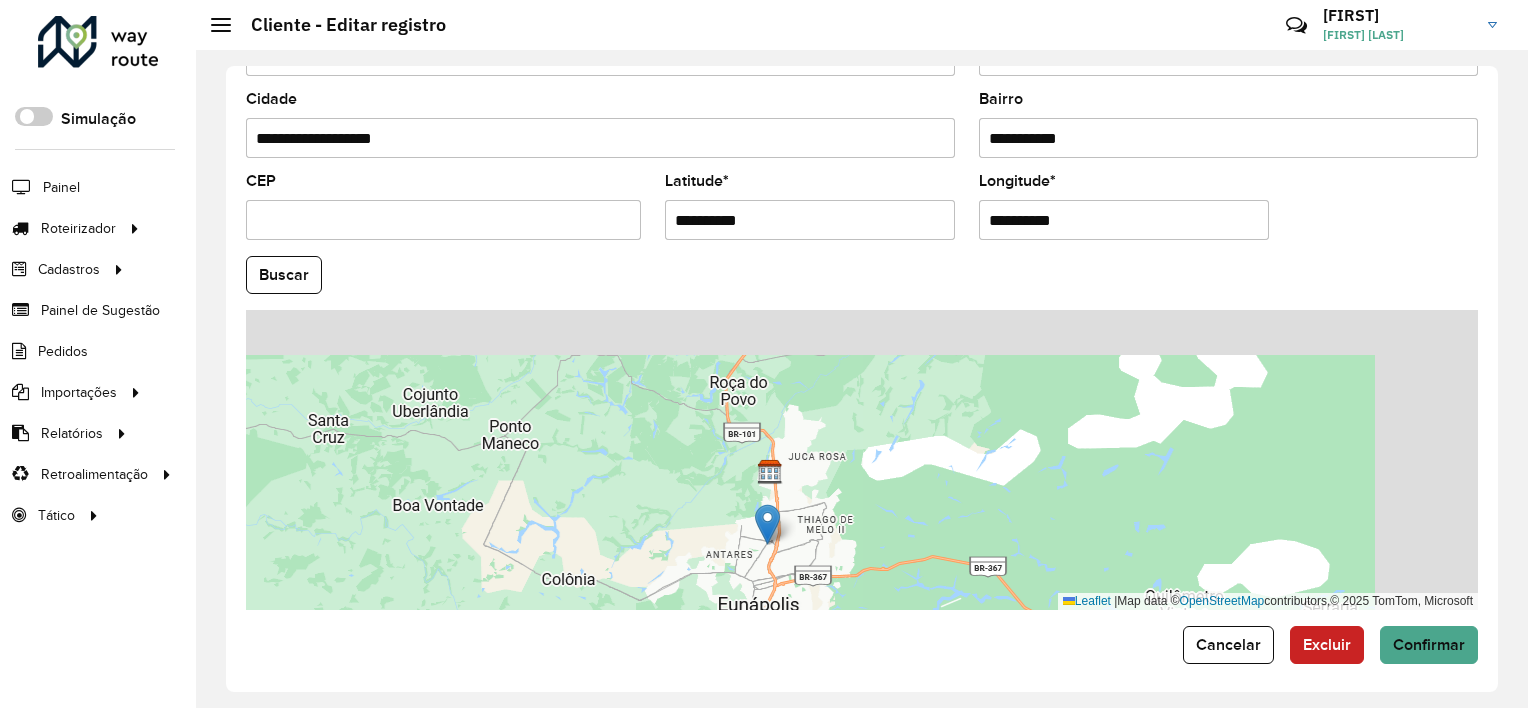 drag, startPoint x: 1175, startPoint y: 459, endPoint x: 1048, endPoint y: 508, distance: 136.12494 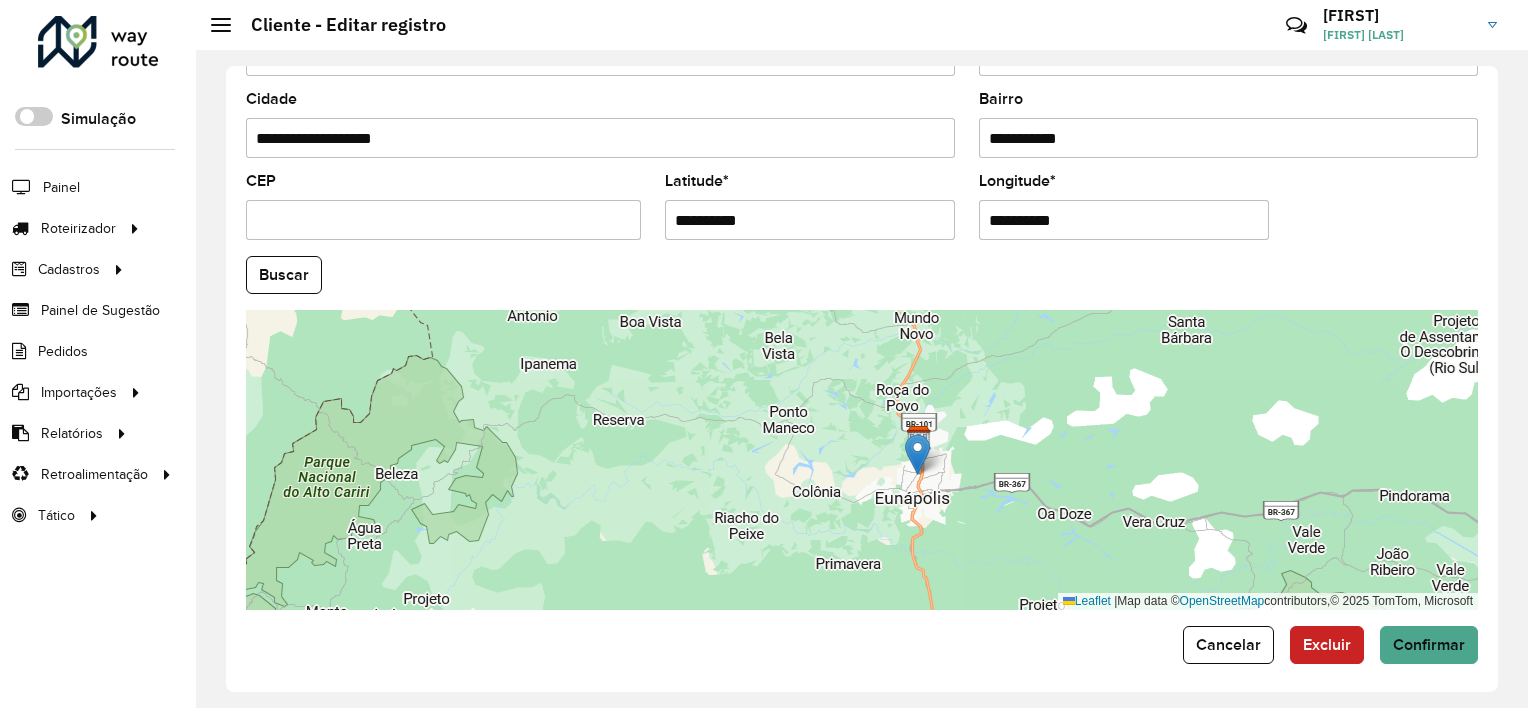drag, startPoint x: 1000, startPoint y: 421, endPoint x: 1058, endPoint y: 332, distance: 106.23088 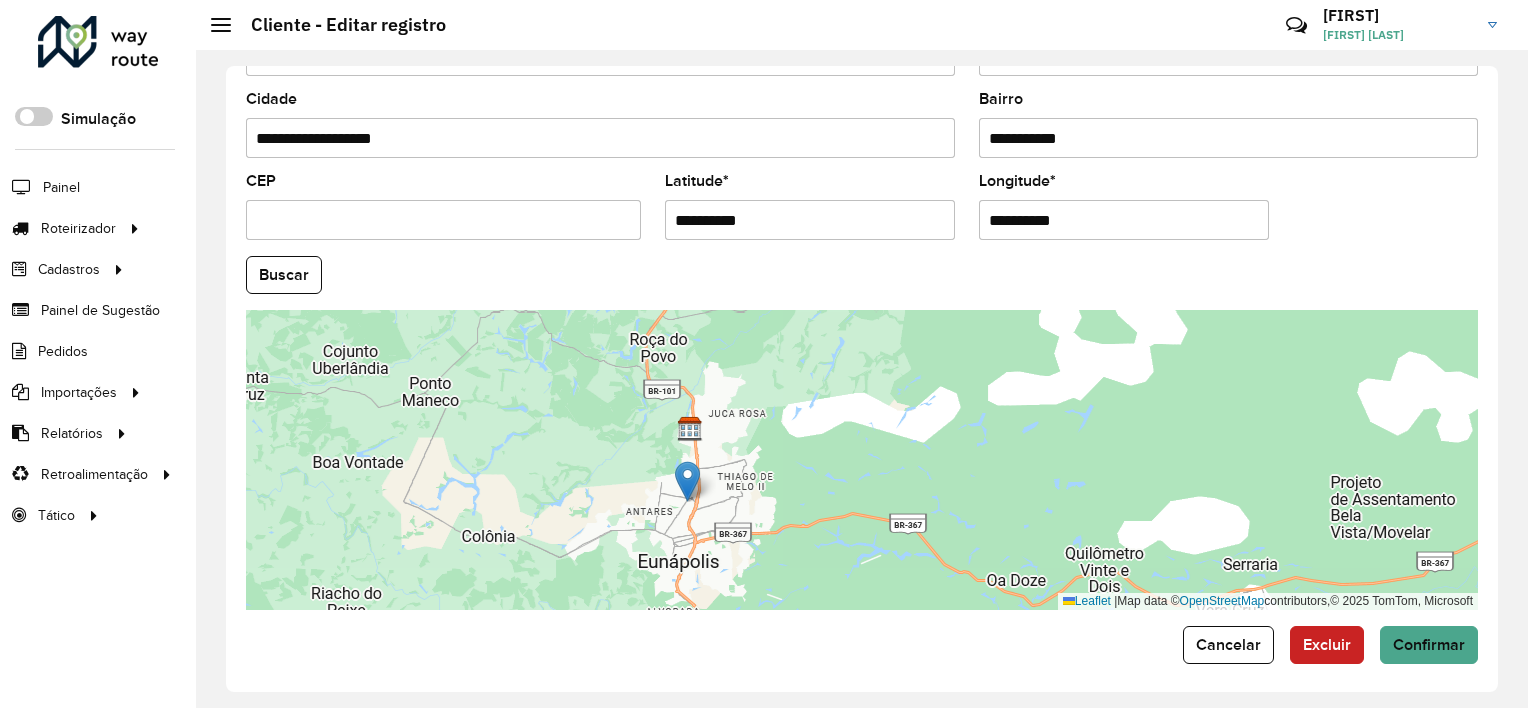 drag, startPoint x: 994, startPoint y: 404, endPoint x: 904, endPoint y: 395, distance: 90.44888 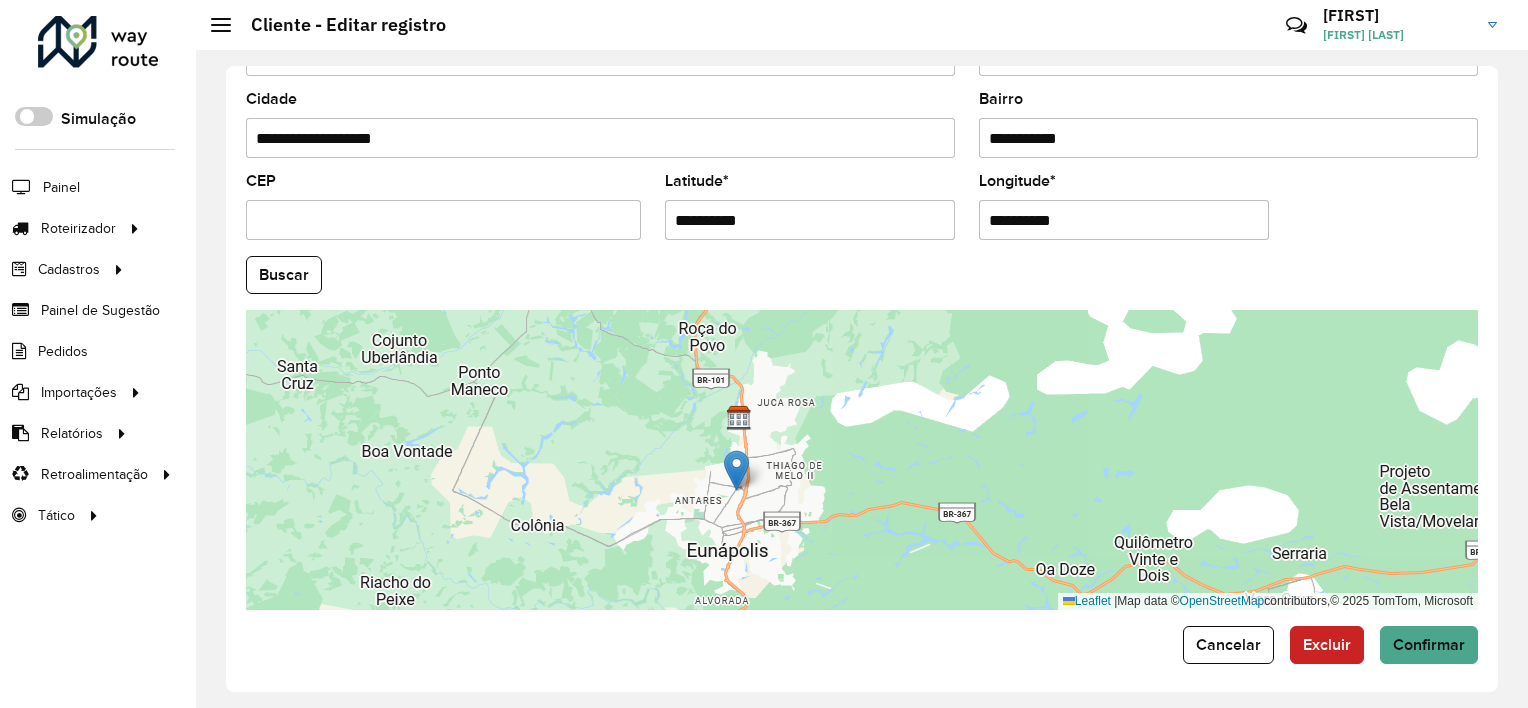 drag, startPoint x: 825, startPoint y: 434, endPoint x: 863, endPoint y: 425, distance: 39.051247 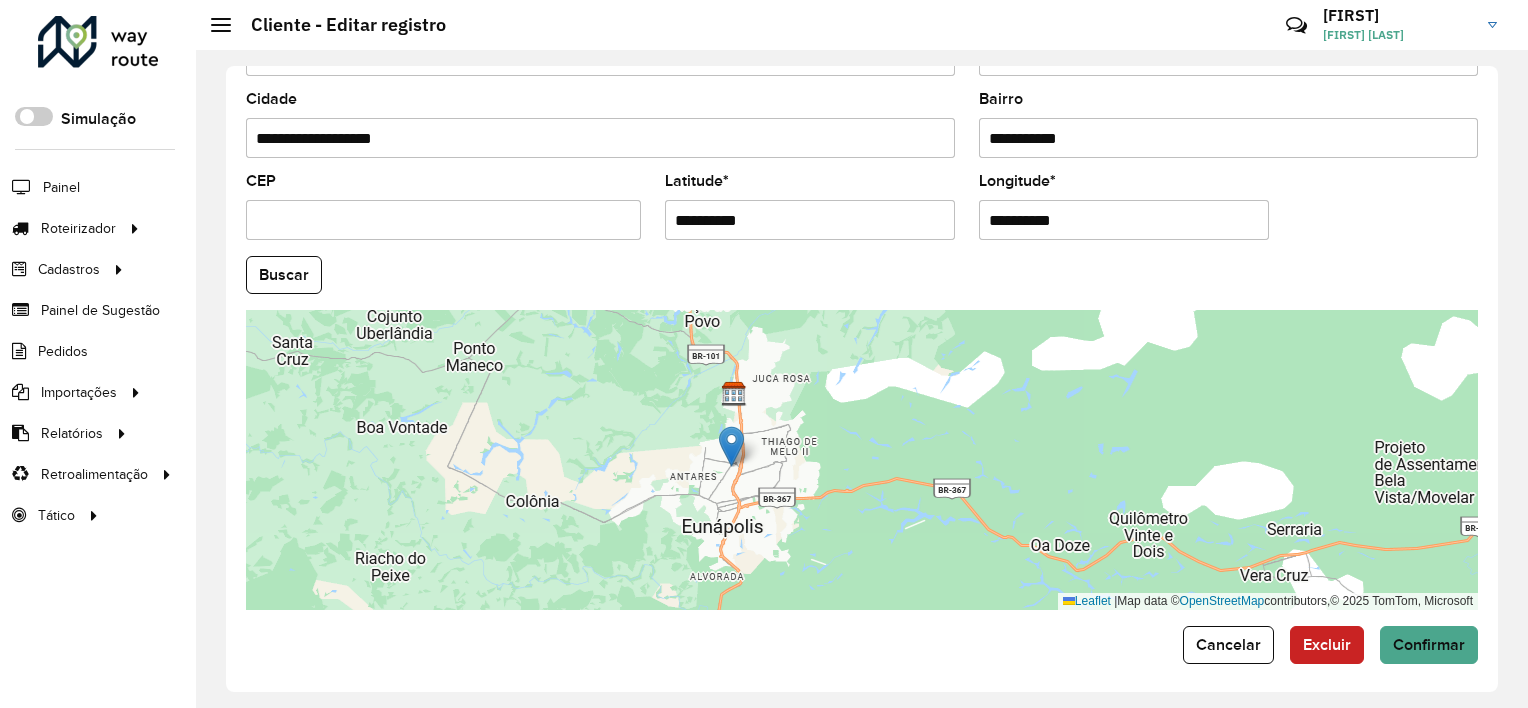 drag, startPoint x: 822, startPoint y: 434, endPoint x: 814, endPoint y: 405, distance: 30.083218 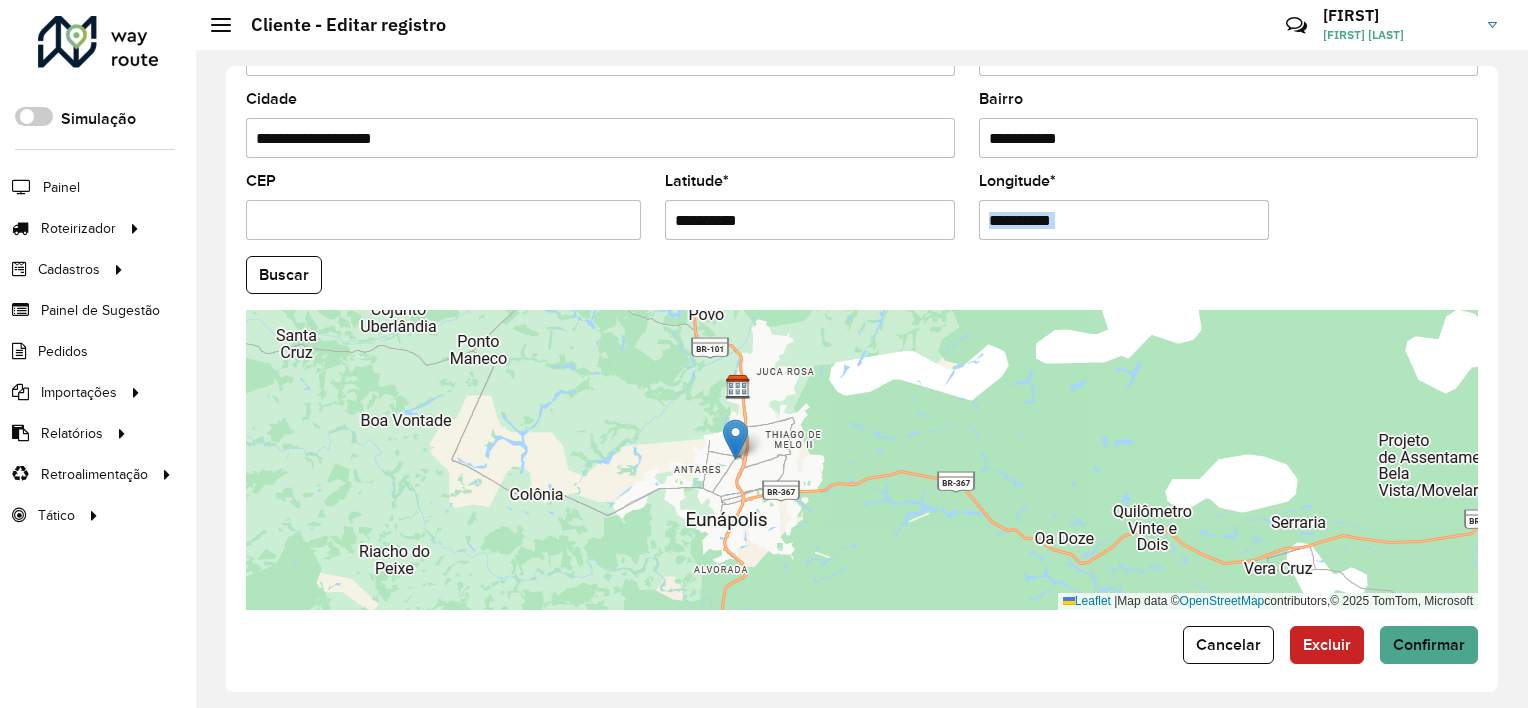 drag, startPoint x: 1071, startPoint y: 264, endPoint x: 1103, endPoint y: 235, distance: 43.185646 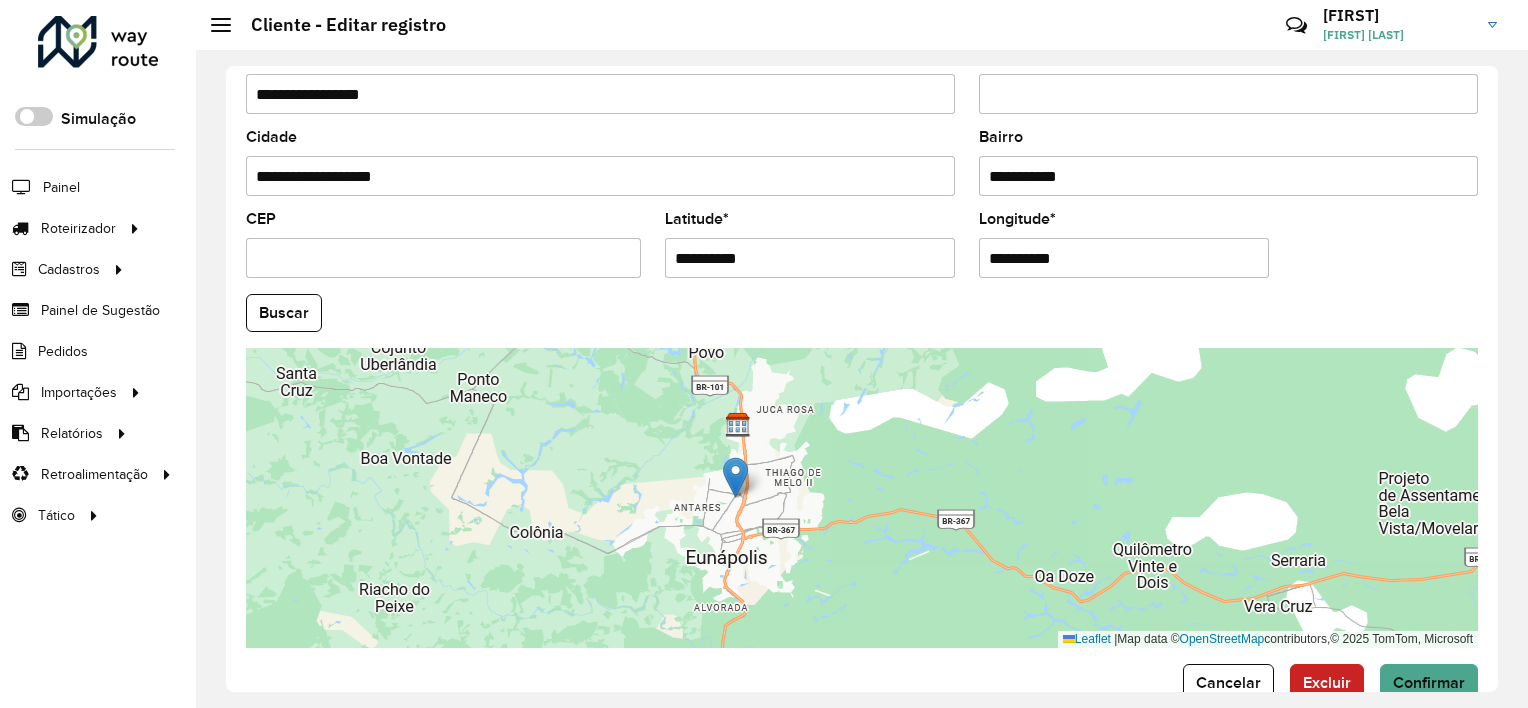 scroll, scrollTop: 736, scrollLeft: 0, axis: vertical 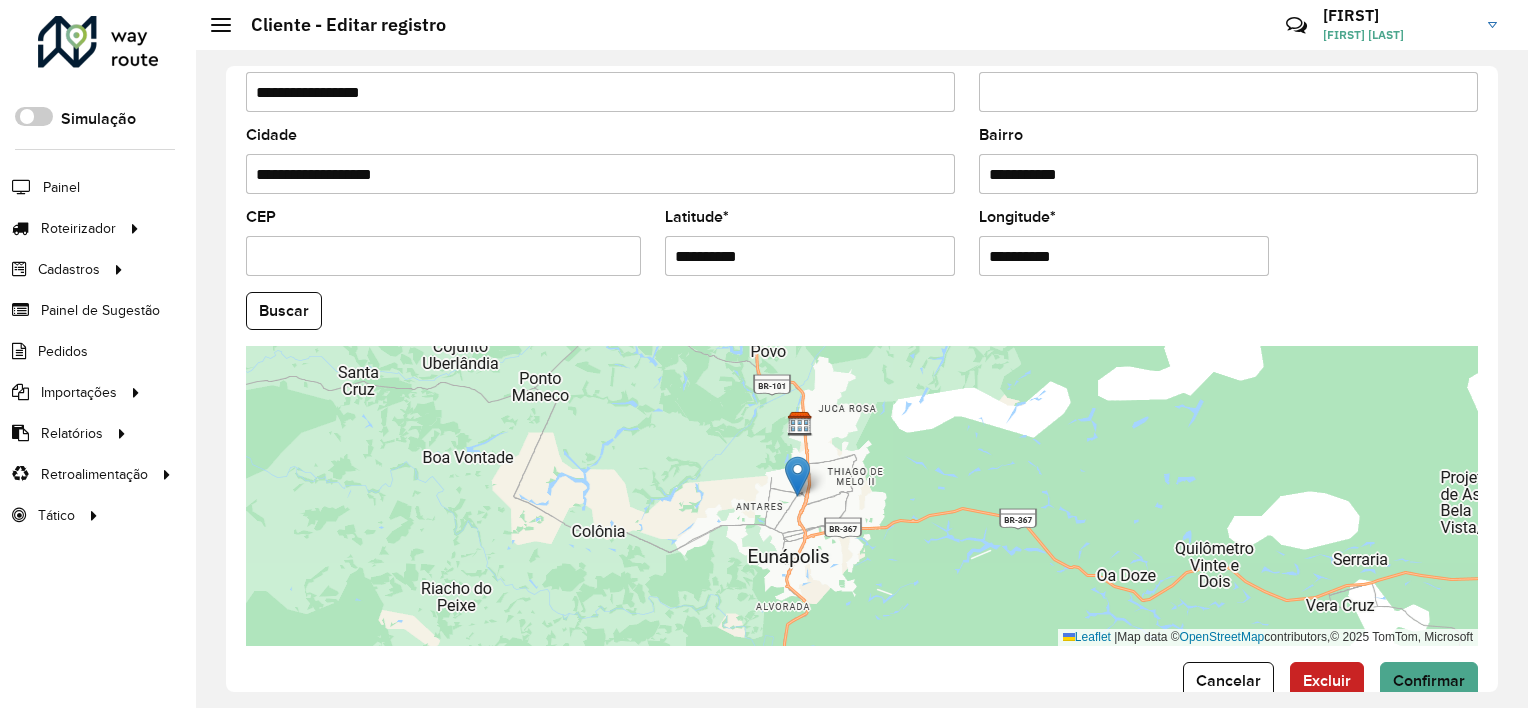 drag, startPoint x: 806, startPoint y: 476, endPoint x: 860, endPoint y: 478, distance: 54.037025 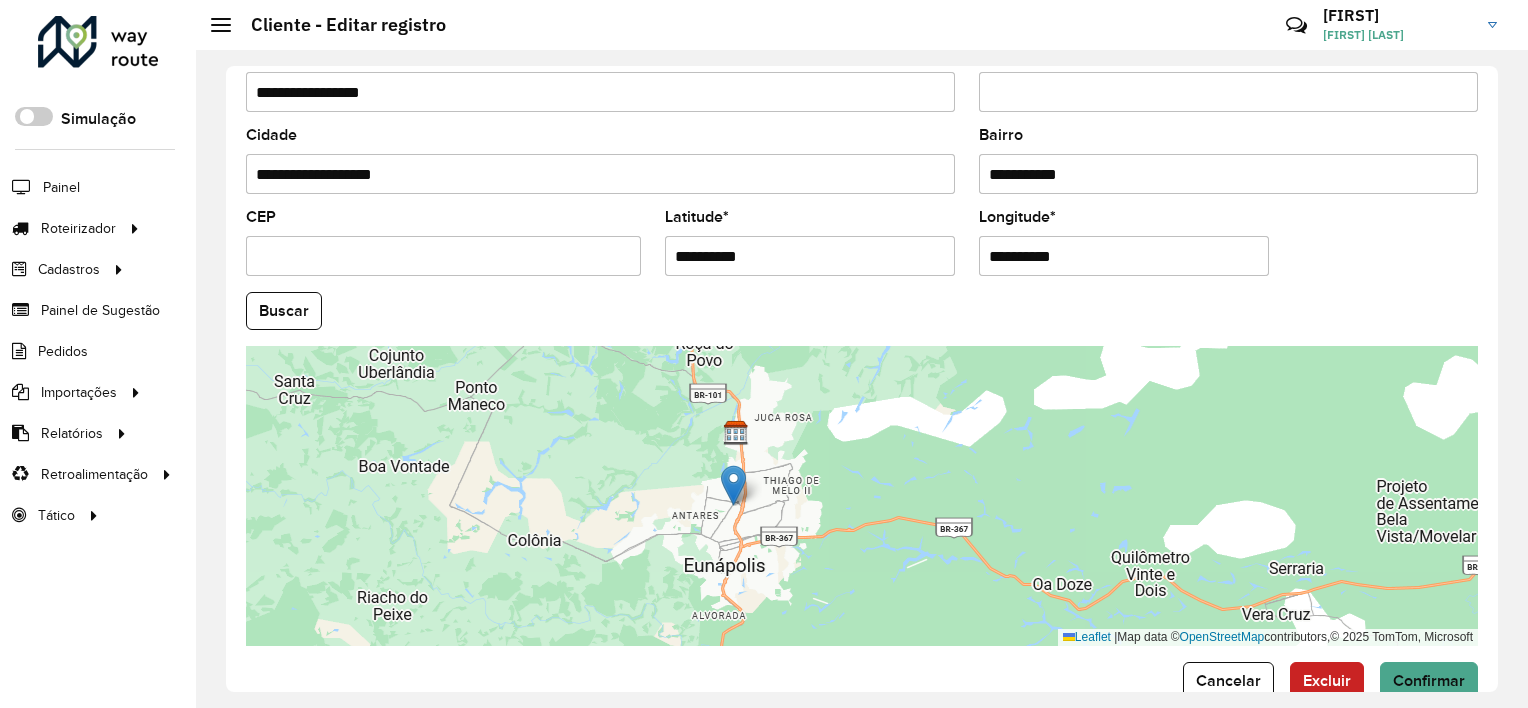 drag, startPoint x: 1054, startPoint y: 504, endPoint x: 1019, endPoint y: 473, distance: 46.75468 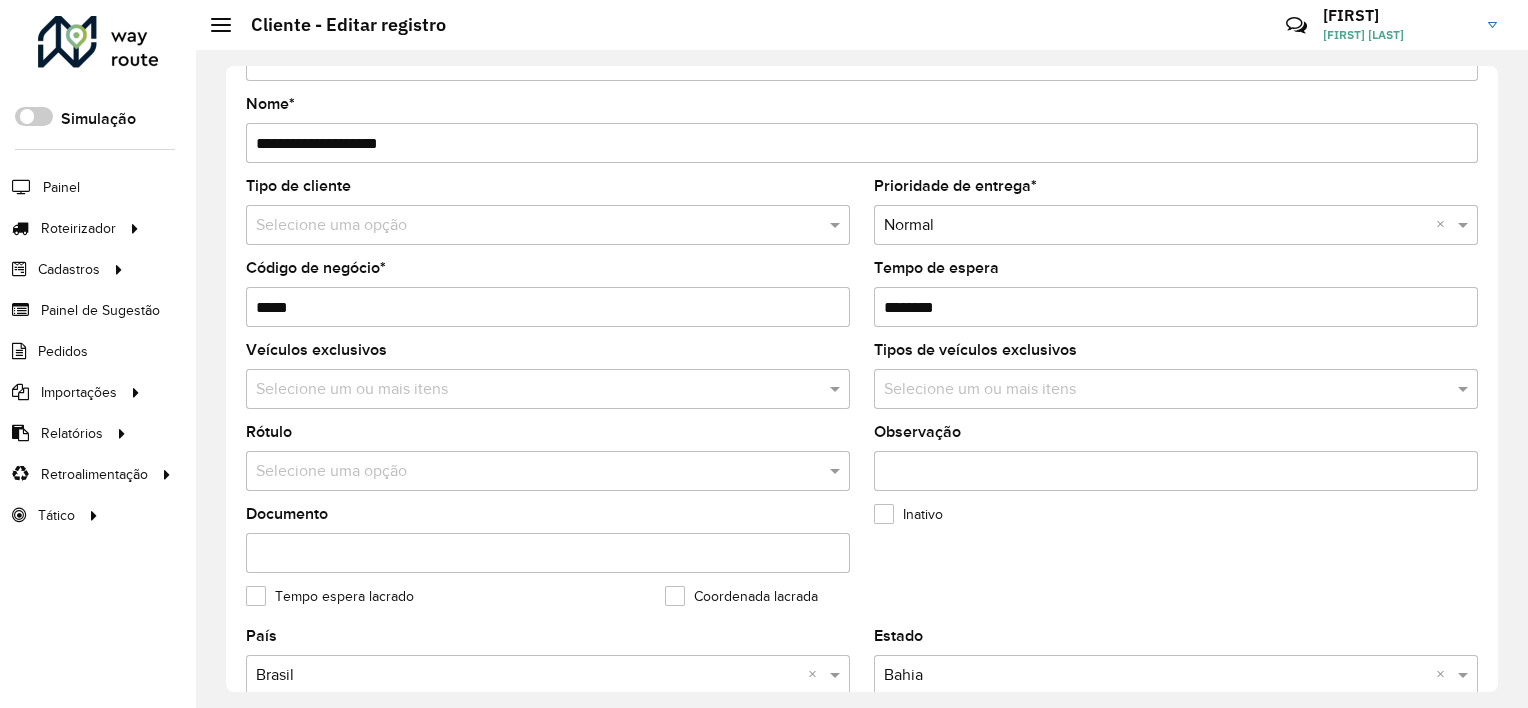 scroll, scrollTop: 0, scrollLeft: 0, axis: both 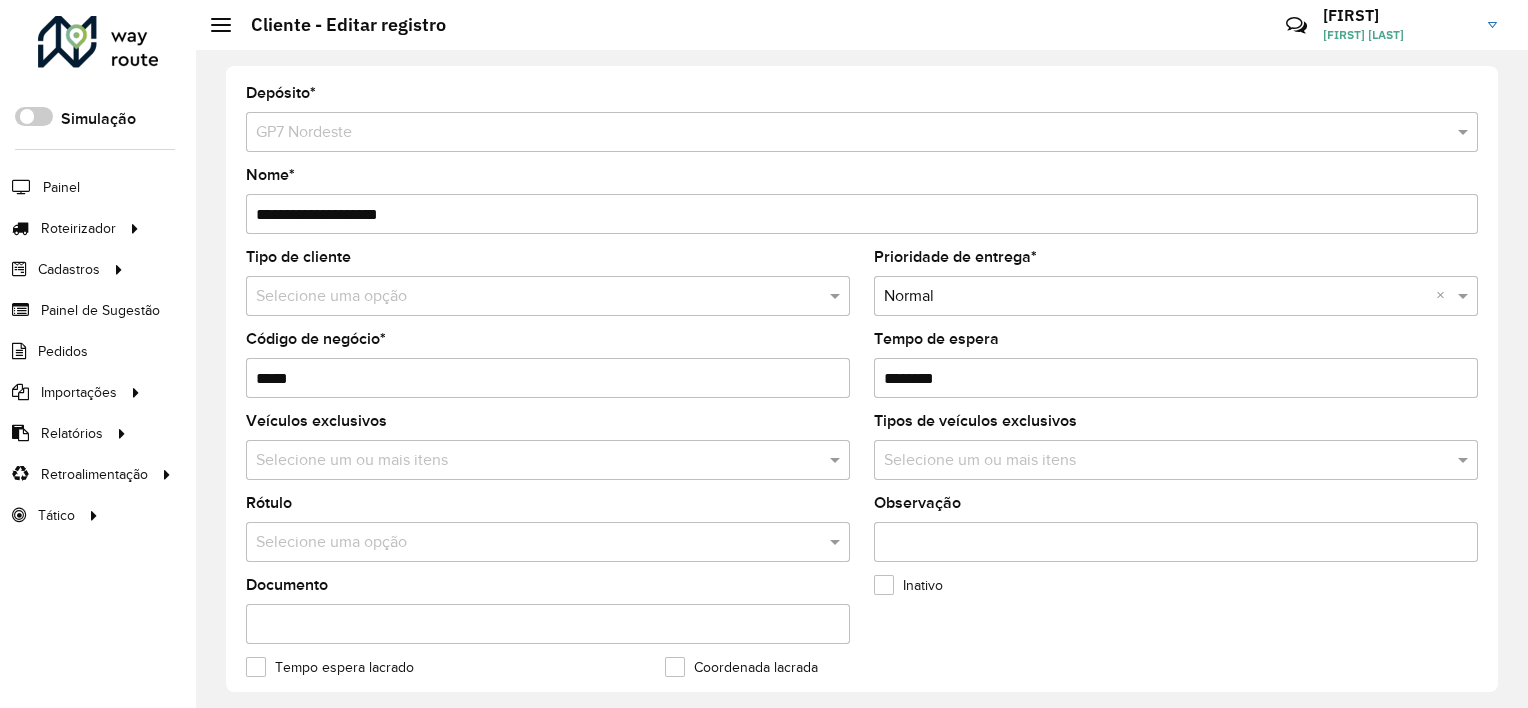 drag, startPoint x: 302, startPoint y: 374, endPoint x: 223, endPoint y: 376, distance: 79.025314 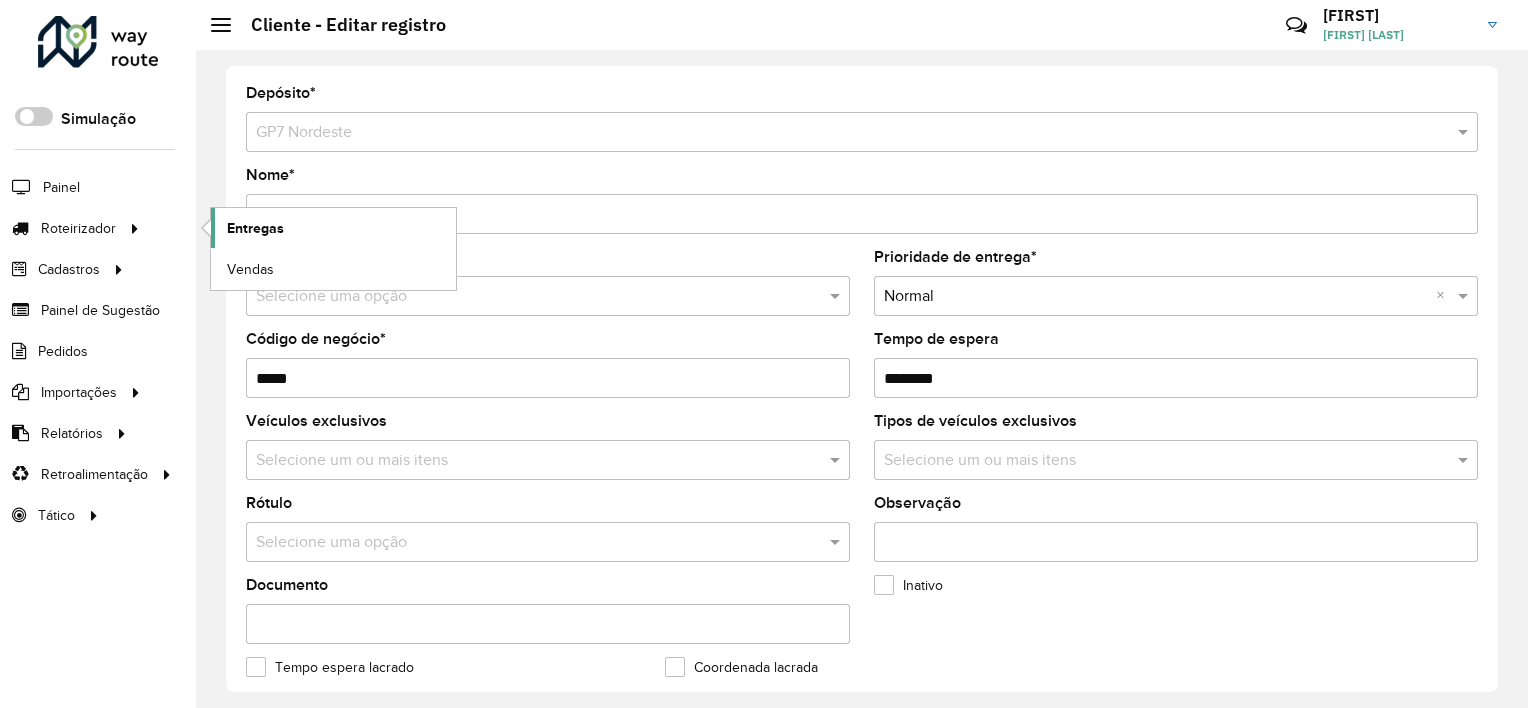 click on "Entregas" 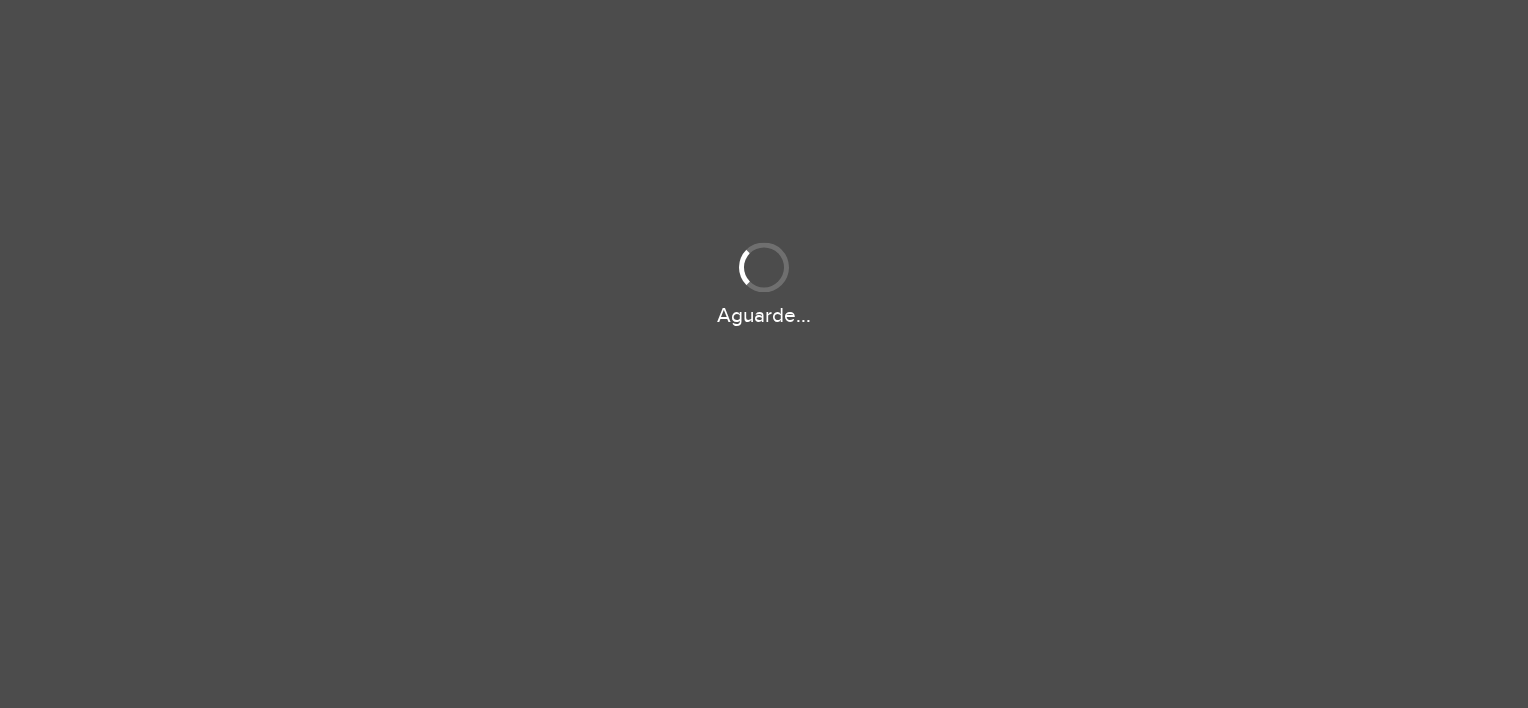 scroll, scrollTop: 0, scrollLeft: 0, axis: both 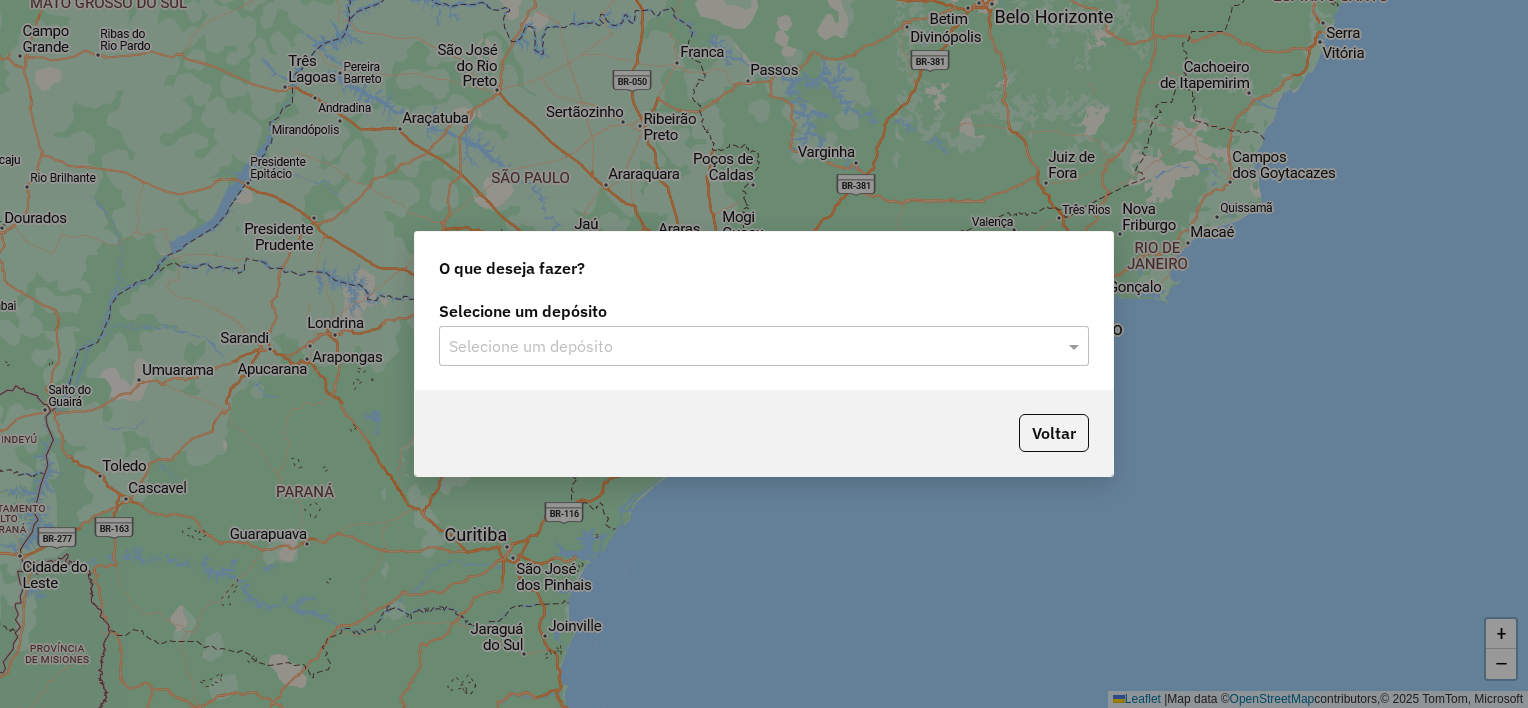 click 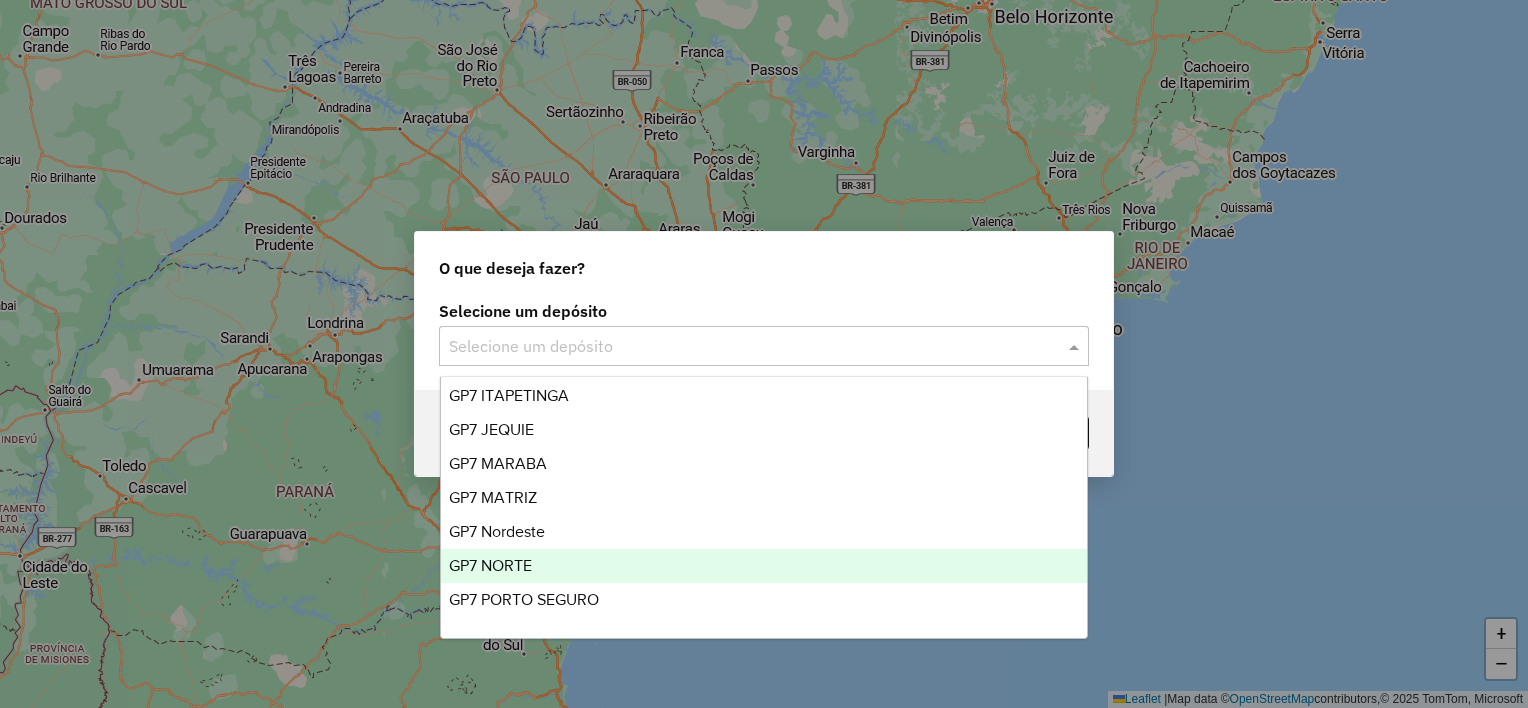 scroll, scrollTop: 65, scrollLeft: 0, axis: vertical 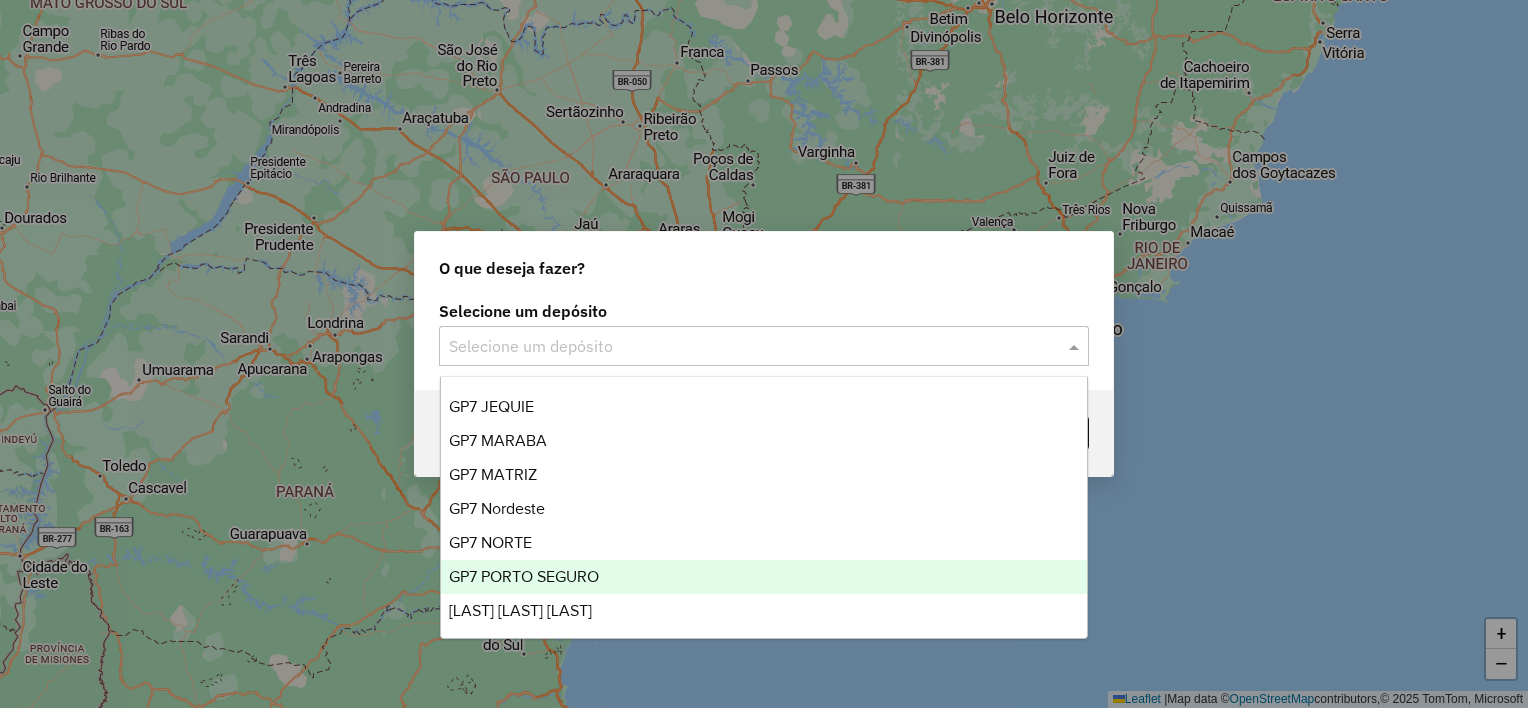 click on "GP7 PORTO SEGURO" at bounding box center (524, 576) 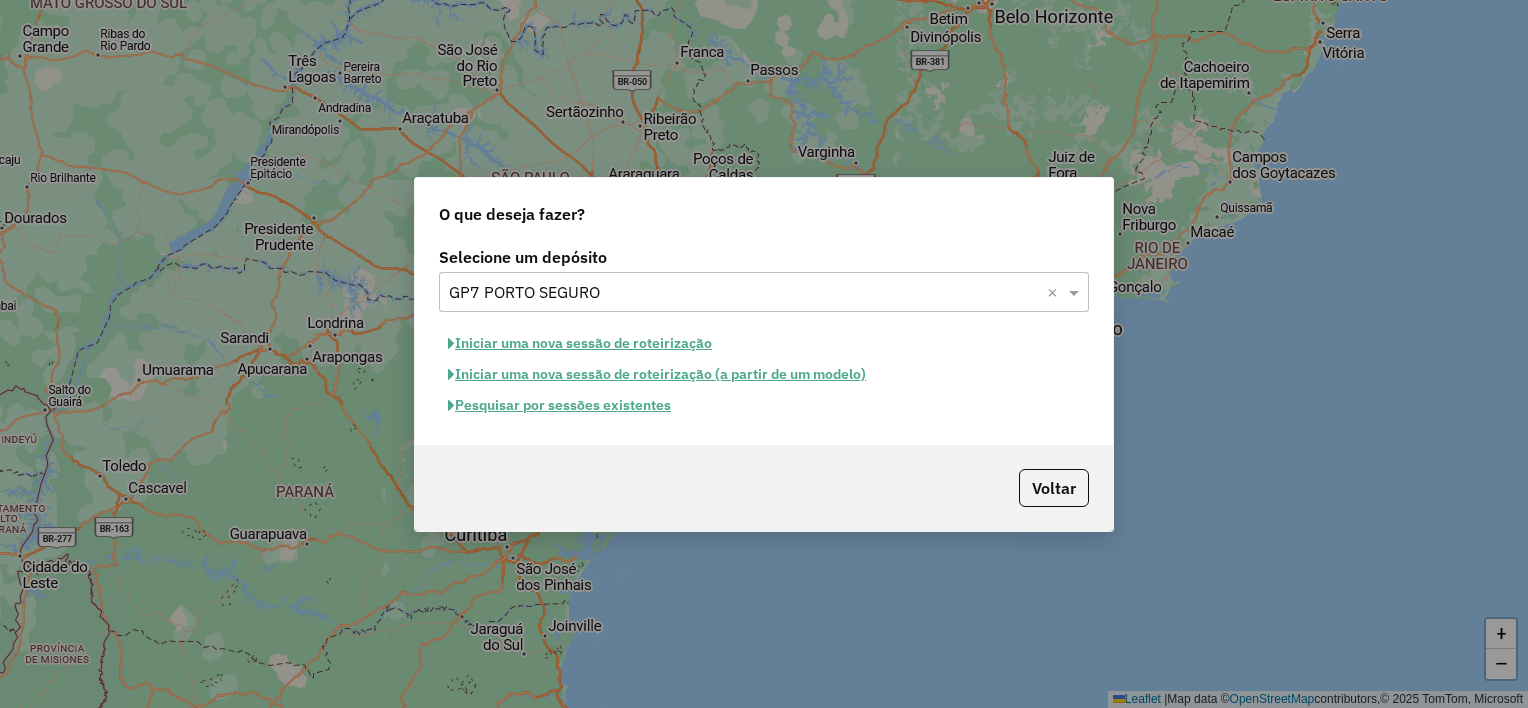 click on "Pesquisar por sessões existentes" 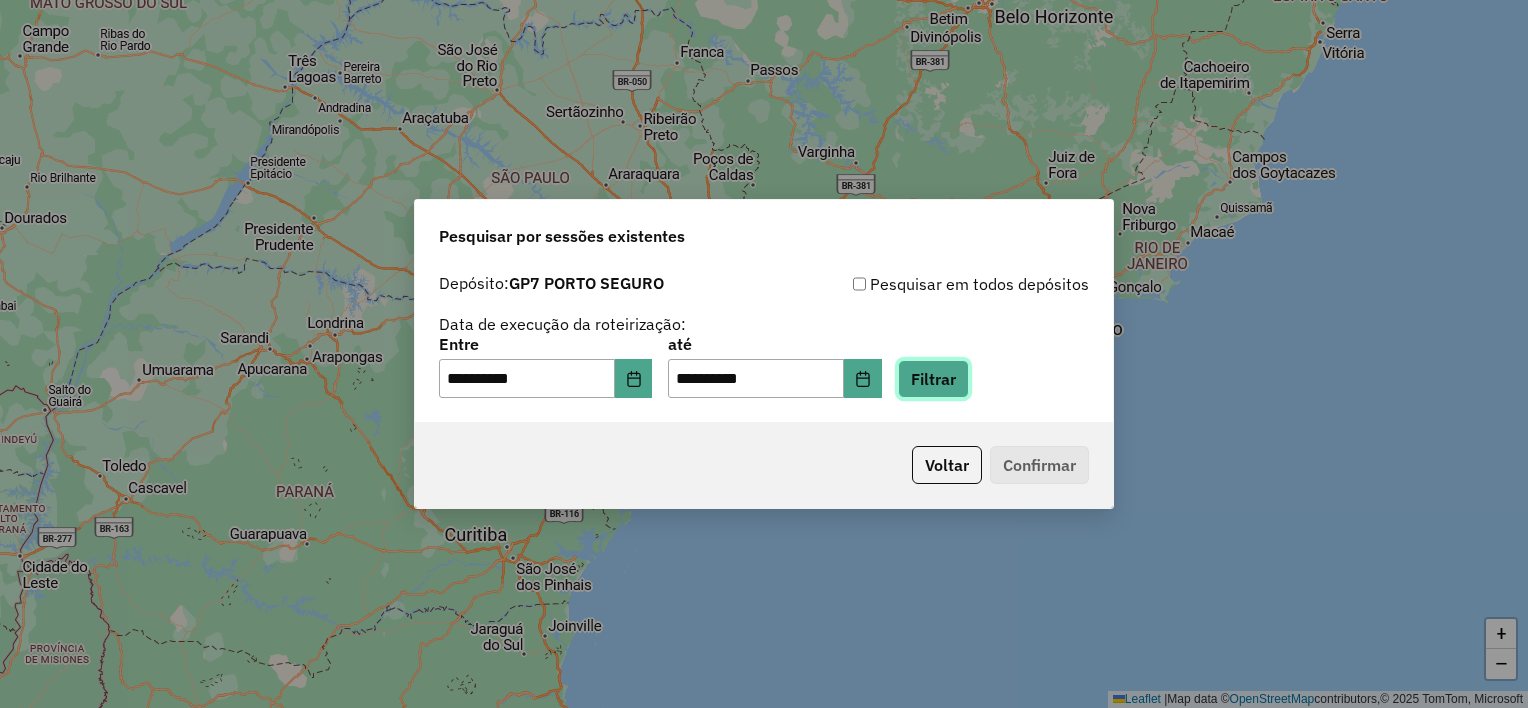click on "Filtrar" 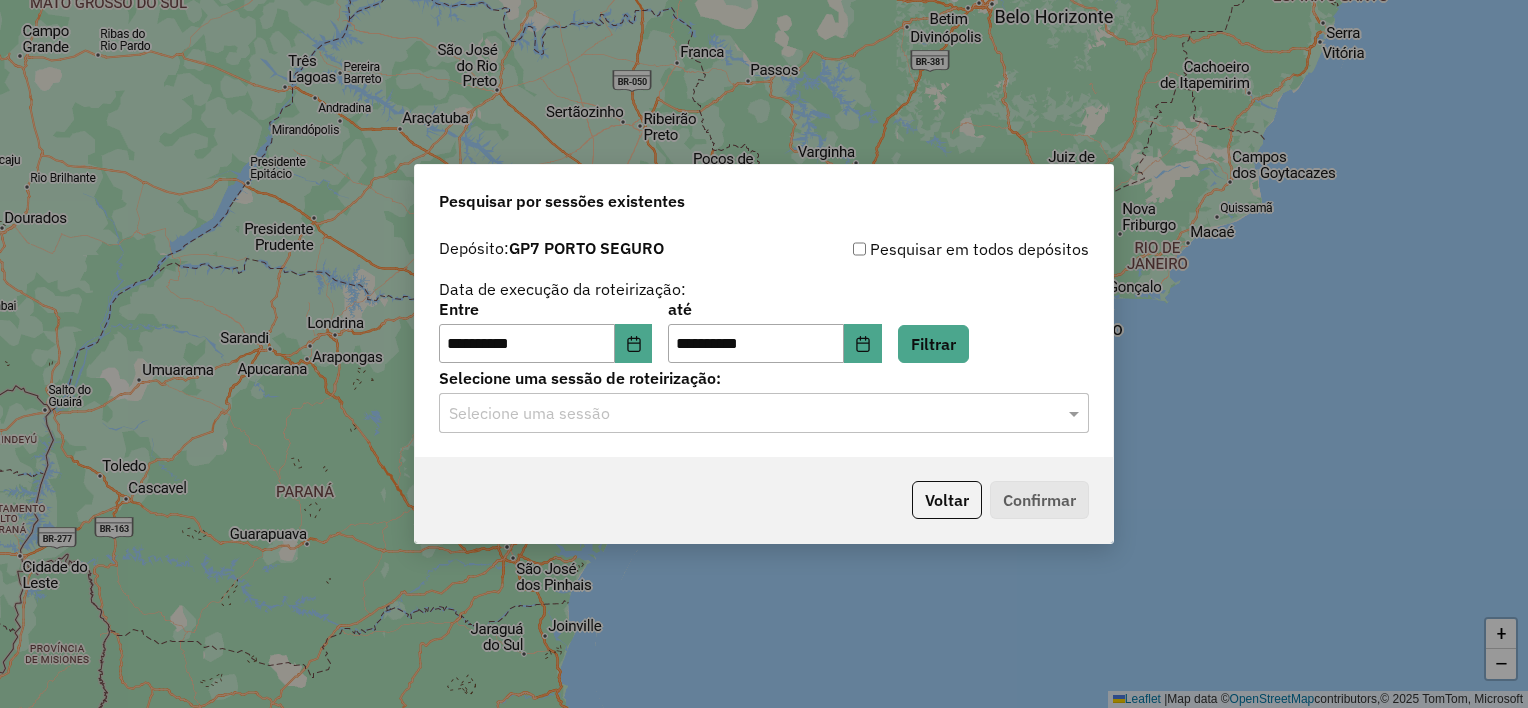 click 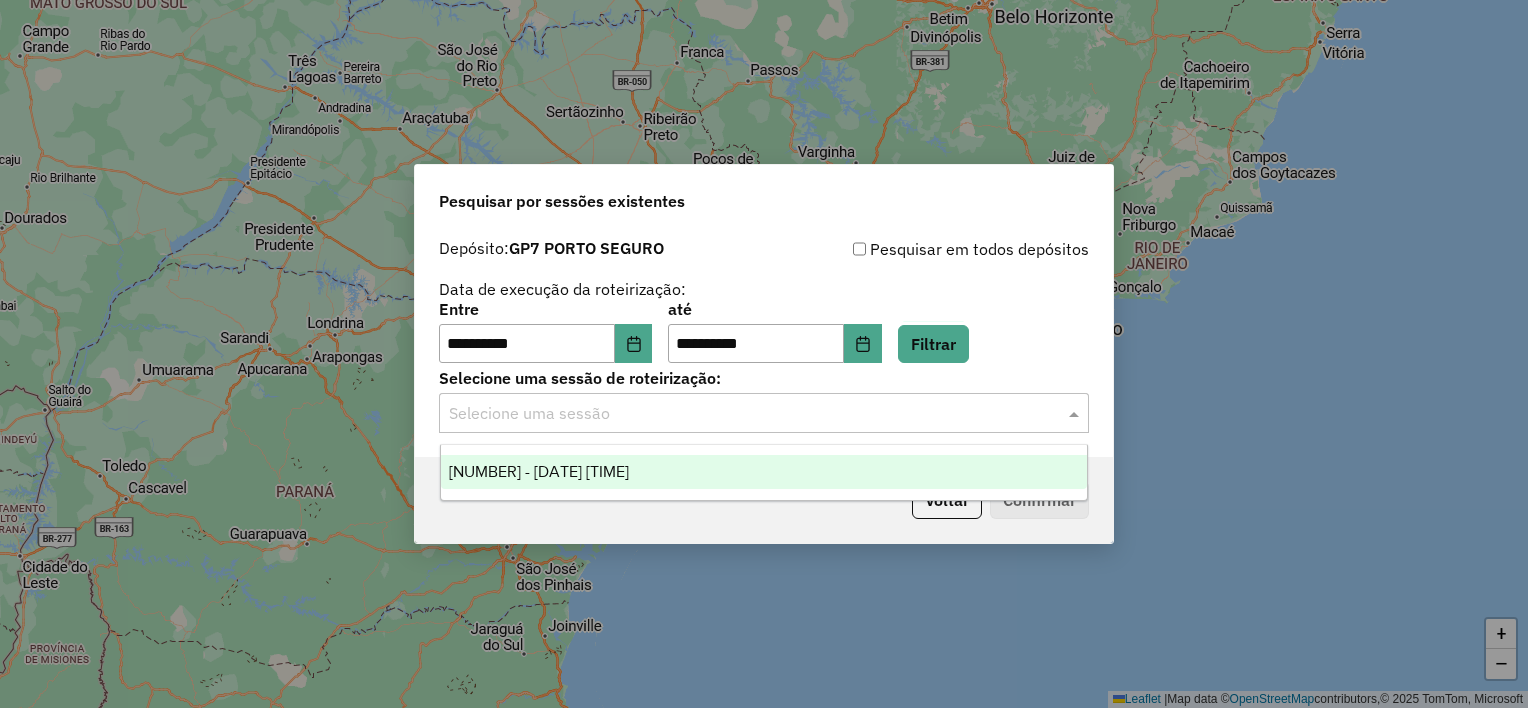 drag, startPoint x: 569, startPoint y: 459, endPoint x: 672, endPoint y: 484, distance: 105.99056 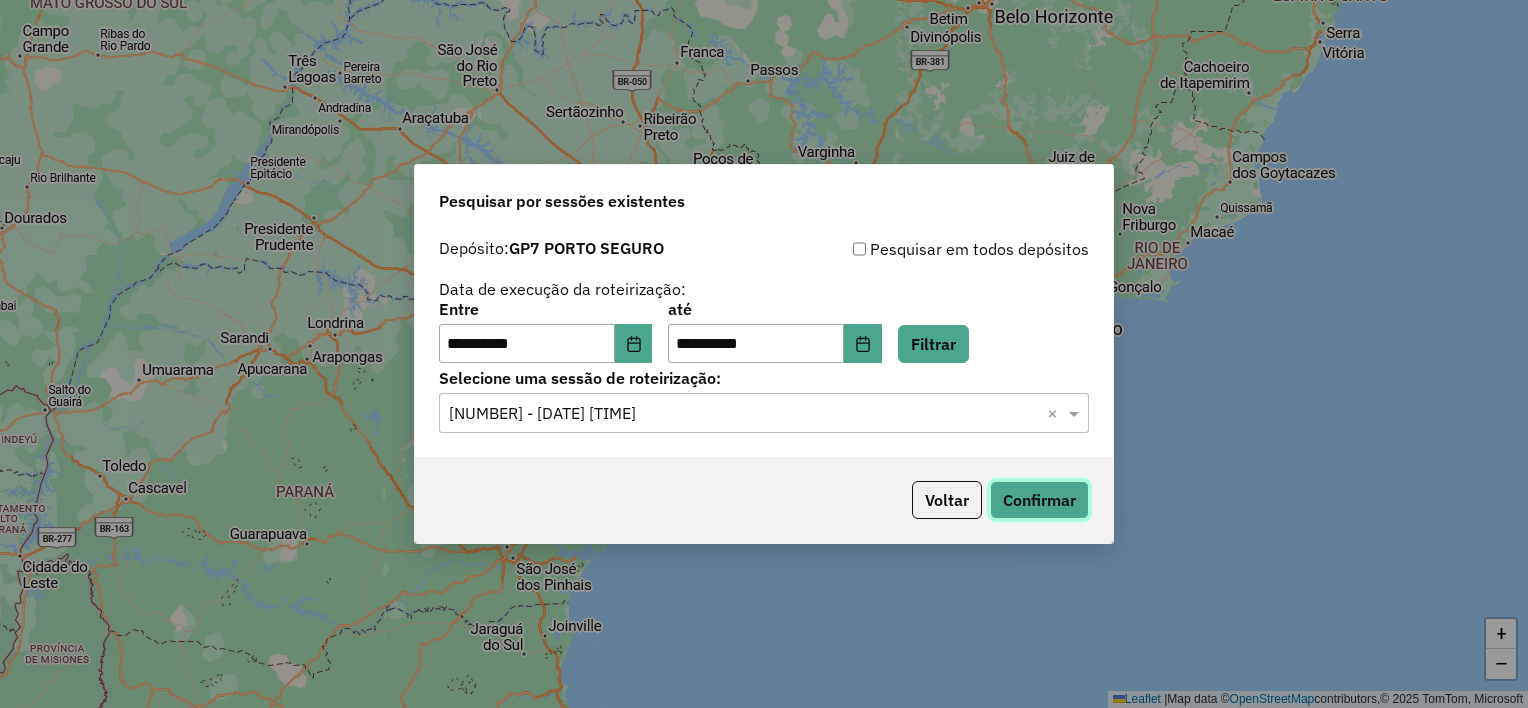 click on "Confirmar" 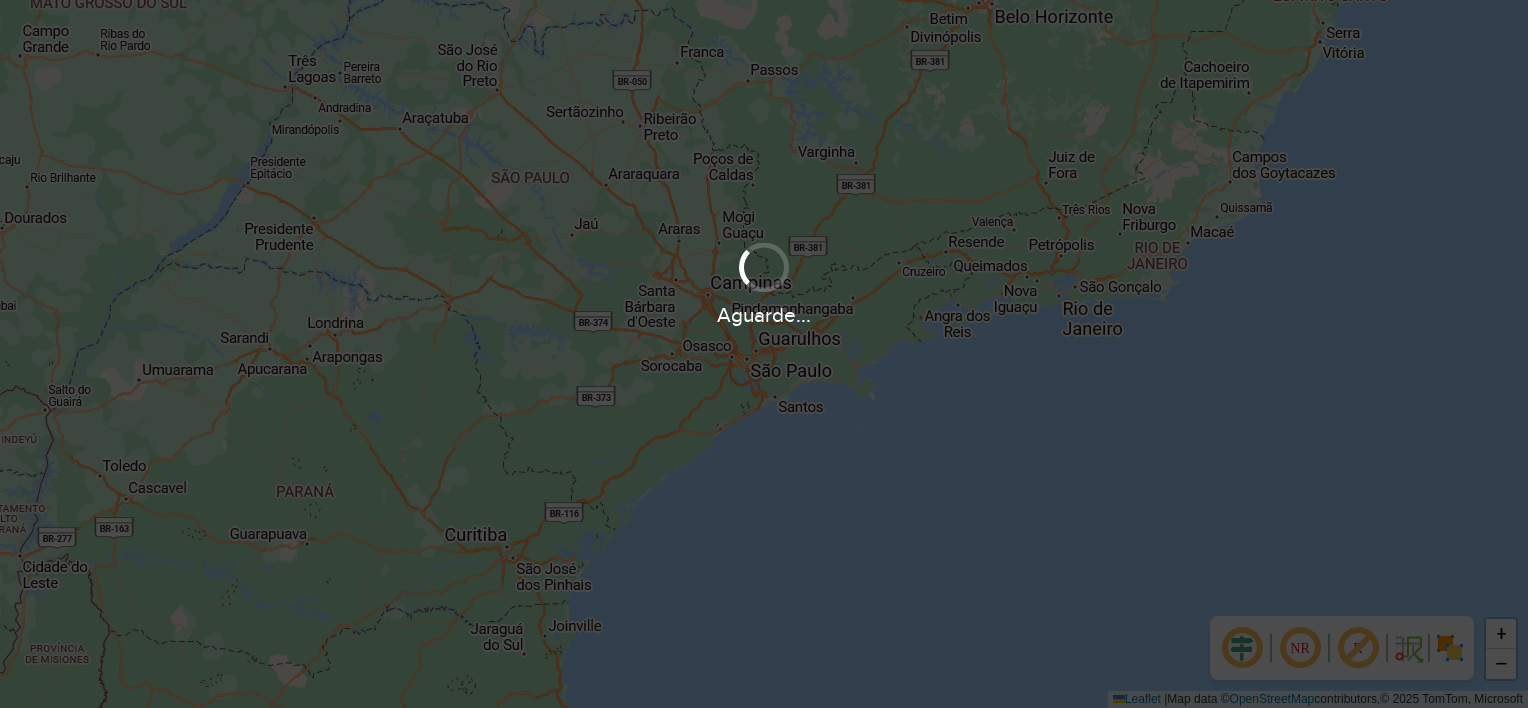 scroll, scrollTop: 0, scrollLeft: 0, axis: both 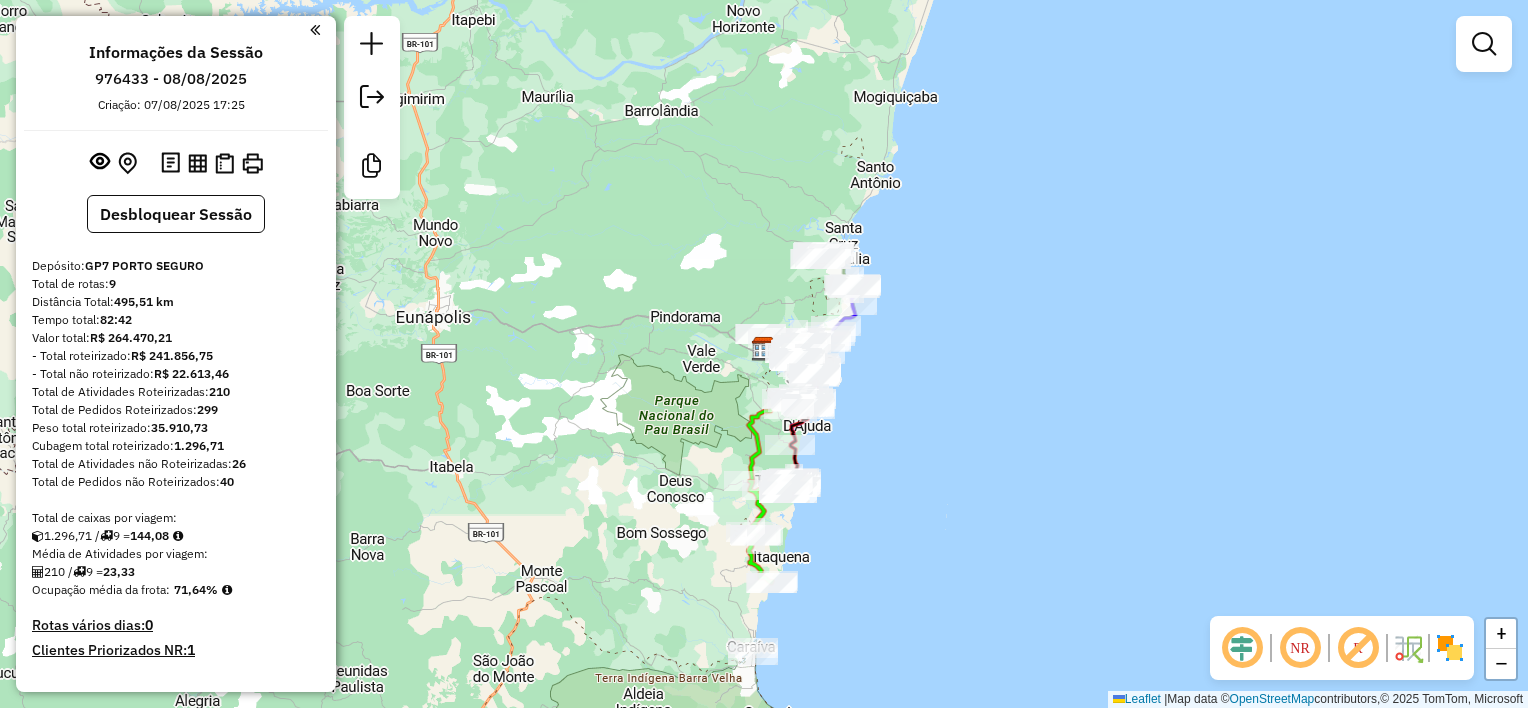 drag, startPoint x: 886, startPoint y: 508, endPoint x: 854, endPoint y: 393, distance: 119.36918 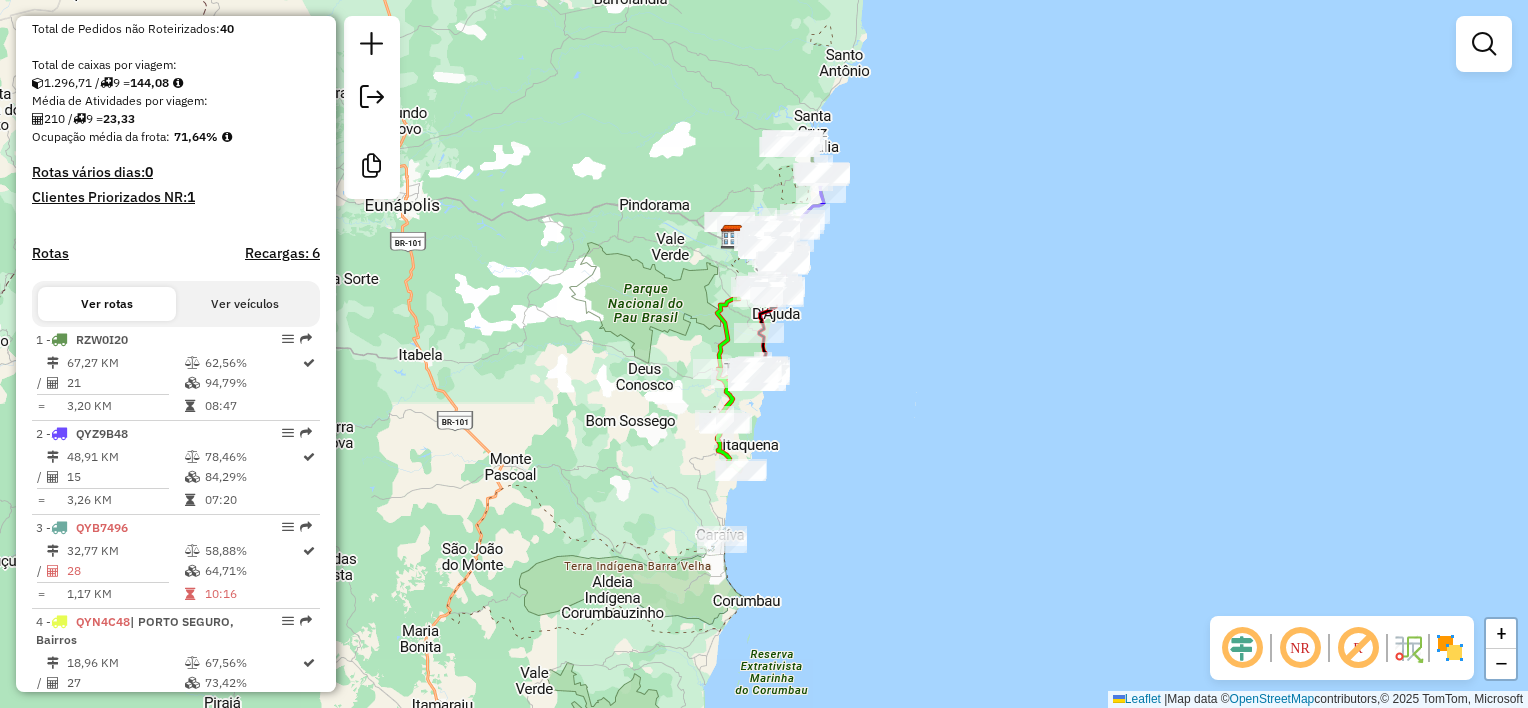 scroll, scrollTop: 500, scrollLeft: 0, axis: vertical 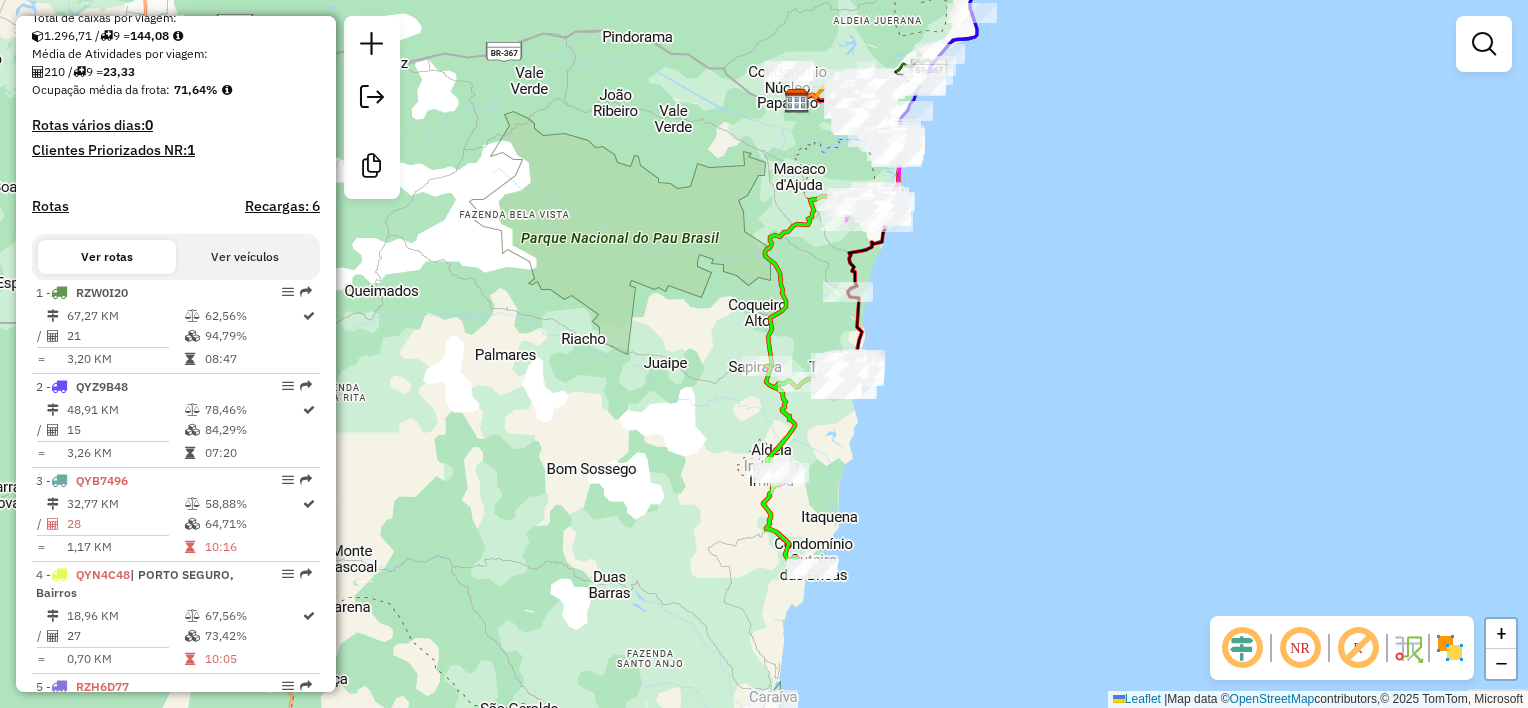 drag, startPoint x: 968, startPoint y: 341, endPoint x: 919, endPoint y: 428, distance: 99.849884 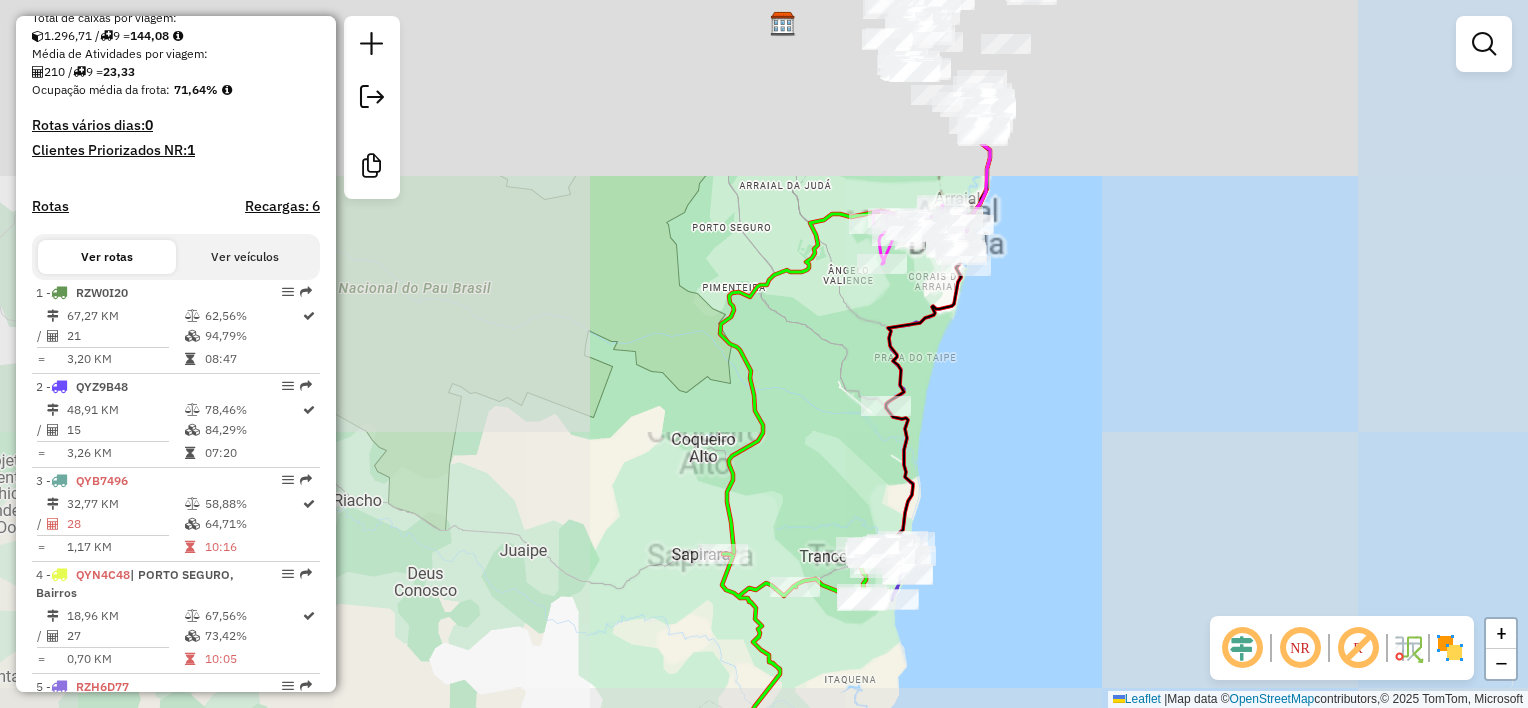 drag, startPoint x: 1032, startPoint y: 425, endPoint x: 1019, endPoint y: 440, distance: 19.849434 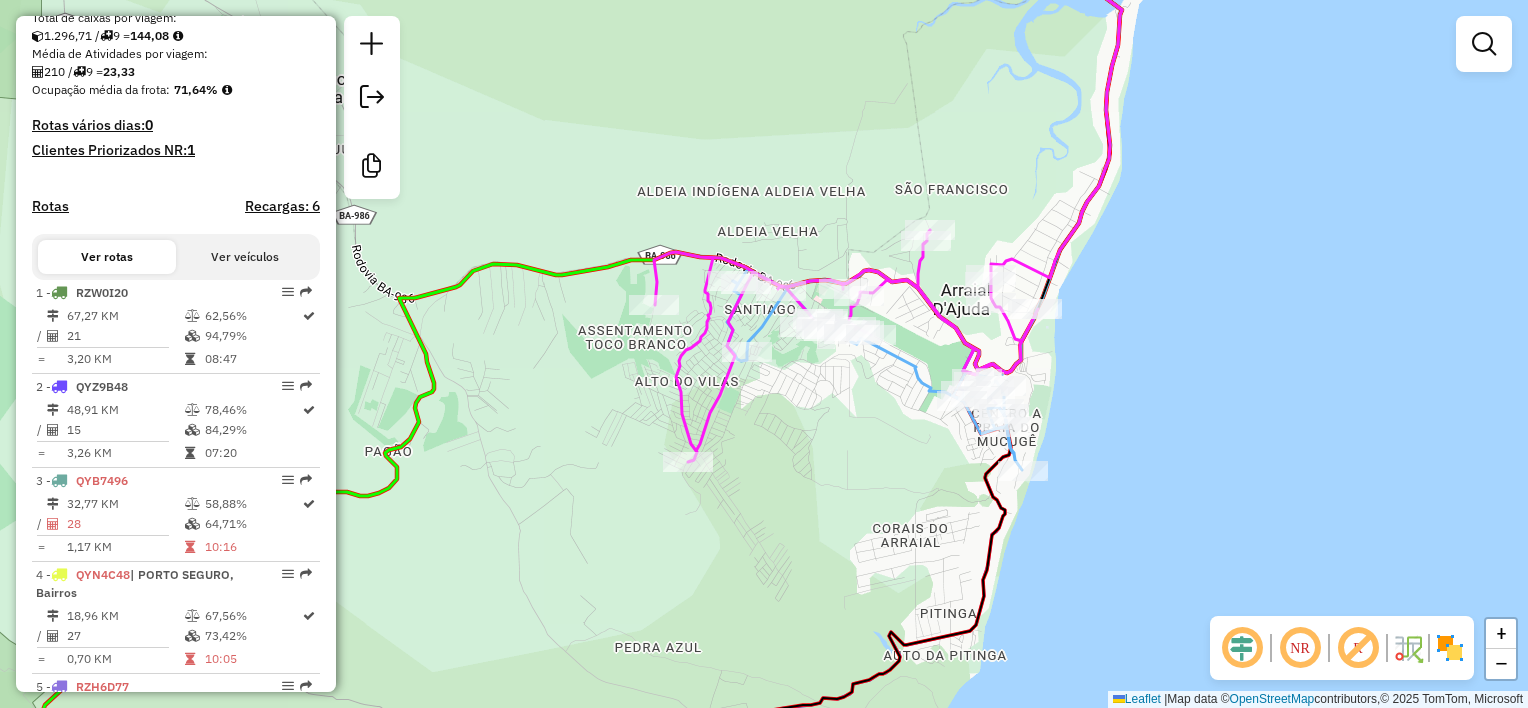 drag, startPoint x: 916, startPoint y: 296, endPoint x: 917, endPoint y: 307, distance: 11.045361 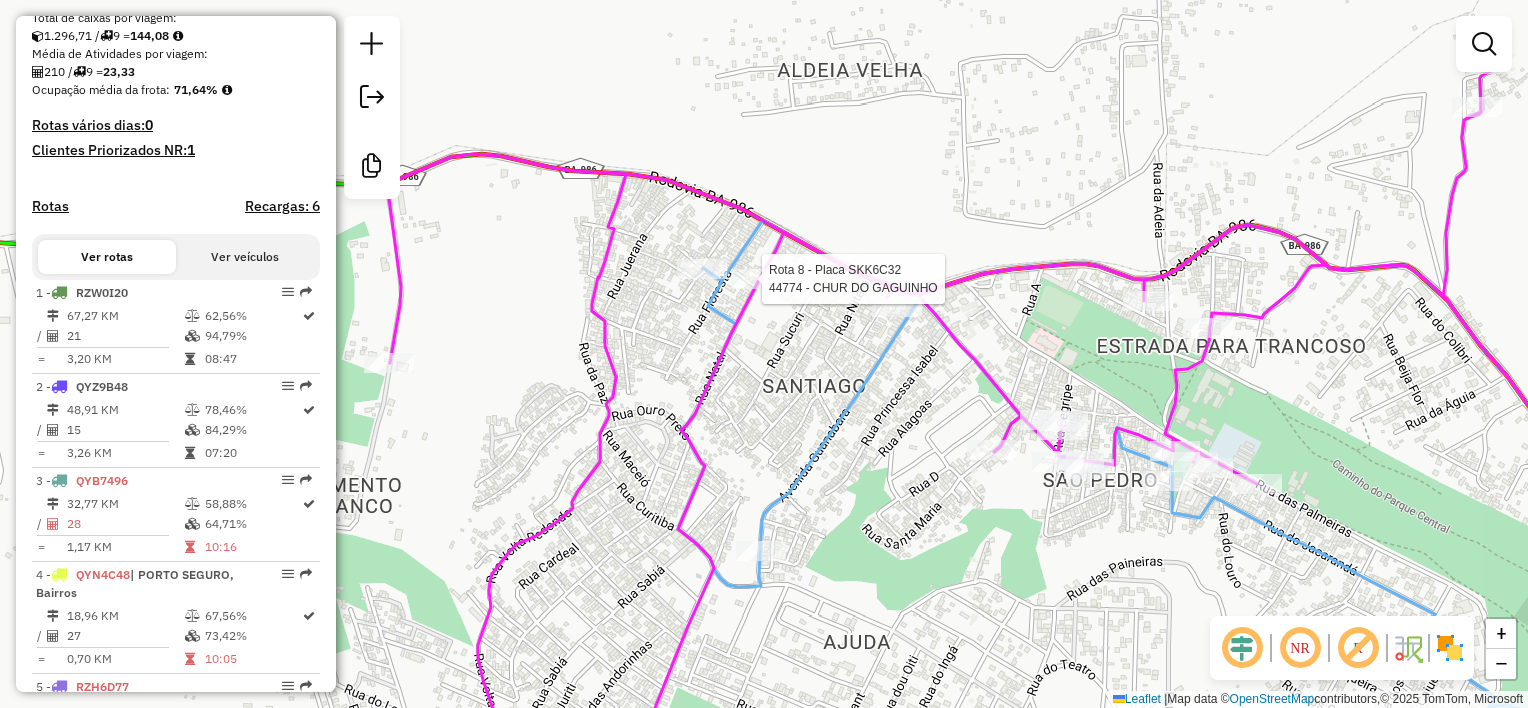 select on "**********" 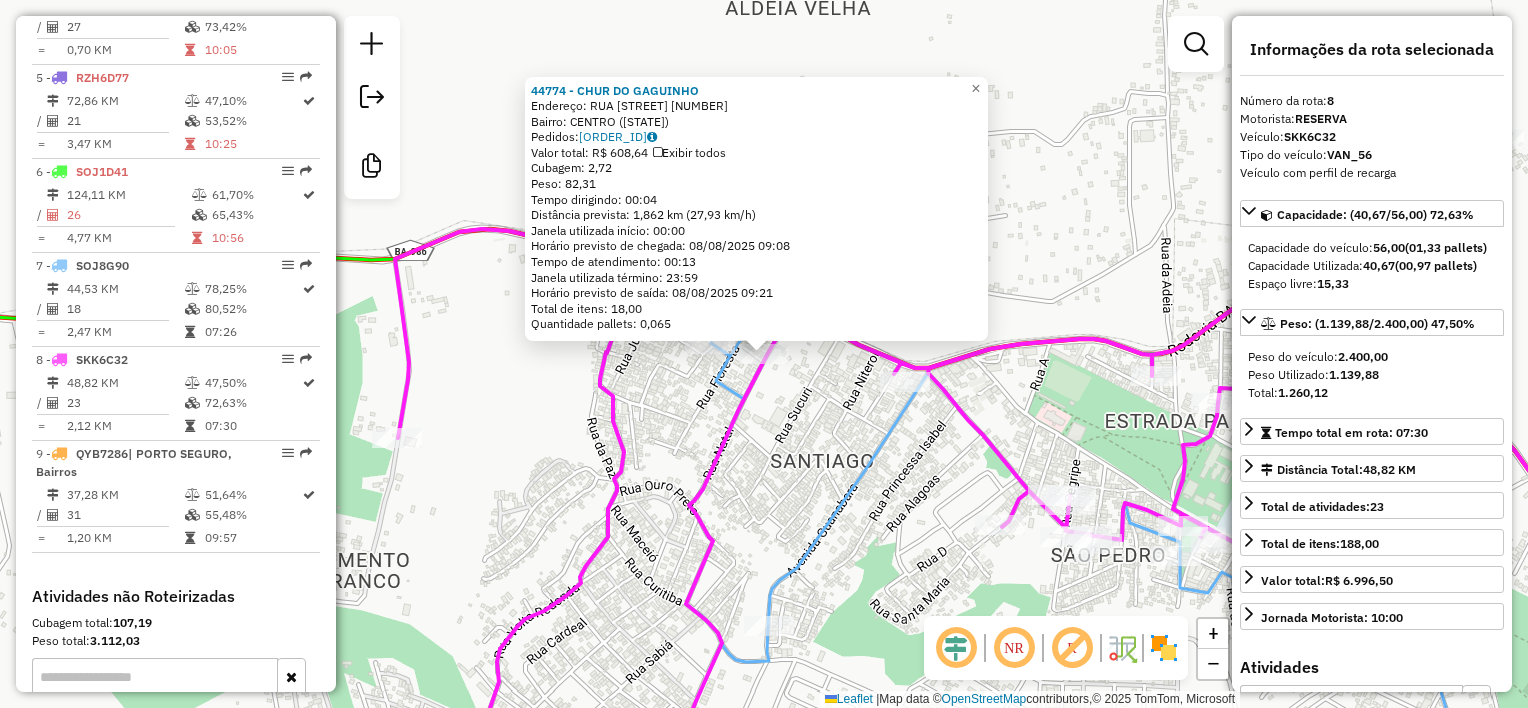 scroll, scrollTop: 1436, scrollLeft: 0, axis: vertical 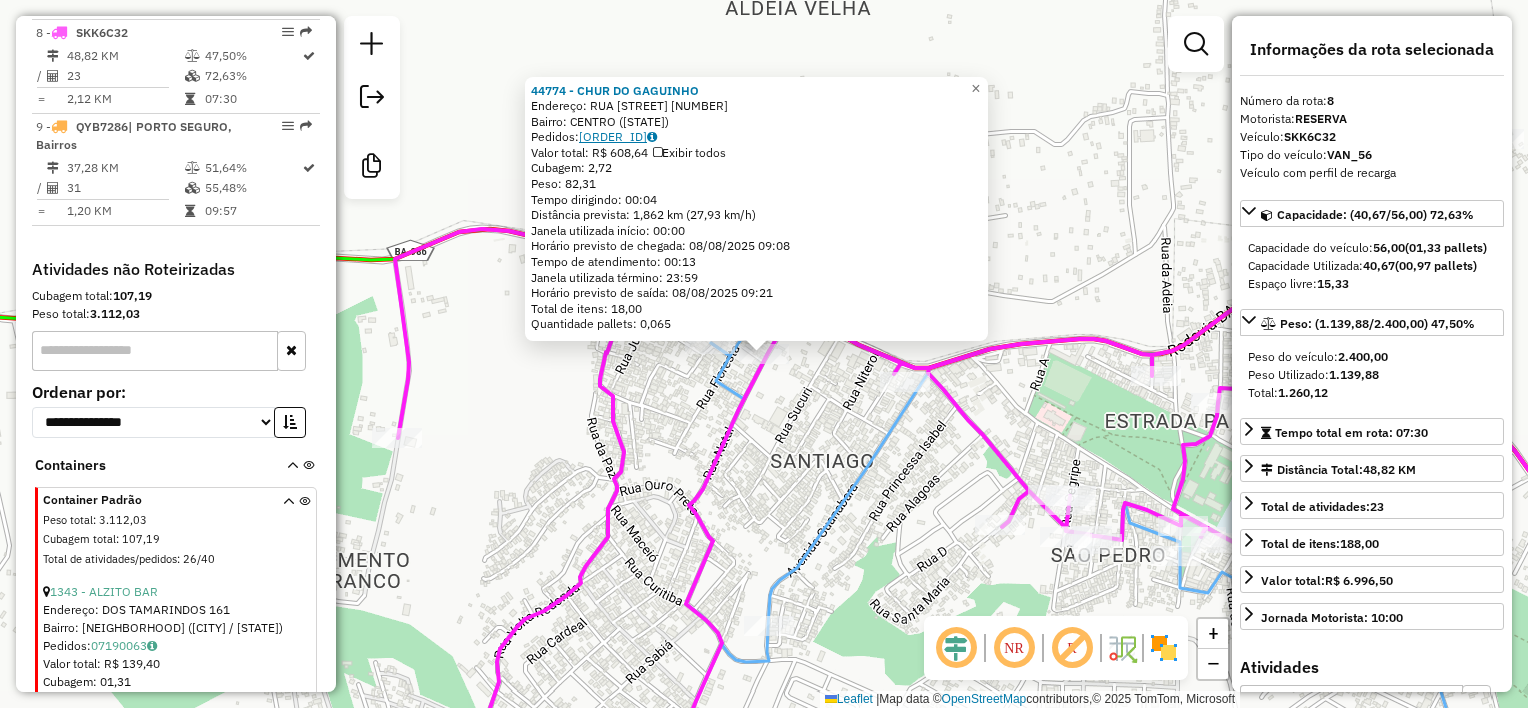 click on "07189901" 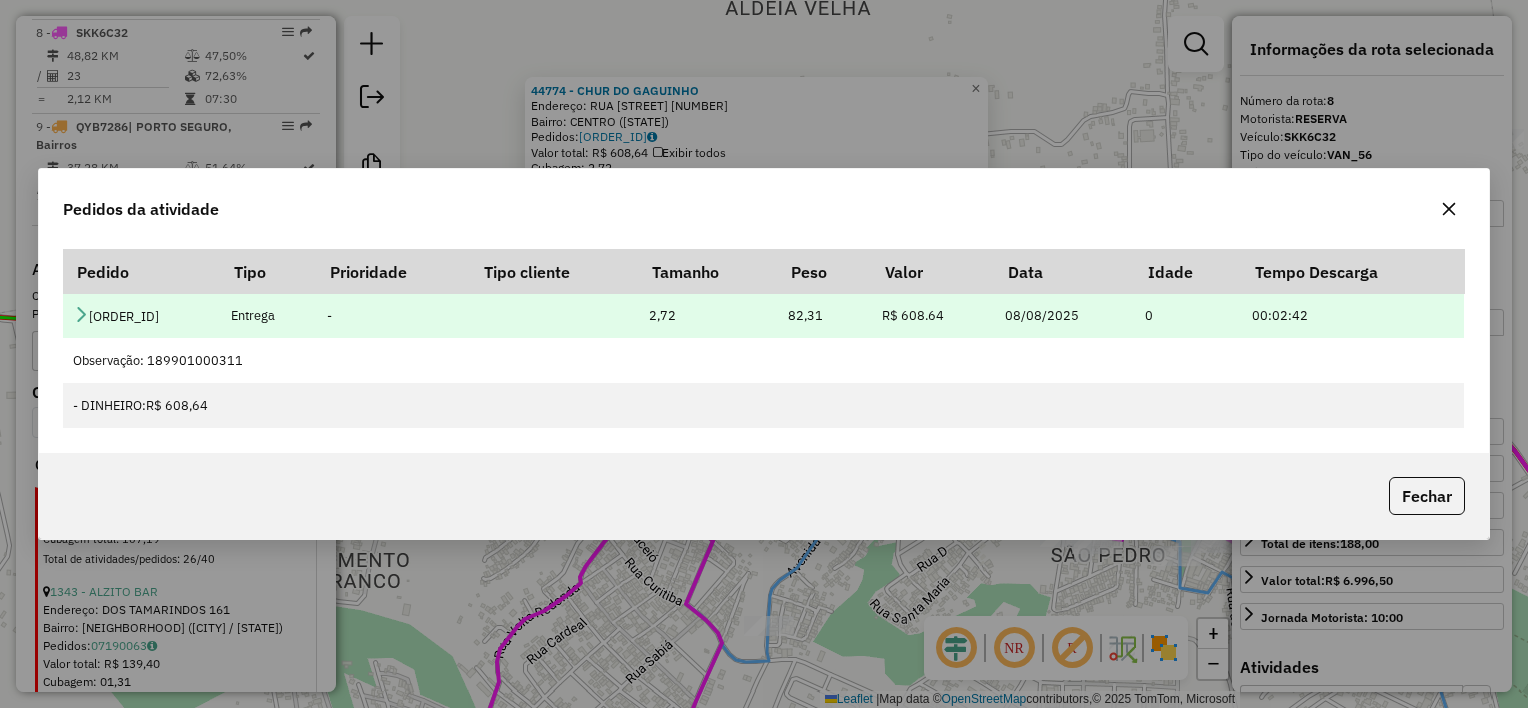 click at bounding box center [81, 314] 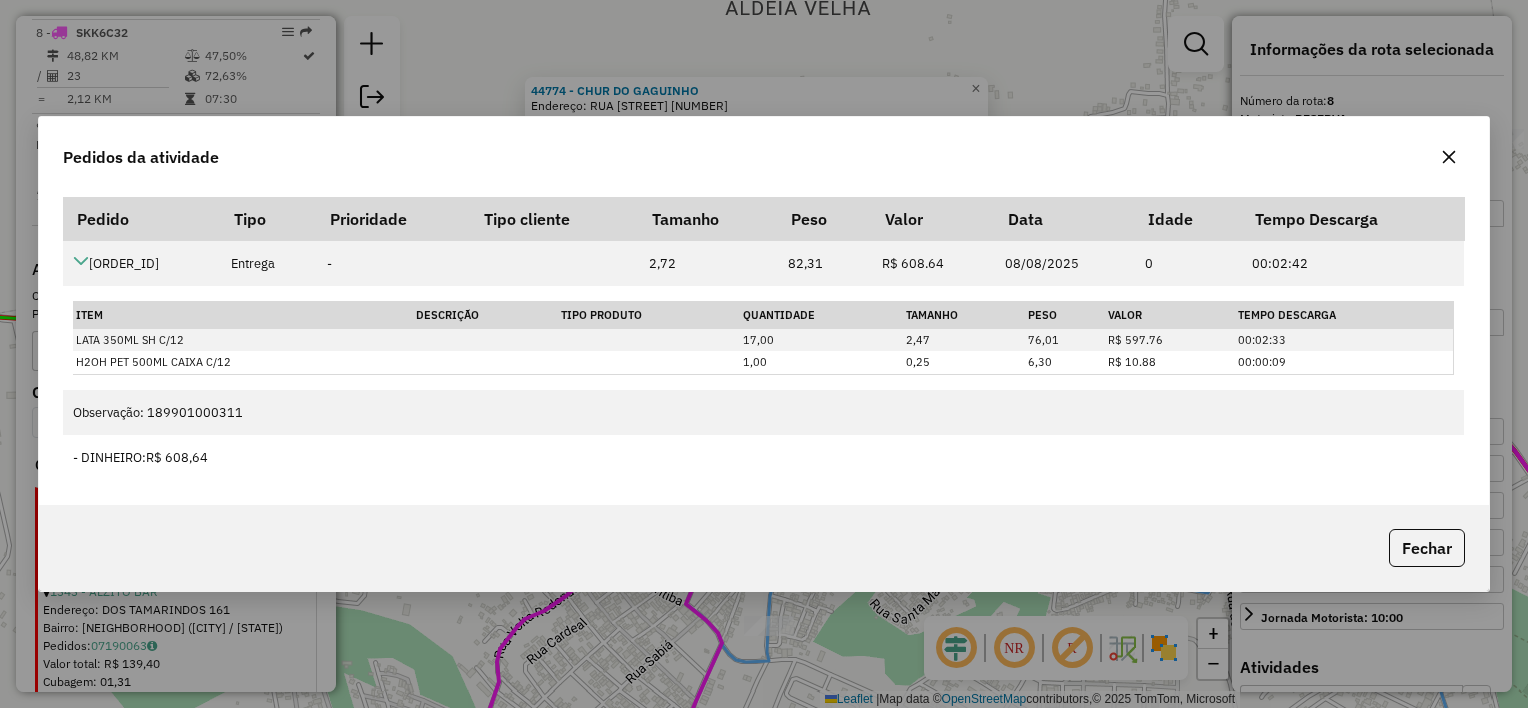 click 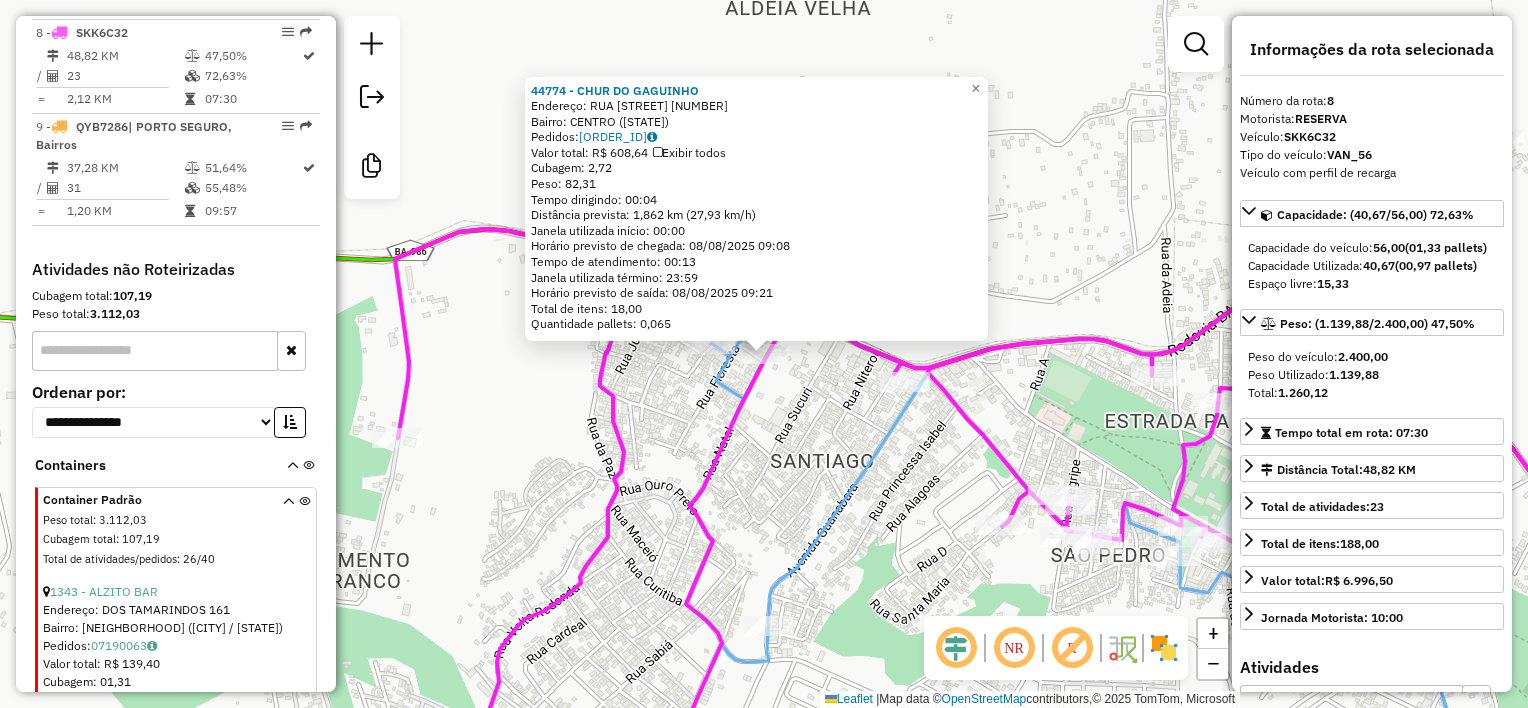 click on "44774 - CHUR DO GAGUINHO  Endereço:  RUA MANOEL CRESCENCIO SANTIAGO 108   Bairro: CENTRO (PORTO SEGURO / BA)   Pedidos:  07189901   Valor total: R$ 608,64   Exibir todos   Cubagem: 2,72  Peso: 82,31  Tempo dirigindo: 00:04   Distância prevista: 1,862 km (27,93 km/h)   Janela utilizada início: 00:00   Horário previsto de chegada: 08/08/2025 09:08   Tempo de atendimento: 00:13   Janela utilizada término: 23:59   Horário previsto de saída: 08/08/2025 09:21   Total de itens: 18,00   Quantidade pallets: 0,065  × Janela de atendimento Grade de atendimento Capacidade Transportadoras Veículos Cliente Pedidos  Rotas Selecione os dias de semana para filtrar as janelas de atendimento  Seg   Ter   Qua   Qui   Sex   Sáb   Dom  Informe o período da janela de atendimento: De: Até:  Filtrar exatamente a janela do cliente  Considerar janela de atendimento padrão  Selecione os dias de semana para filtrar as grades de atendimento  Seg   Ter   Qua   Qui   Sex   Sáb   Dom   Peso mínimo:   Peso máximo:   De:   De:" 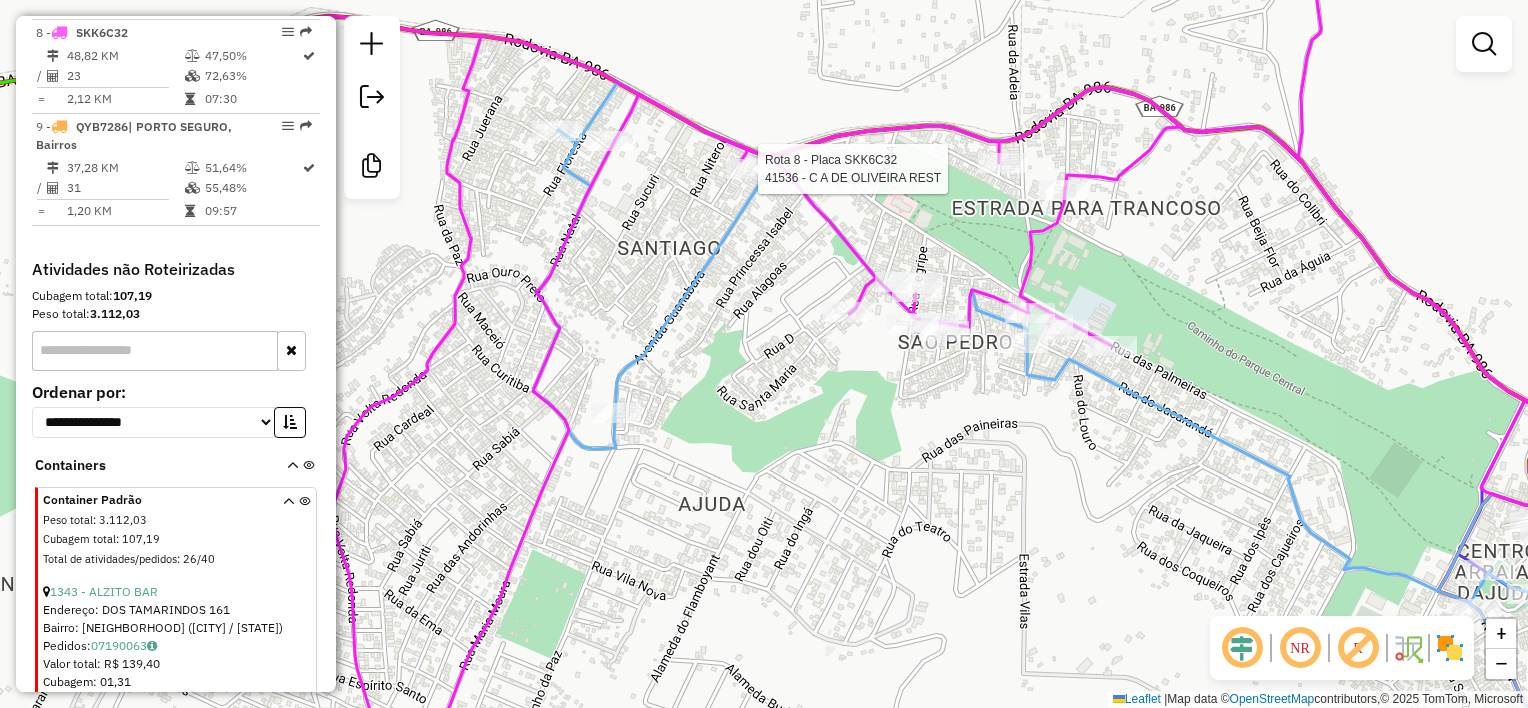 select on "**********" 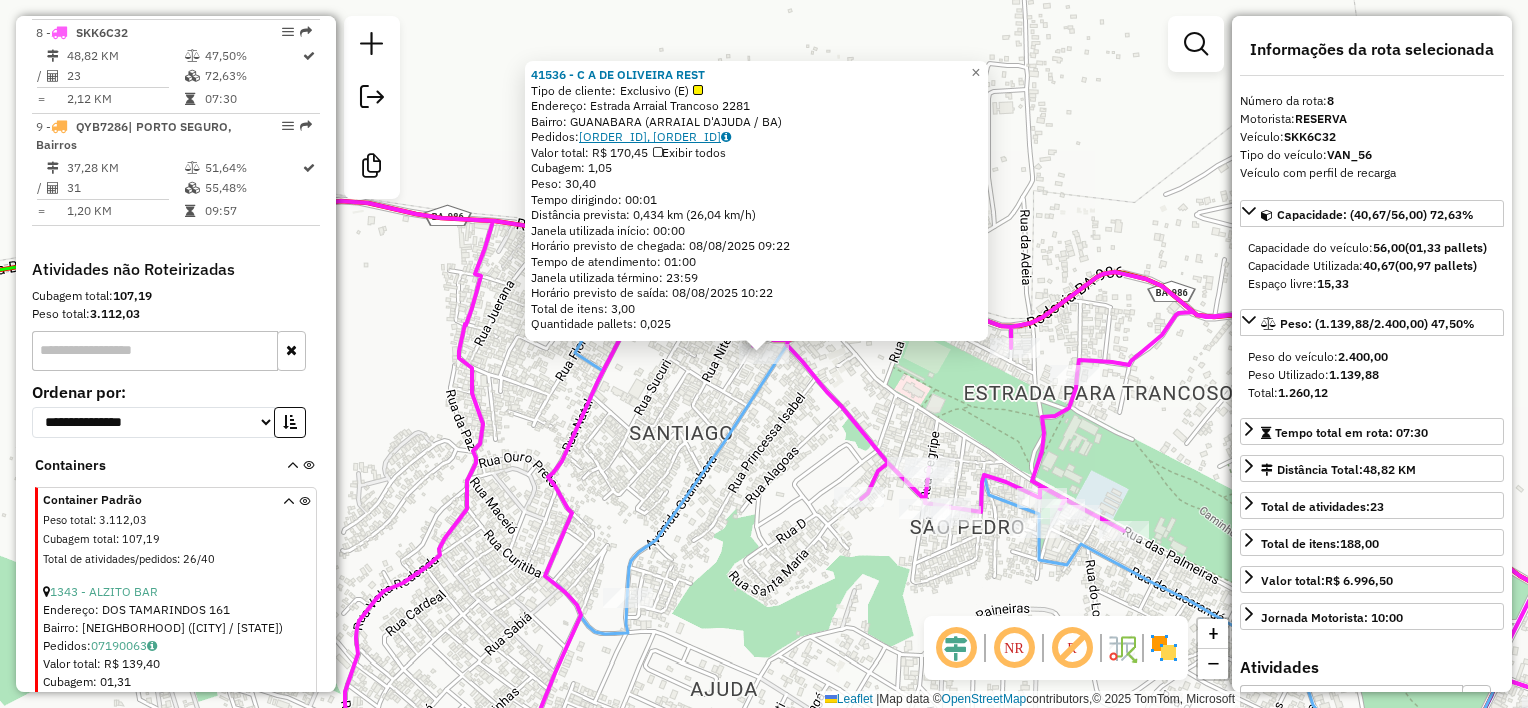 click on "07190031, 07190032" 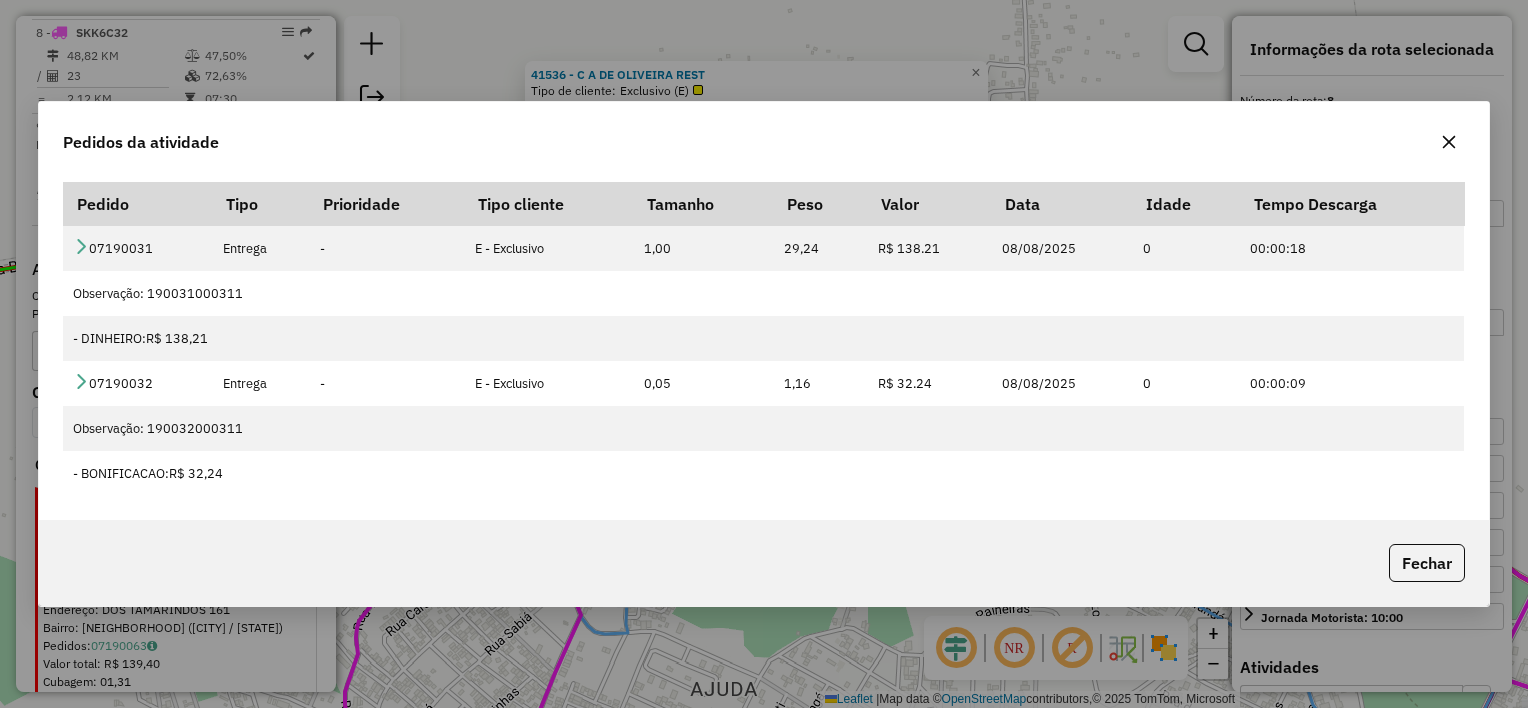 click 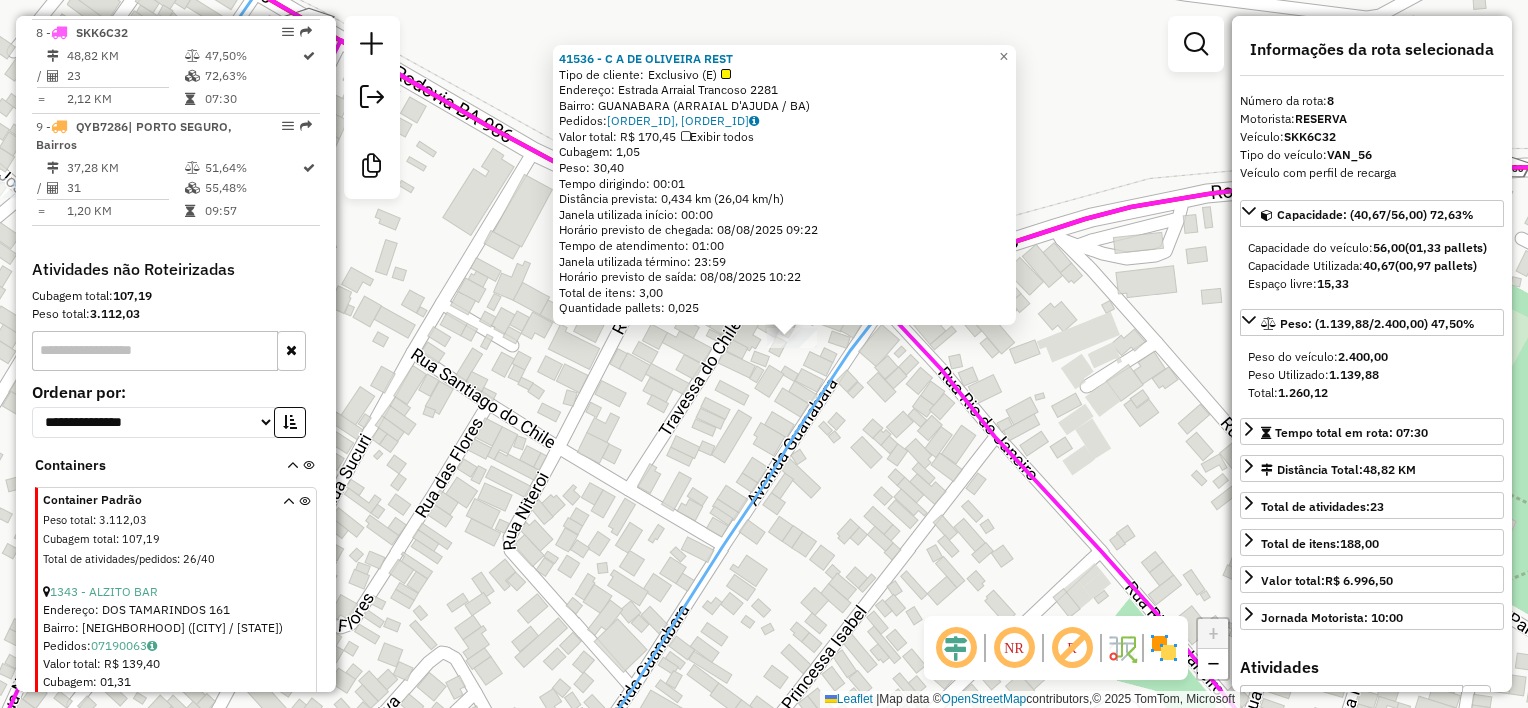 click on "41536 - C A DE OLIVEIRA REST  Tipo de cliente:   Exclusivo (E)   Endereço:  Estrada Arraial Trancoso 2281   Bairro: GUANABARA (ARRAIAL D'AJUDA / BA)   Pedidos:  07190031, 07190032   Valor total: R$ 170,45   Exibir todos   Cubagem: 1,05  Peso: 30,40  Tempo dirigindo: 00:01   Distância prevista: 0,434 km (26,04 km/h)   Janela utilizada início: 00:00   Horário previsto de chegada: 08/08/2025 09:22   Tempo de atendimento: 01:00   Janela utilizada término: 23:59   Horário previsto de saída: 08/08/2025 10:22   Total de itens: 3,00   Quantidade pallets: 0,025  × Janela de atendimento Grade de atendimento Capacidade Transportadoras Veículos Cliente Pedidos  Rotas Selecione os dias de semana para filtrar as janelas de atendimento  Seg   Ter   Qua   Qui   Sex   Sáb   Dom  Informe o período da janela de atendimento: De: Até:  Filtrar exatamente a janela do cliente  Considerar janela de atendimento padrão  Selecione os dias de semana para filtrar as grades de atendimento  Seg   Ter   Qua   Qui   Sex   Sáb" 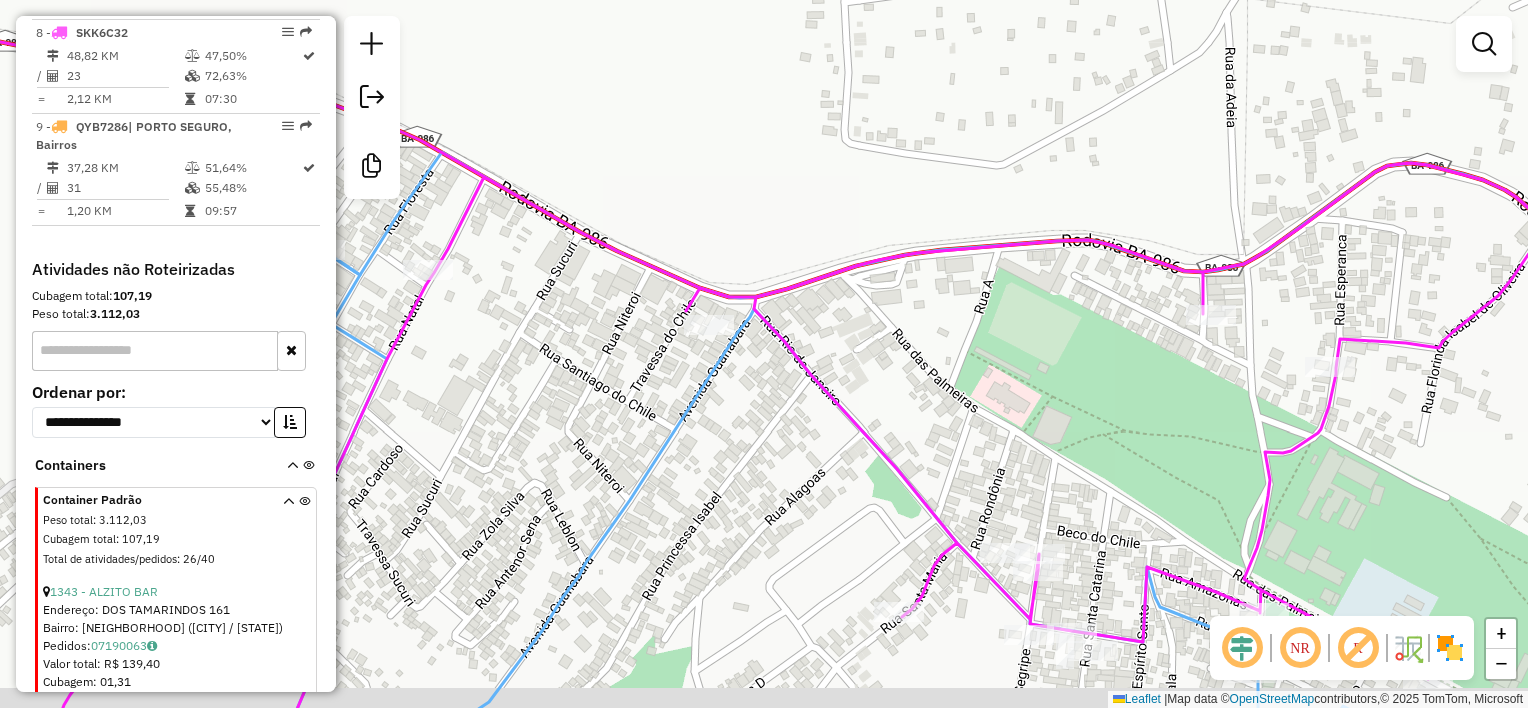 click on "Janela de atendimento Grade de atendimento Capacidade Transportadoras Veículos Cliente Pedidos  Rotas Selecione os dias de semana para filtrar as janelas de atendimento  Seg   Ter   Qua   Qui   Sex   Sáb   Dom  Informe o período da janela de atendimento: De: Até:  Filtrar exatamente a janela do cliente  Considerar janela de atendimento padrão  Selecione os dias de semana para filtrar as grades de atendimento  Seg   Ter   Qua   Qui   Sex   Sáb   Dom   Considerar clientes sem dia de atendimento cadastrado  Clientes fora do dia de atendimento selecionado Filtrar as atividades entre os valores definidos abaixo:  Peso mínimo:   Peso máximo:   Cubagem mínima:   Cubagem máxima:   De:   Até:  Filtrar as atividades entre o tempo de atendimento definido abaixo:  De:   Até:   Considerar capacidade total dos clientes não roteirizados Transportadora: Selecione um ou mais itens Tipo de veículo: Selecione um ou mais itens Veículo: Selecione um ou mais itens Motorista: Selecione um ou mais itens Nome: Rótulo:" 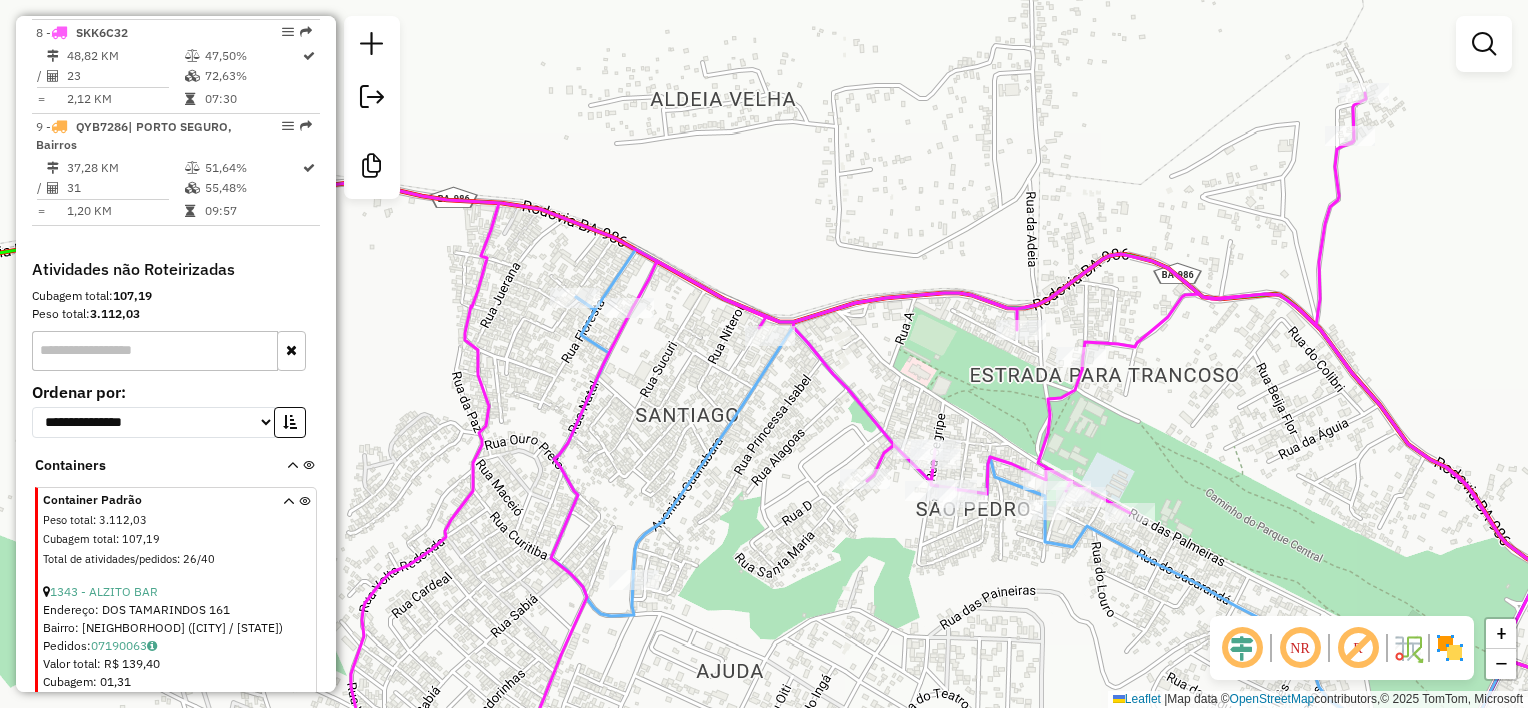 click on "Janela de atendimento Grade de atendimento Capacidade Transportadoras Veículos Cliente Pedidos  Rotas Selecione os dias de semana para filtrar as janelas de atendimento  Seg   Ter   Qua   Qui   Sex   Sáb   Dom  Informe o período da janela de atendimento: De: Até:  Filtrar exatamente a janela do cliente  Considerar janela de atendimento padrão  Selecione os dias de semana para filtrar as grades de atendimento  Seg   Ter   Qua   Qui   Sex   Sáb   Dom   Considerar clientes sem dia de atendimento cadastrado  Clientes fora do dia de atendimento selecionado Filtrar as atividades entre os valores definidos abaixo:  Peso mínimo:   Peso máximo:   Cubagem mínima:   Cubagem máxima:   De:   Até:  Filtrar as atividades entre o tempo de atendimento definido abaixo:  De:   Até:   Considerar capacidade total dos clientes não roteirizados Transportadora: Selecione um ou mais itens Tipo de veículo: Selecione um ou mais itens Veículo: Selecione um ou mais itens Motorista: Selecione um ou mais itens Nome: Rótulo:" 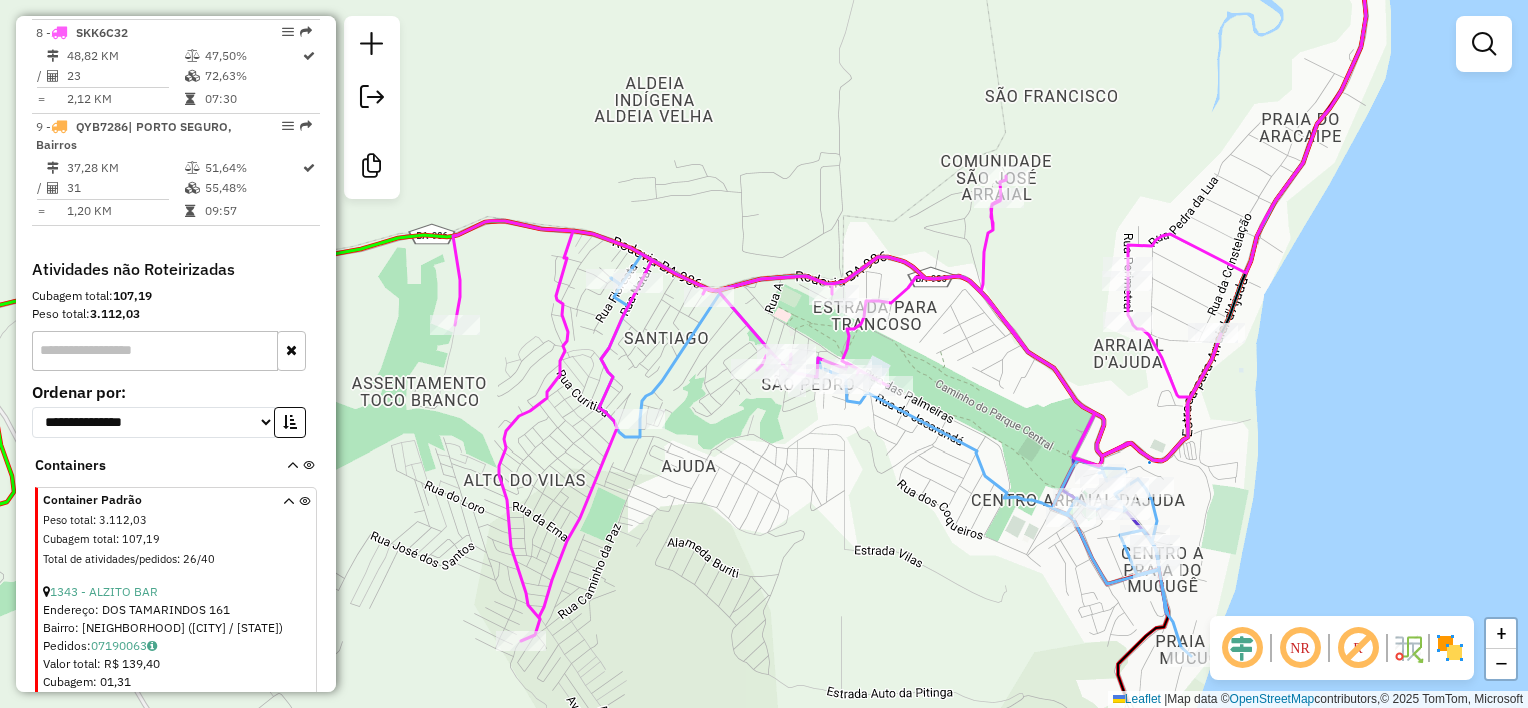 drag, startPoint x: 751, startPoint y: 396, endPoint x: 776, endPoint y: 320, distance: 80.00625 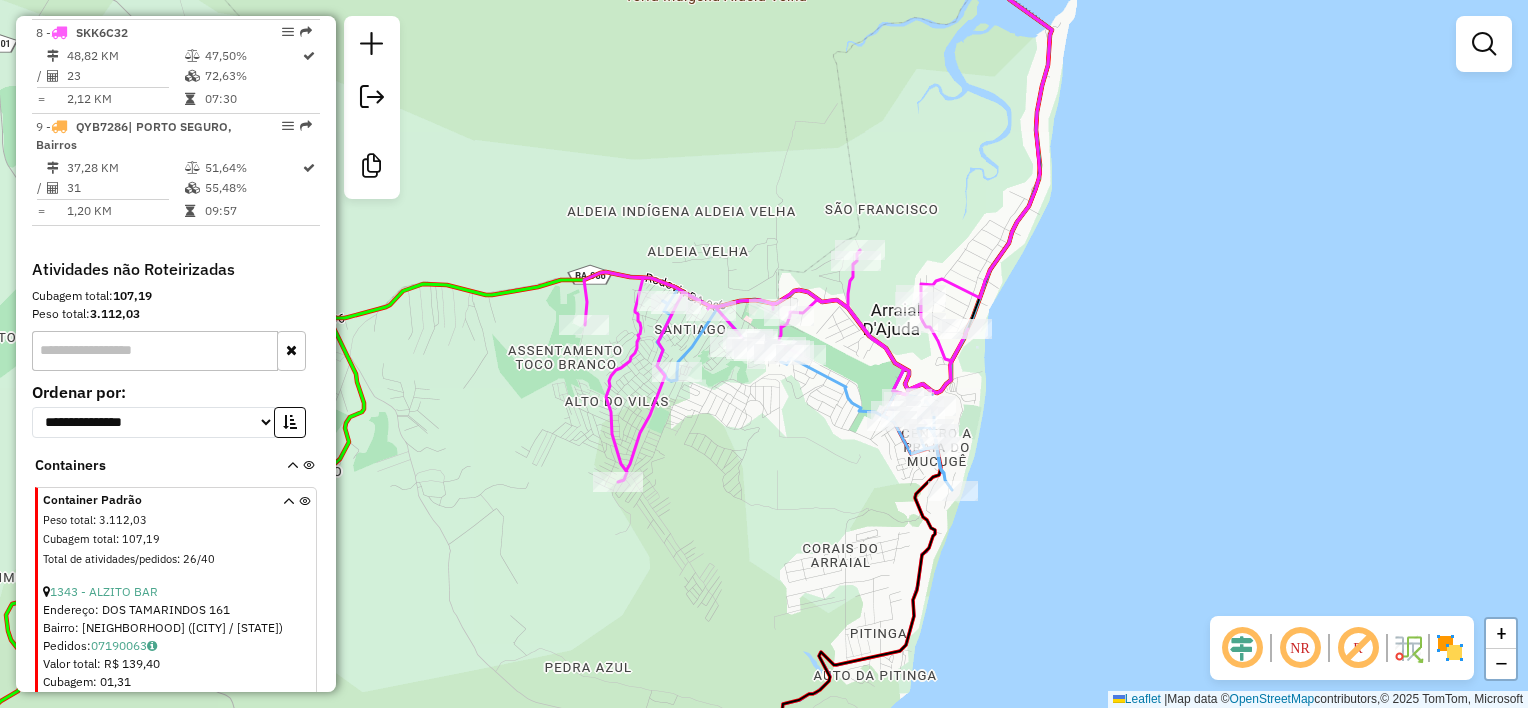 drag, startPoint x: 729, startPoint y: 451, endPoint x: 733, endPoint y: 481, distance: 30.265491 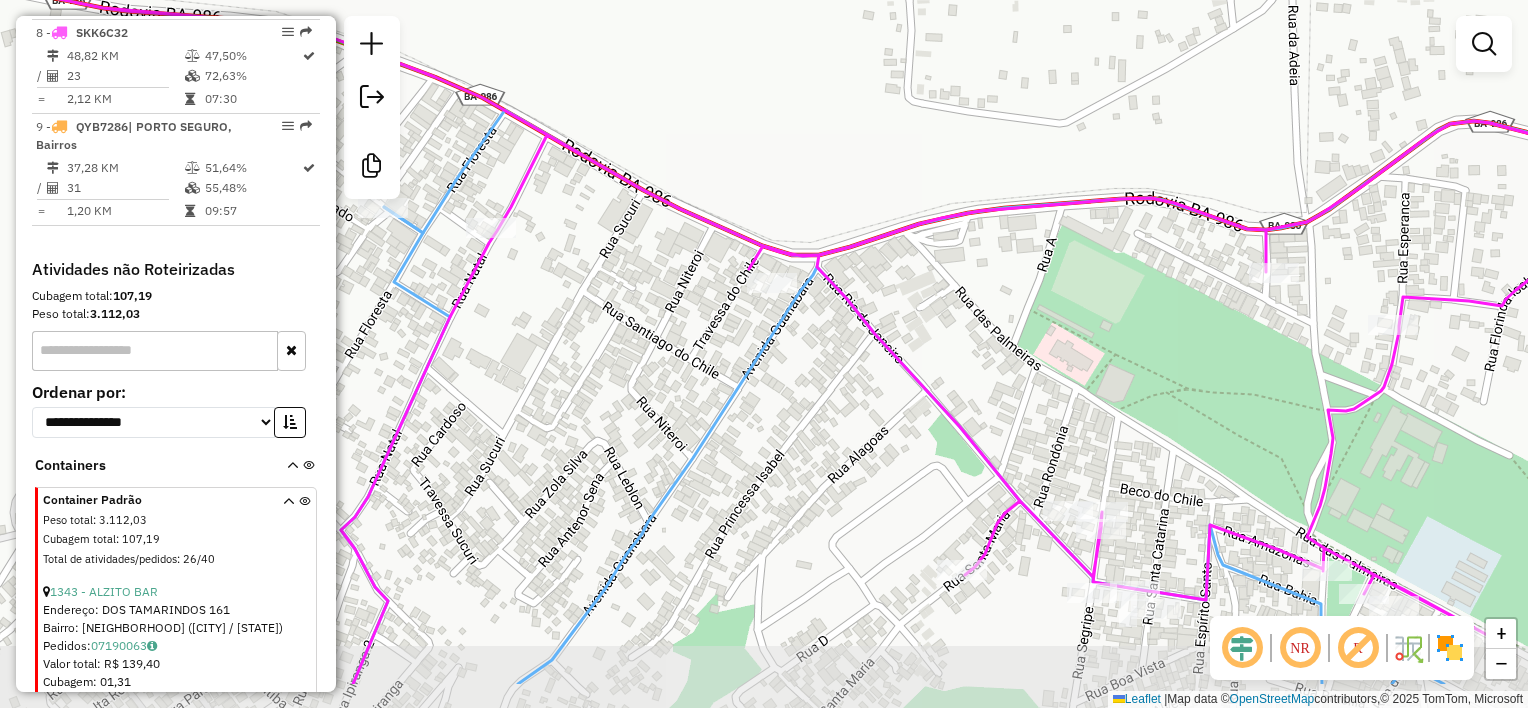 drag, startPoint x: 881, startPoint y: 392, endPoint x: 830, endPoint y: 278, distance: 124.88795 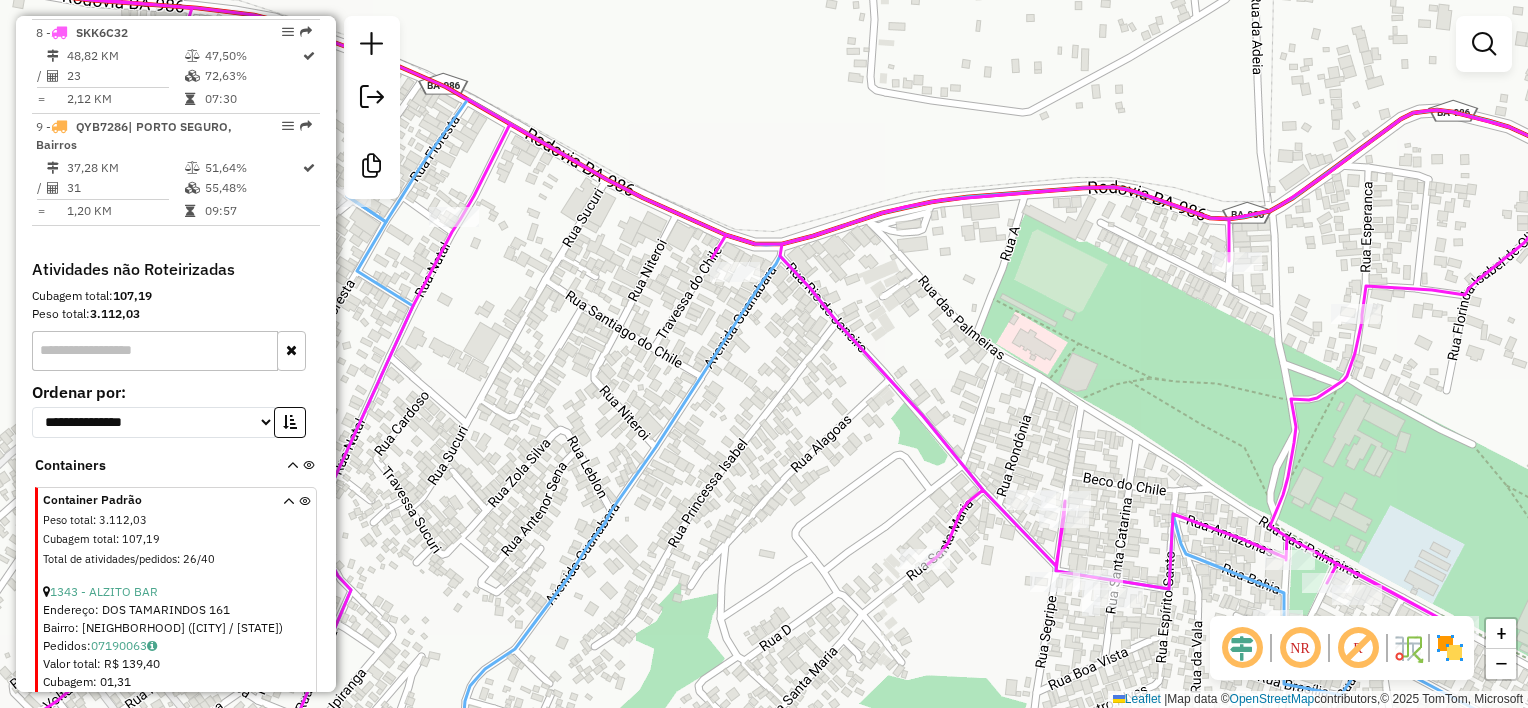 drag, startPoint x: 702, startPoint y: 368, endPoint x: 627, endPoint y: 395, distance: 79.71198 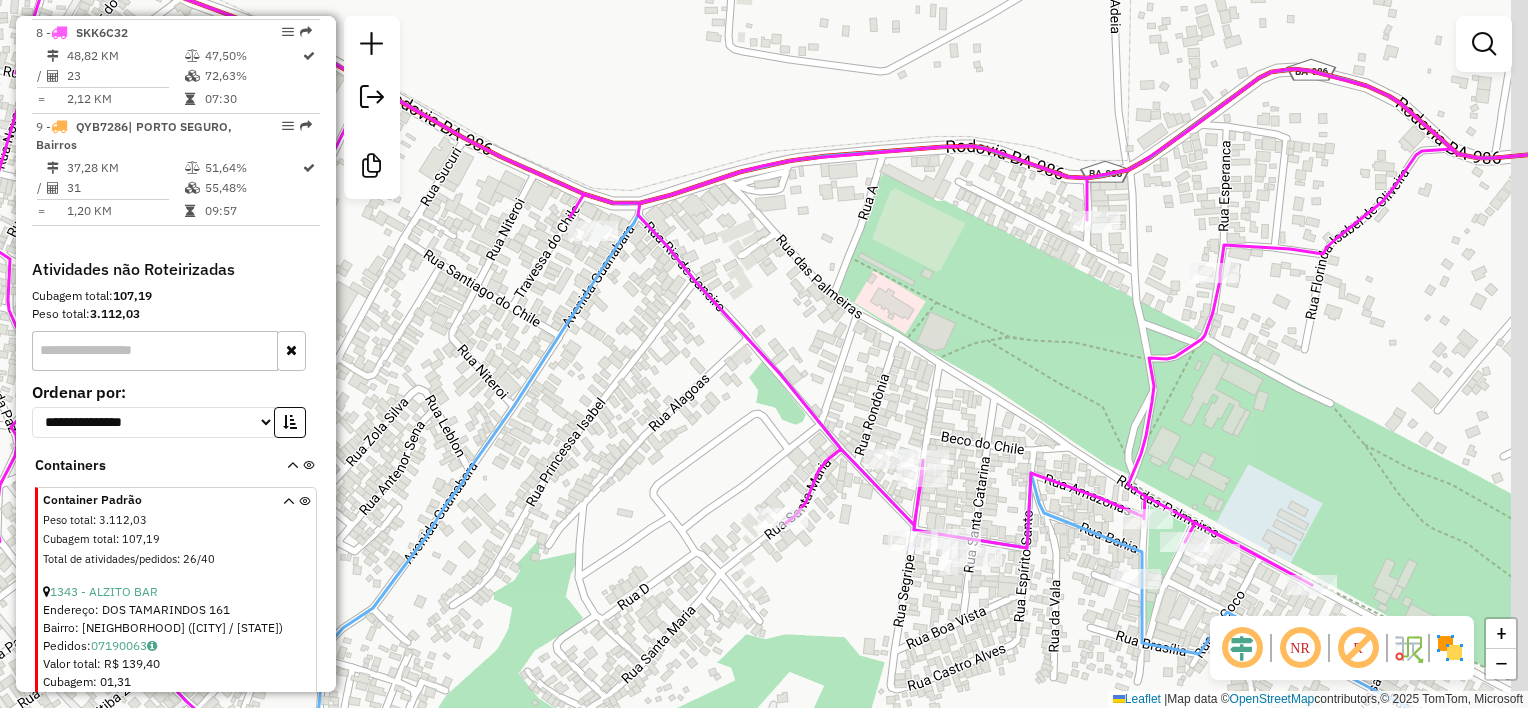drag, startPoint x: 732, startPoint y: 450, endPoint x: 661, endPoint y: 379, distance: 100.409164 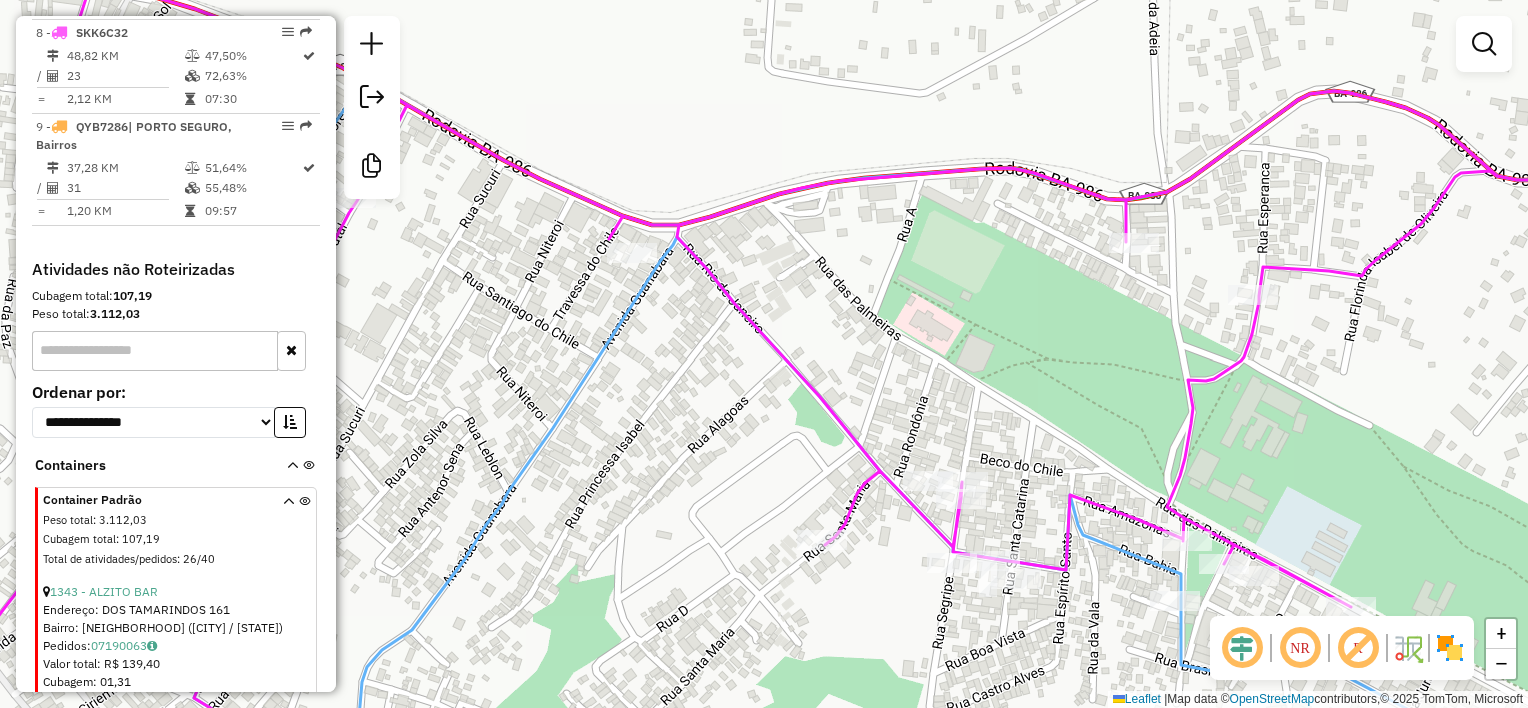 drag, startPoint x: 629, startPoint y: 319, endPoint x: 671, endPoint y: 300, distance: 46.09772 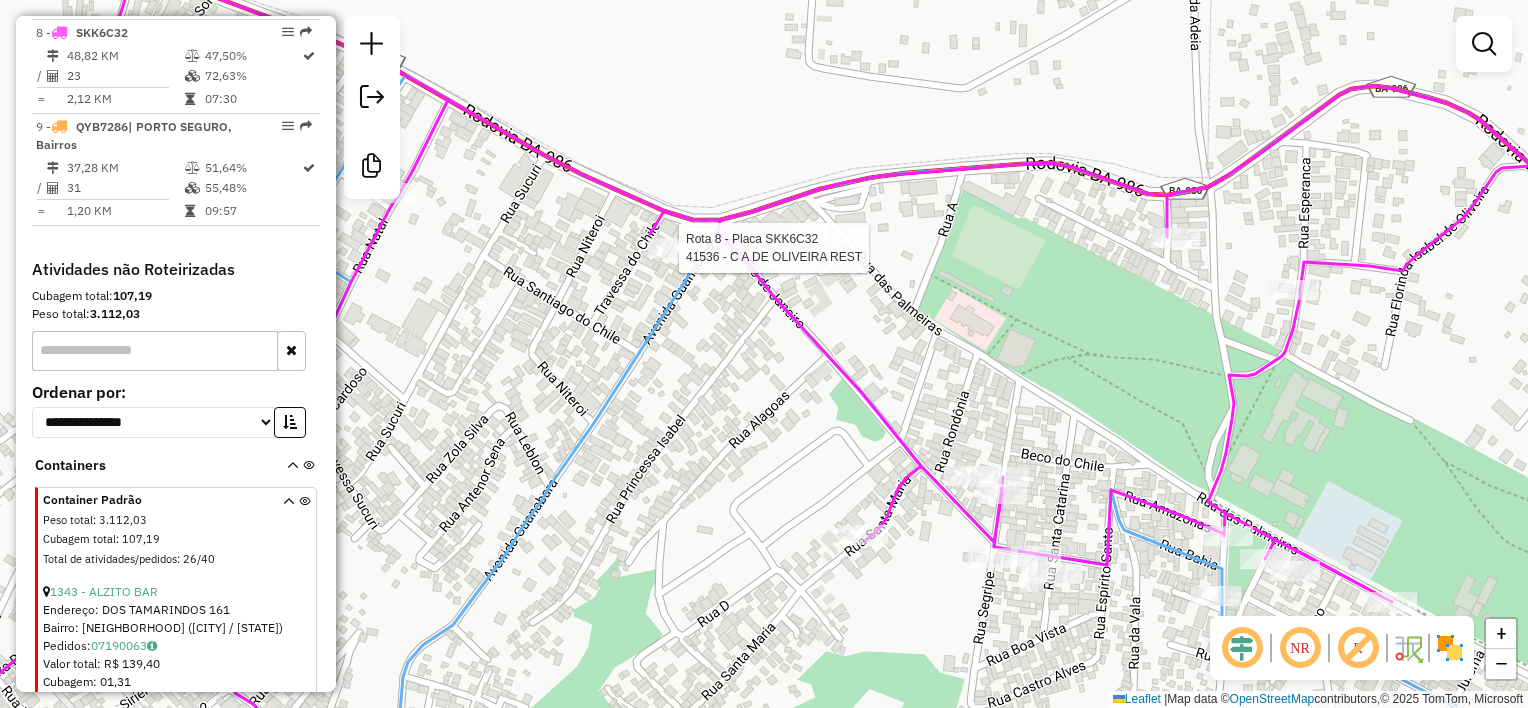 select on "**********" 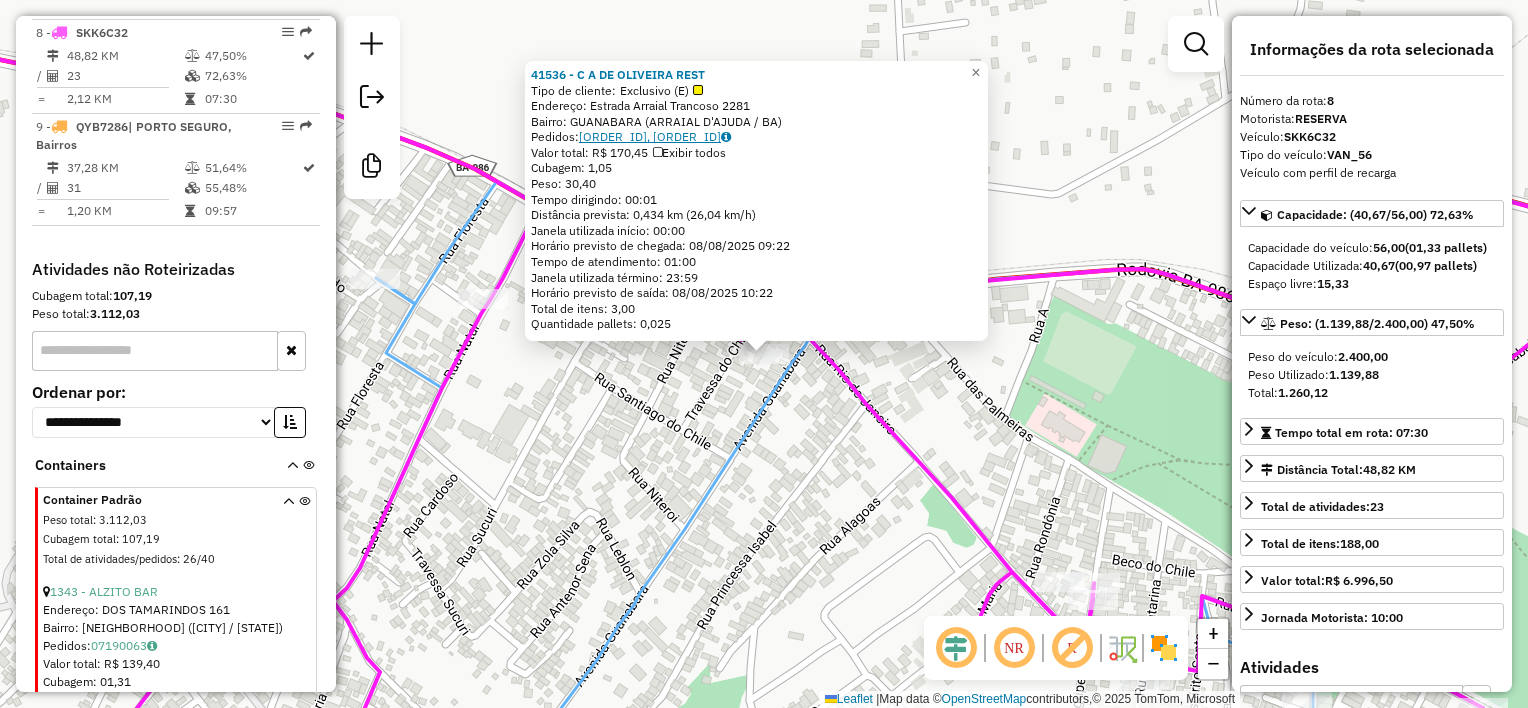 click on "07190031, 07190032" 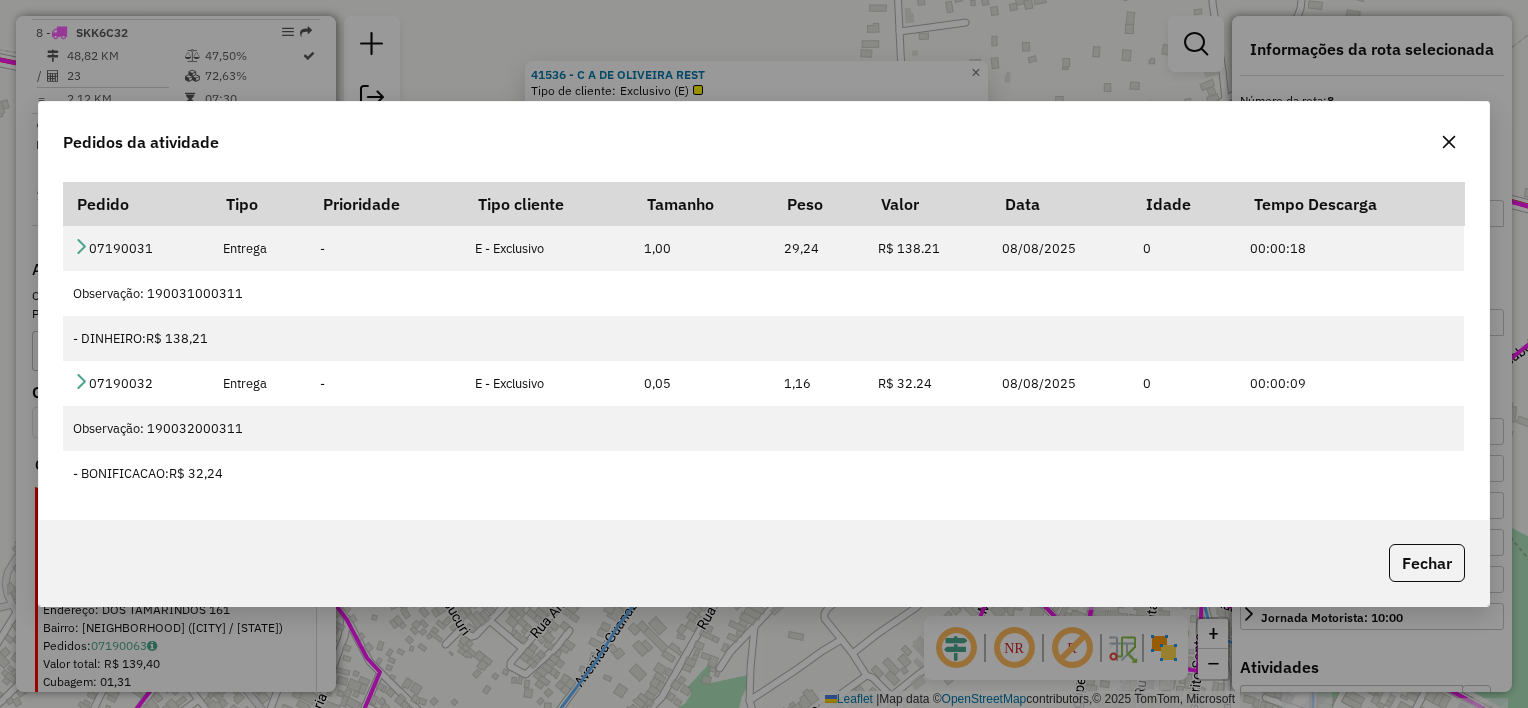 click 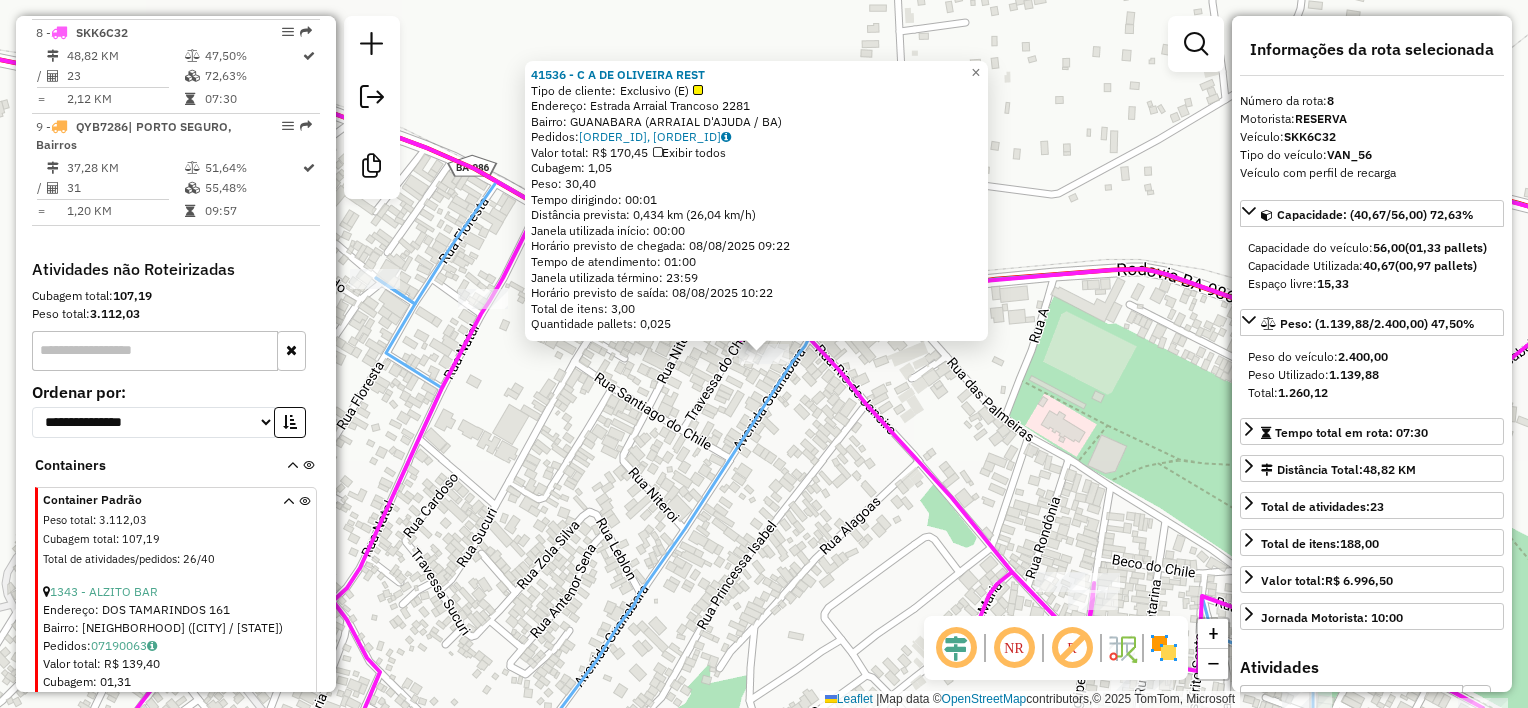 drag, startPoint x: 660, startPoint y: 421, endPoint x: 680, endPoint y: 423, distance: 20.09975 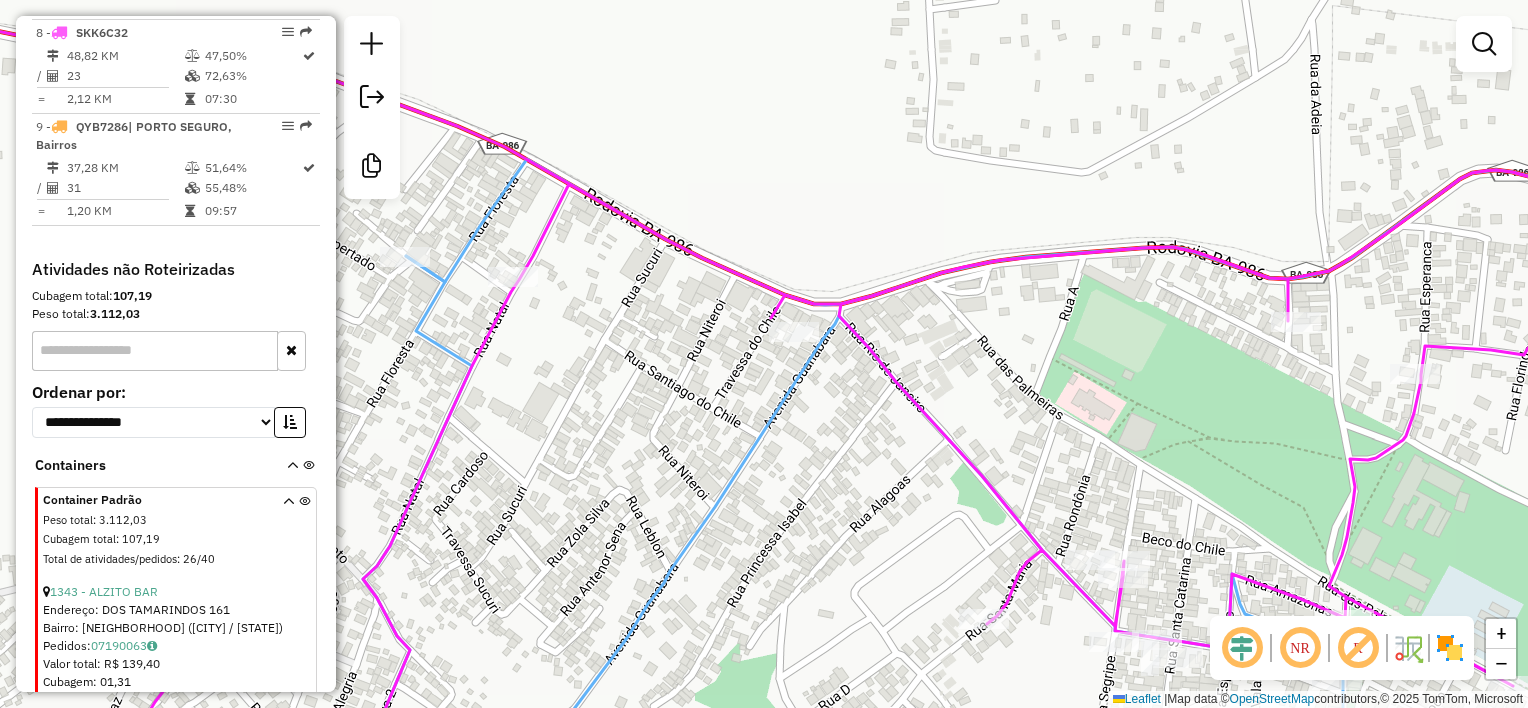 drag, startPoint x: 824, startPoint y: 414, endPoint x: 949, endPoint y: 321, distance: 155.80116 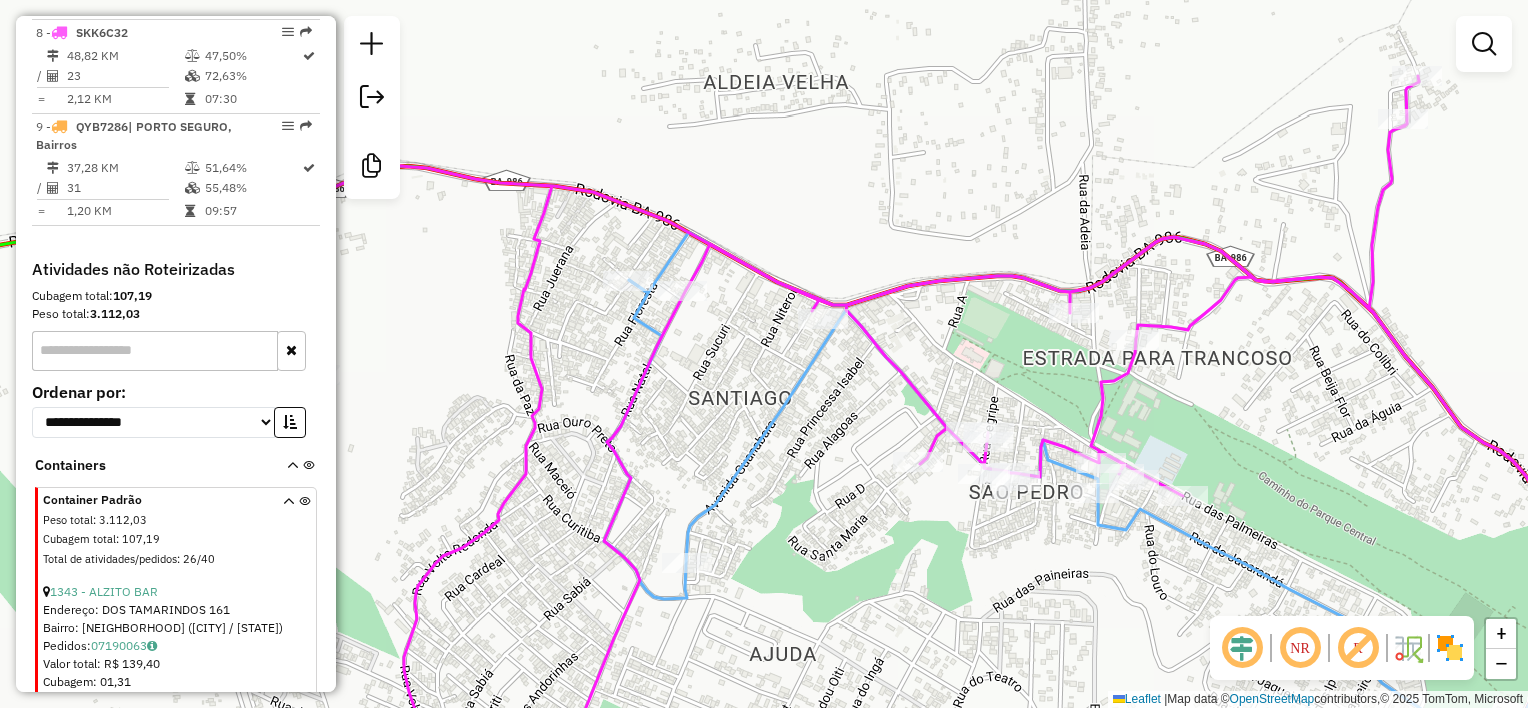 drag, startPoint x: 944, startPoint y: 345, endPoint x: 845, endPoint y: 374, distance: 103.16007 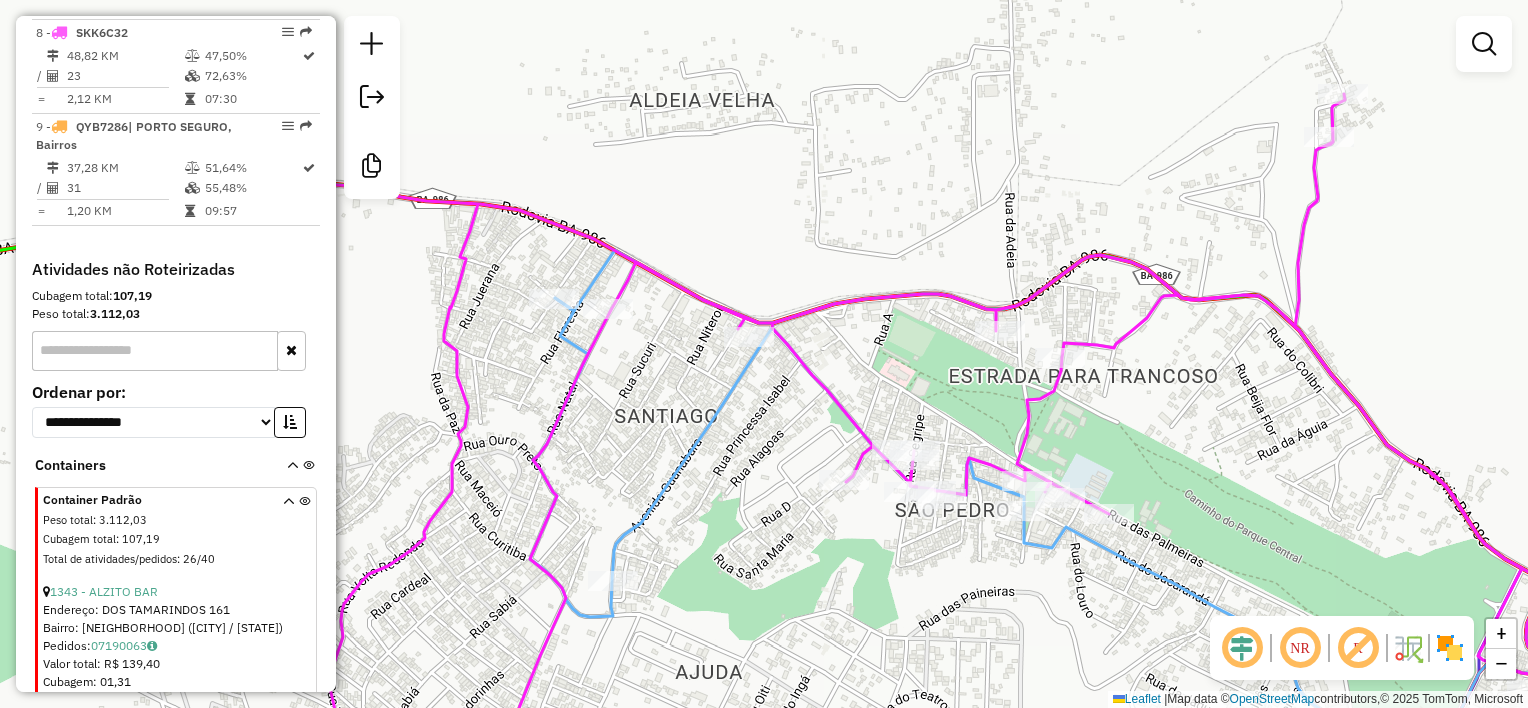 drag, startPoint x: 828, startPoint y: 384, endPoint x: 756, endPoint y: 364, distance: 74.726166 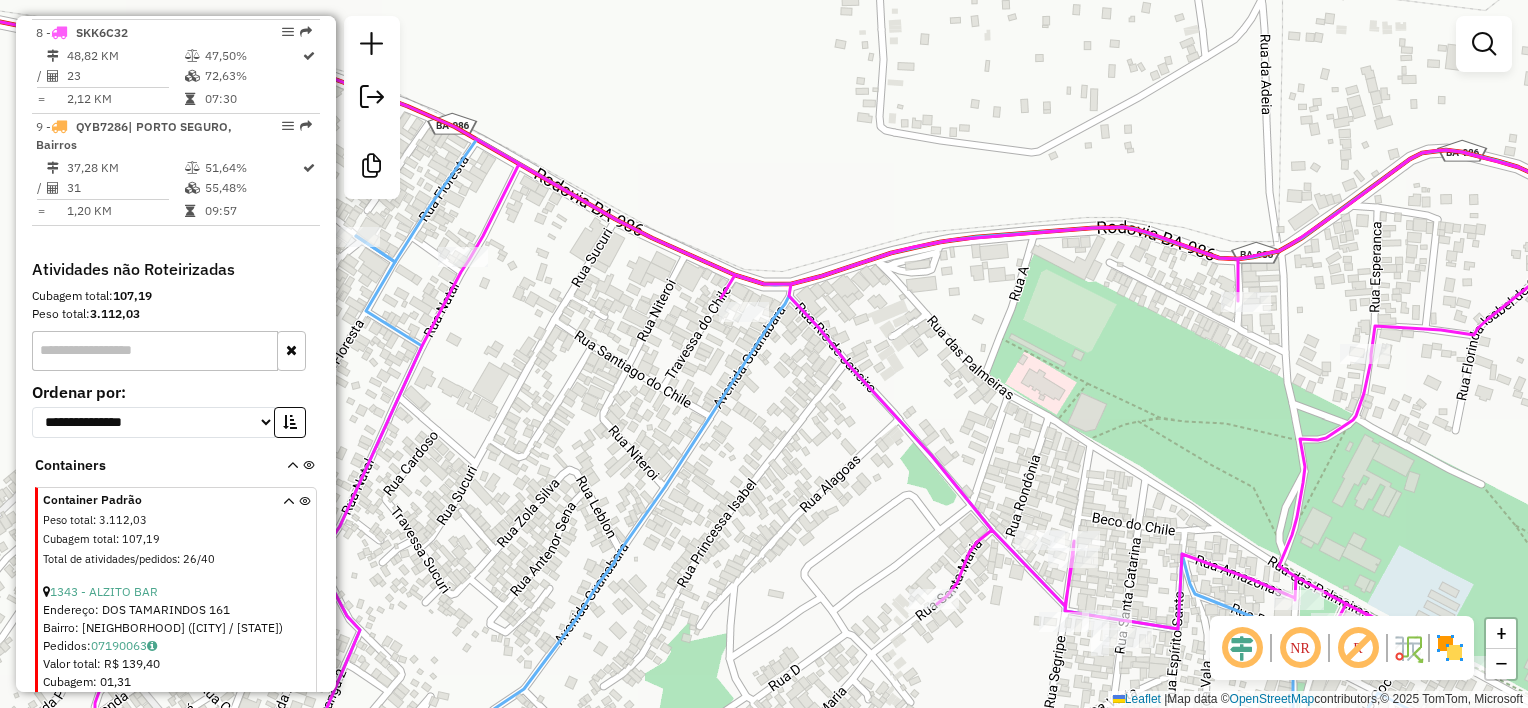 drag, startPoint x: 789, startPoint y: 357, endPoint x: 780, endPoint y: 344, distance: 15.811388 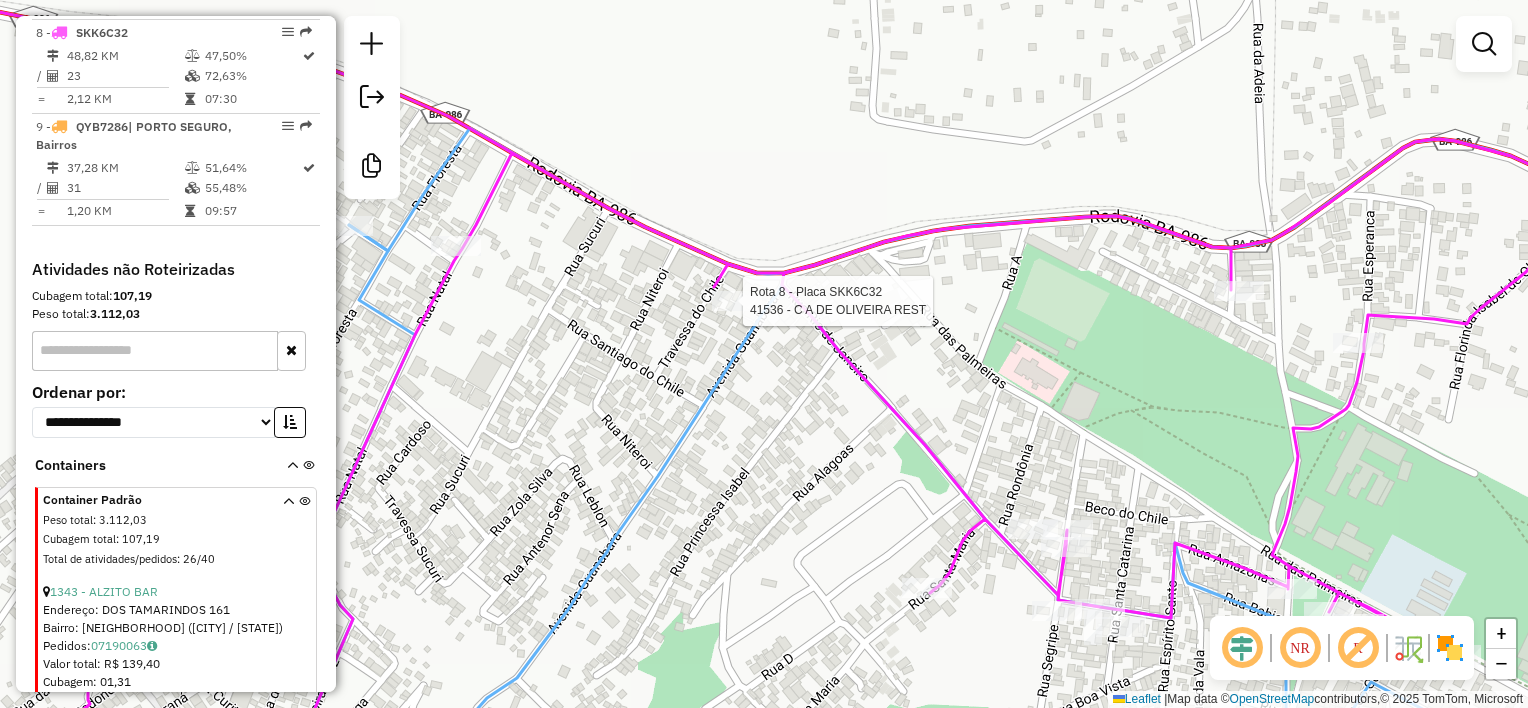 select on "**********" 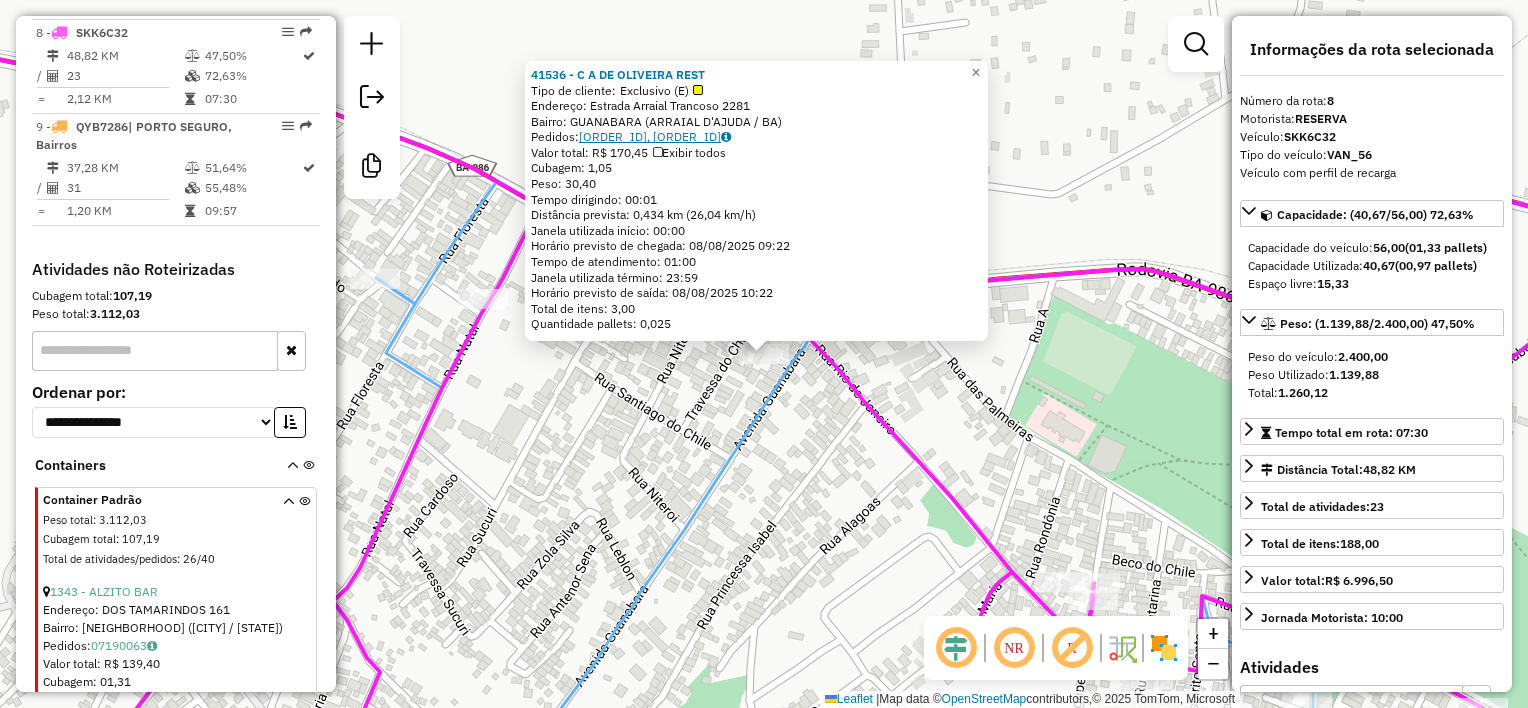 click on "07190031, 07190032" 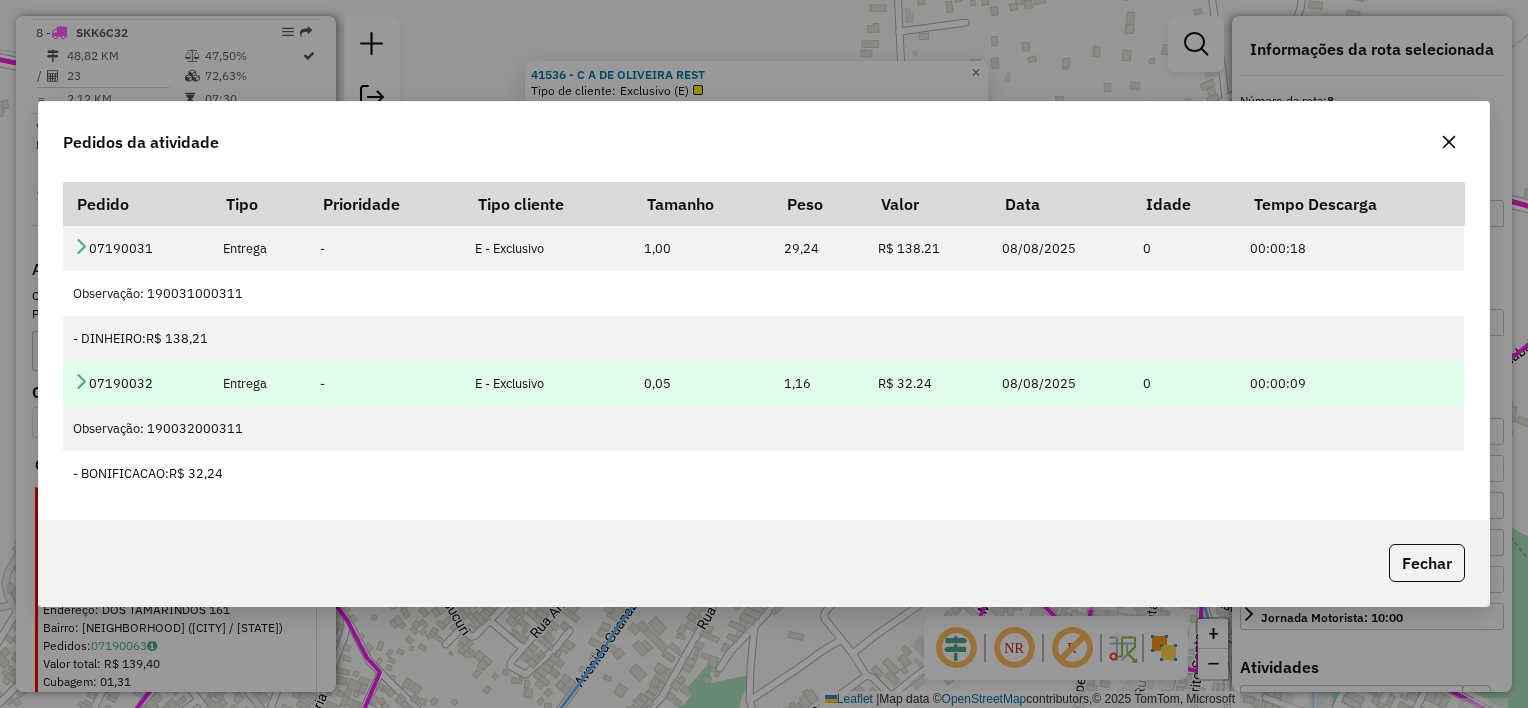 drag, startPoint x: 152, startPoint y: 384, endPoint x: 89, endPoint y: 385, distance: 63.007935 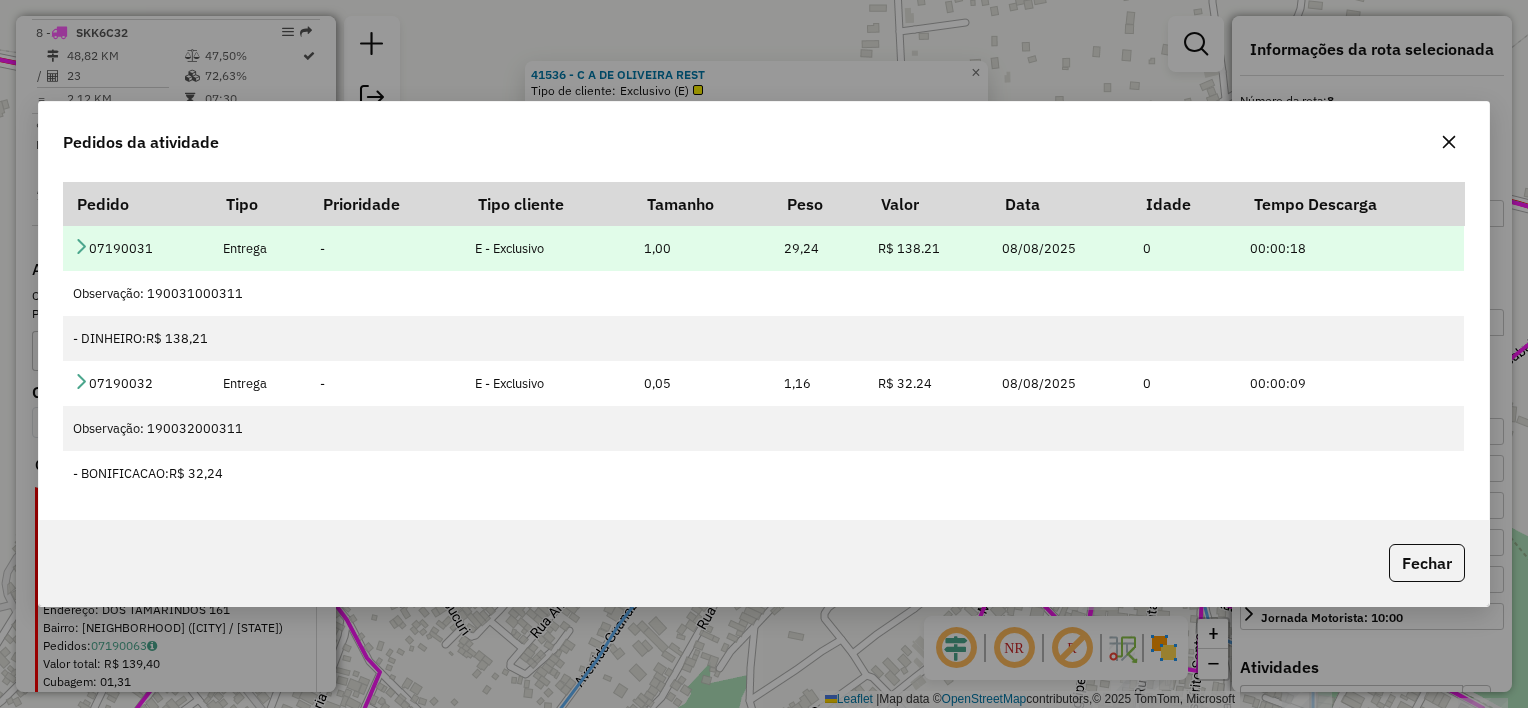 drag, startPoint x: 153, startPoint y: 248, endPoint x: 71, endPoint y: 252, distance: 82.0975 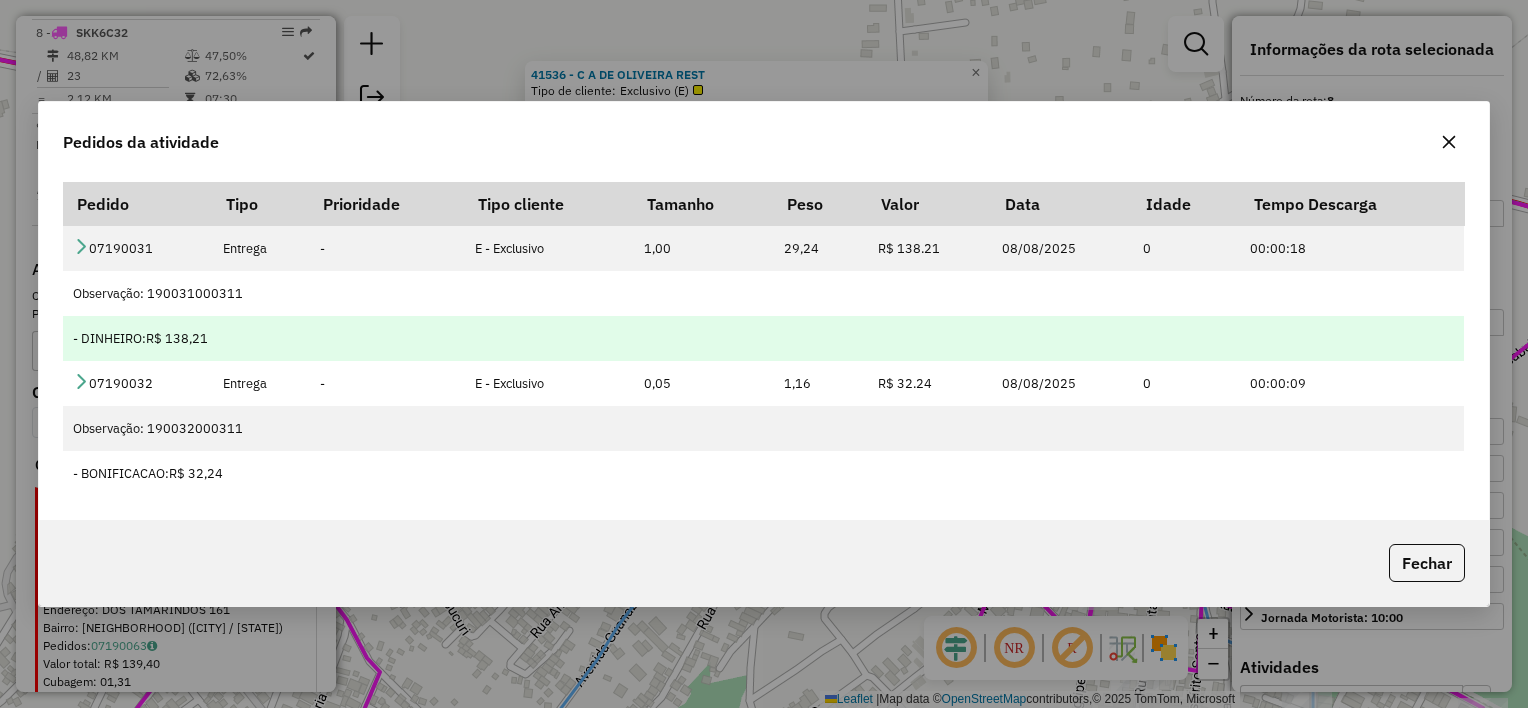 copy on "07190031" 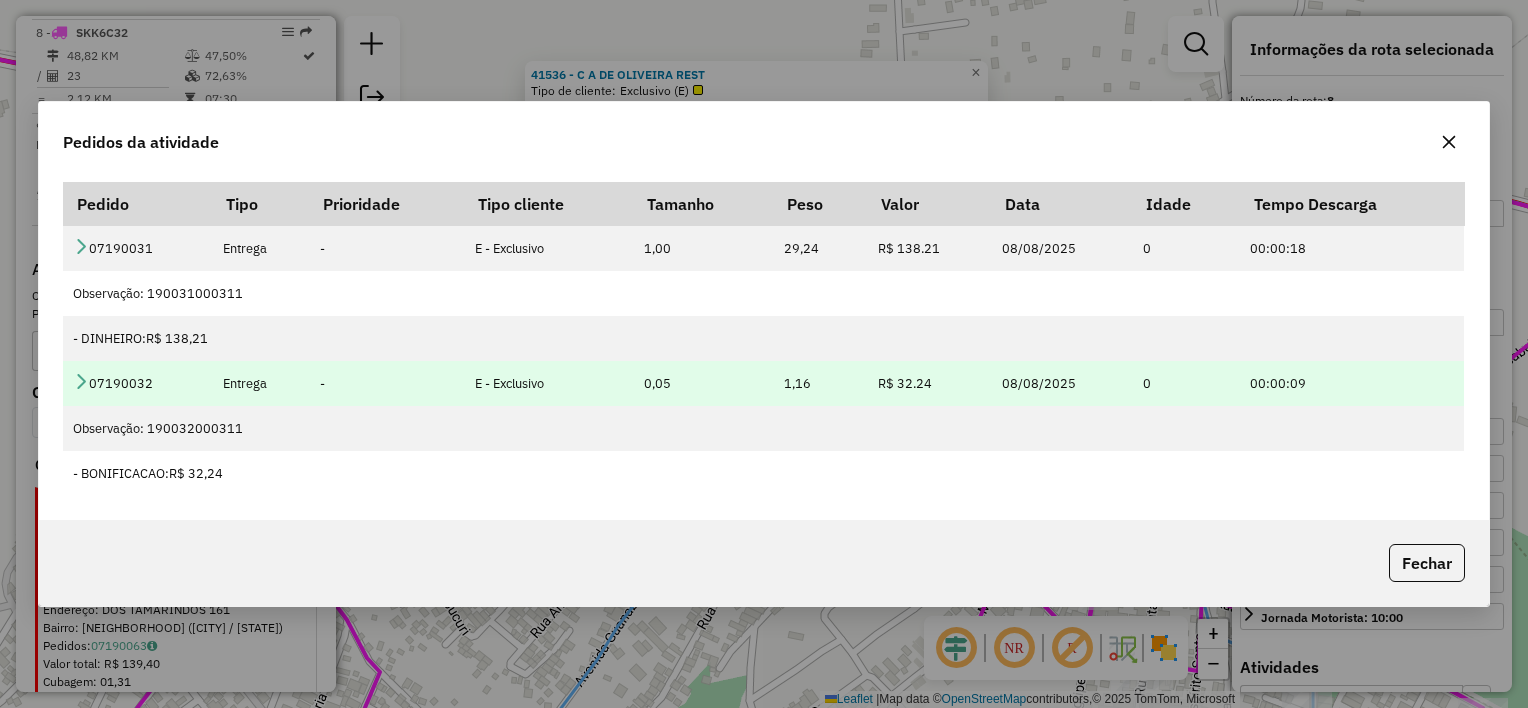 click on "07190032" at bounding box center [137, 383] 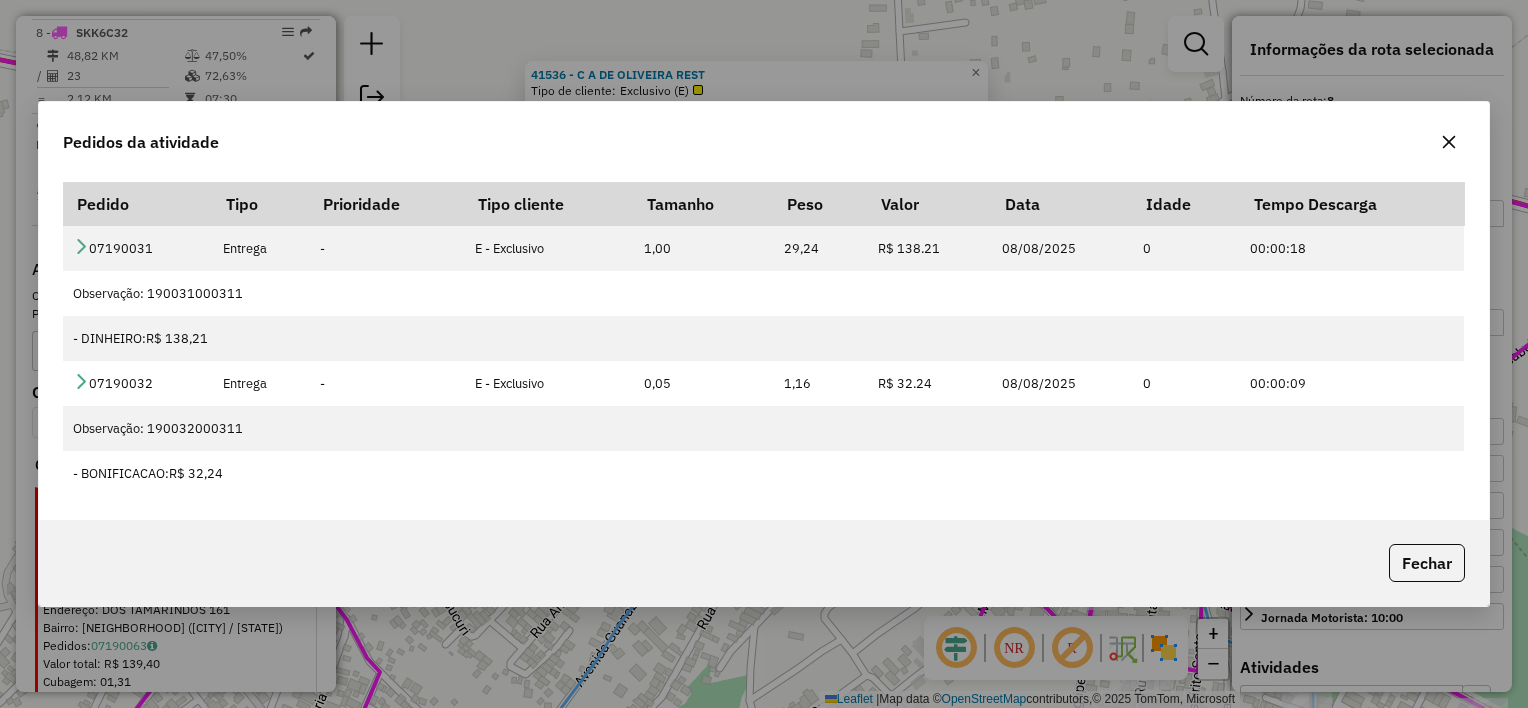 click 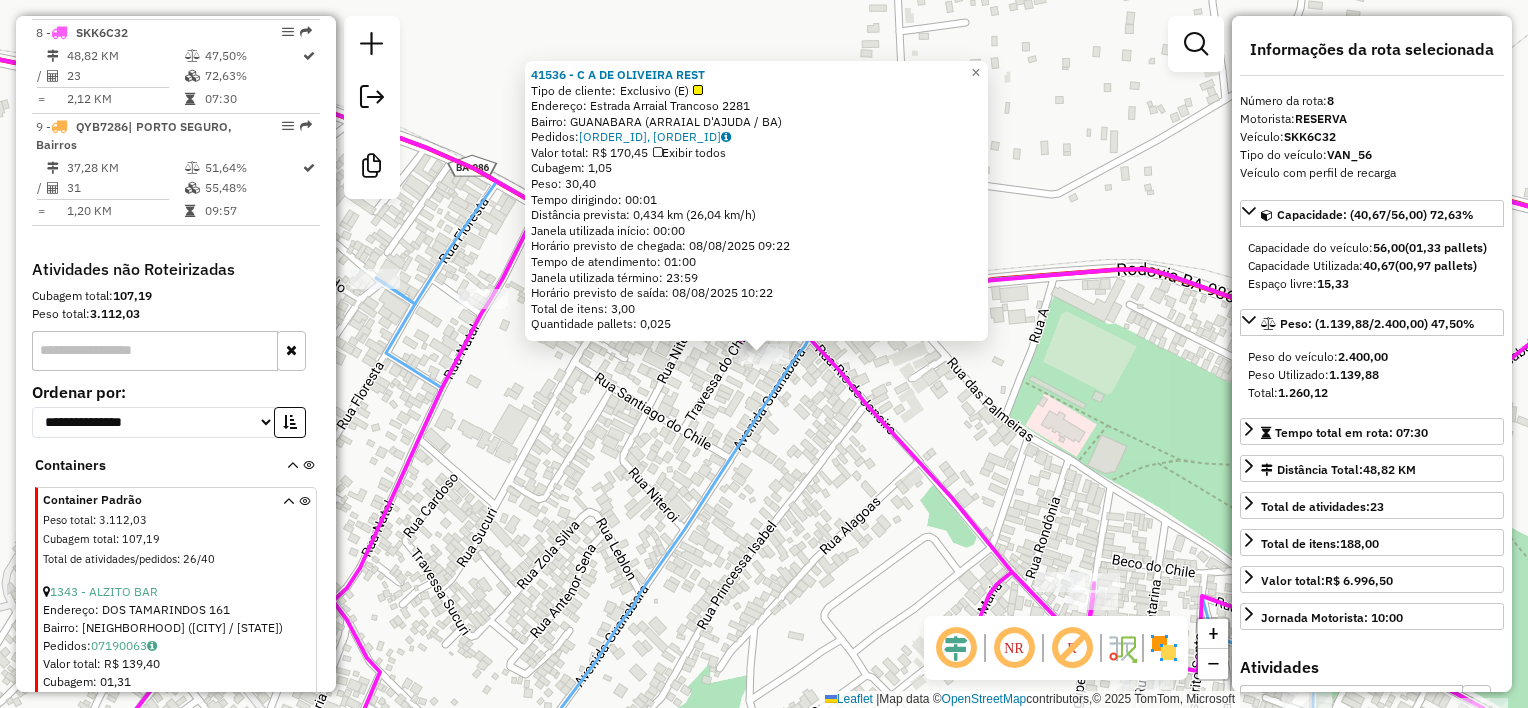 click on "Valor total: R$ 139,40" at bounding box center (178, 664) 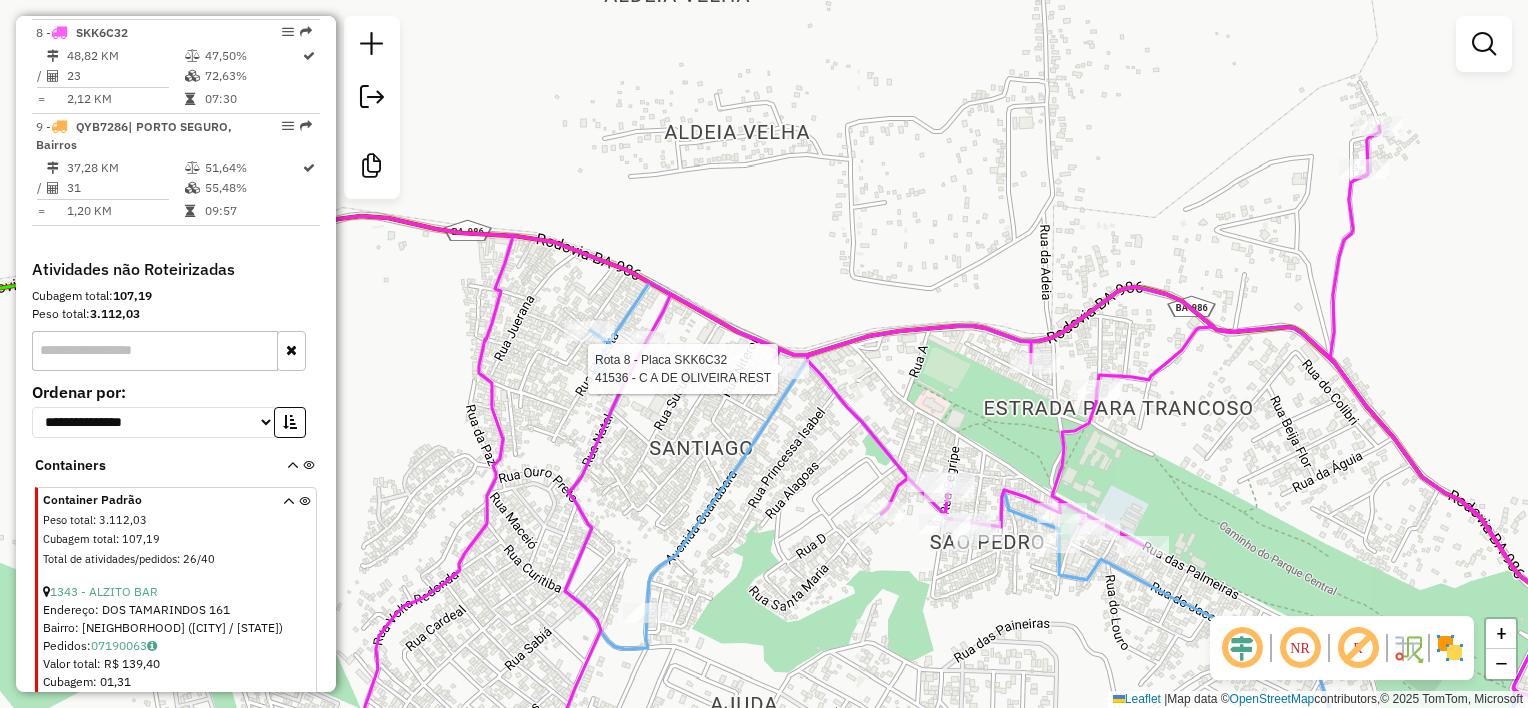 select on "**********" 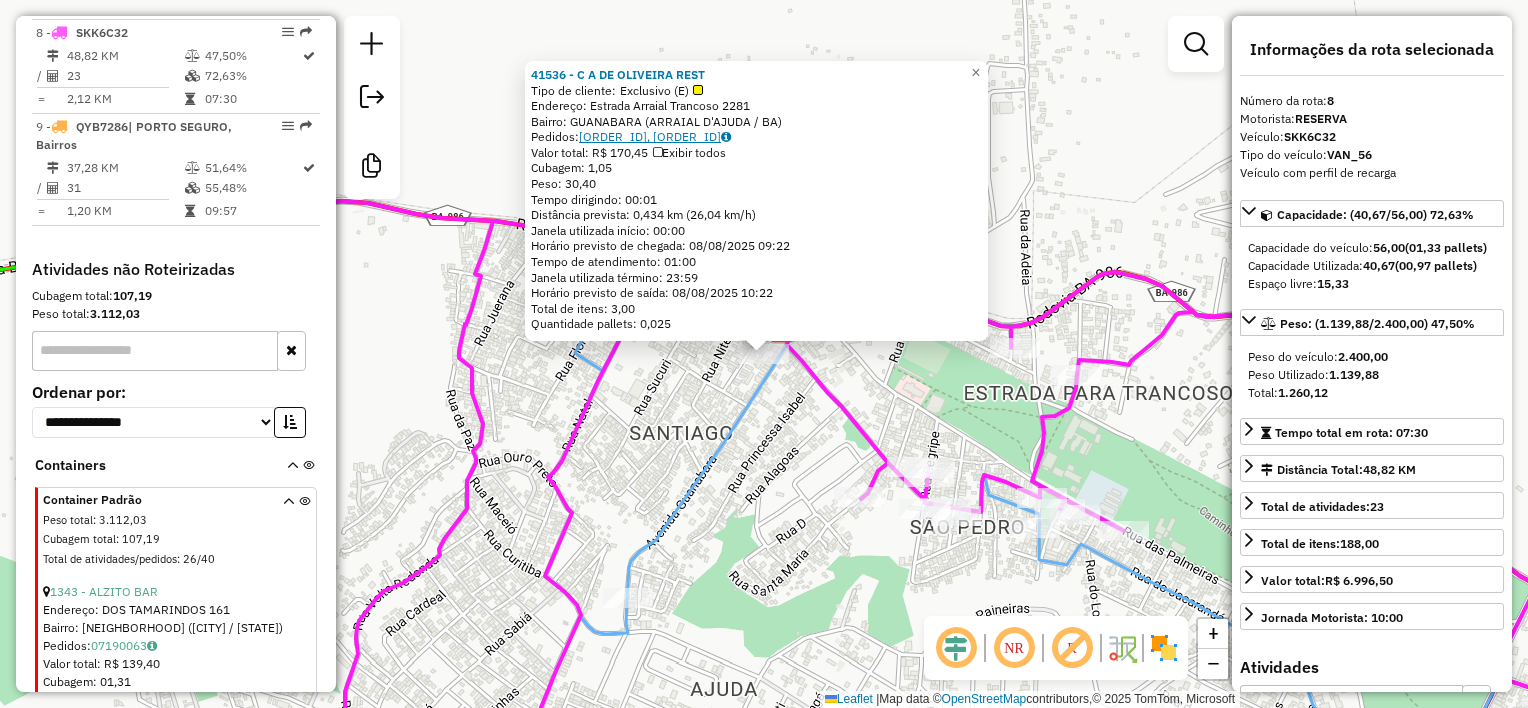 click on "07190031, 07190032" 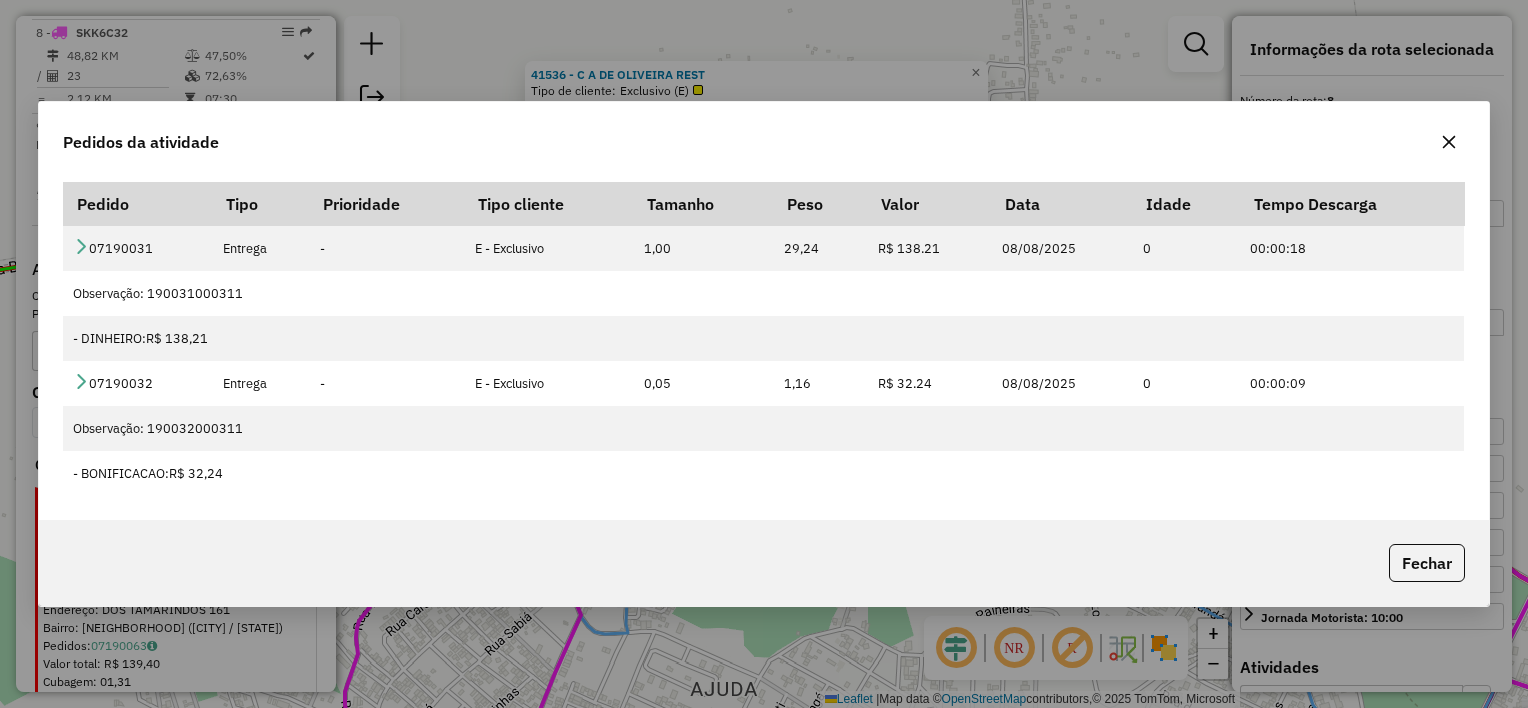 click 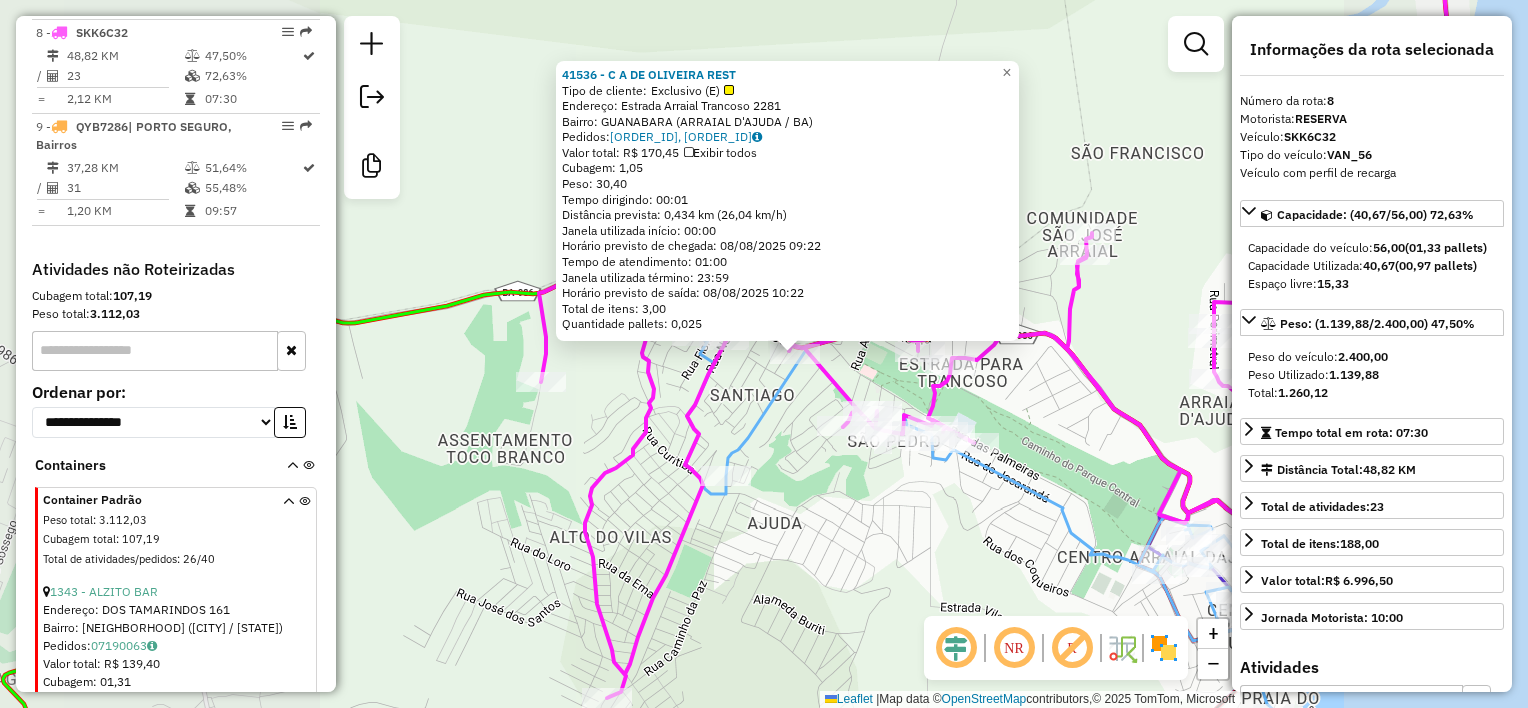 click on "41536 - C A DE OLIVEIRA REST  Tipo de cliente:   Exclusivo (E)   Endereço:  Estrada Arraial Trancoso 2281   Bairro: GUANABARA (ARRAIAL D'AJUDA / BA)   Pedidos:  07190031, 07190032   Valor total: R$ 170,45   Exibir todos   Cubagem: 1,05  Peso: 30,40  Tempo dirigindo: 00:01   Distância prevista: 0,434 km (26,04 km/h)   Janela utilizada início: 00:00   Horário previsto de chegada: 08/08/2025 09:22   Tempo de atendimento: 01:00   Janela utilizada término: 23:59   Horário previsto de saída: 08/08/2025 10:22   Total de itens: 3,00   Quantidade pallets: 0,025  × Janela de atendimento Grade de atendimento Capacidade Transportadoras Veículos Cliente Pedidos  Rotas Selecione os dias de semana para filtrar as janelas de atendimento  Seg   Ter   Qua   Qui   Sex   Sáb   Dom  Informe o período da janela de atendimento: De: Até:  Filtrar exatamente a janela do cliente  Considerar janela de atendimento padrão  Selecione os dias de semana para filtrar as grades de atendimento  Seg   Ter   Qua   Qui   Sex   Sáb" 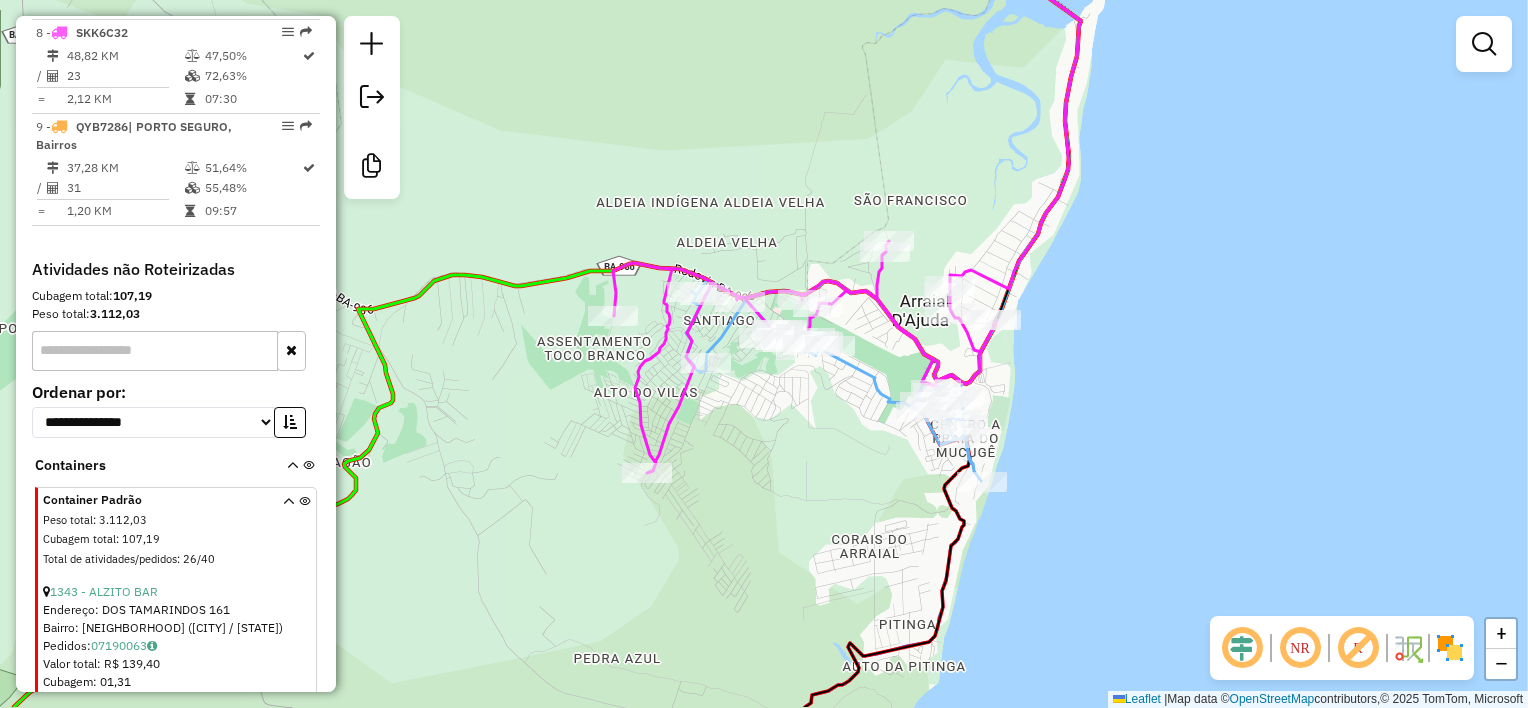 drag, startPoint x: 887, startPoint y: 318, endPoint x: 745, endPoint y: 237, distance: 163.47783 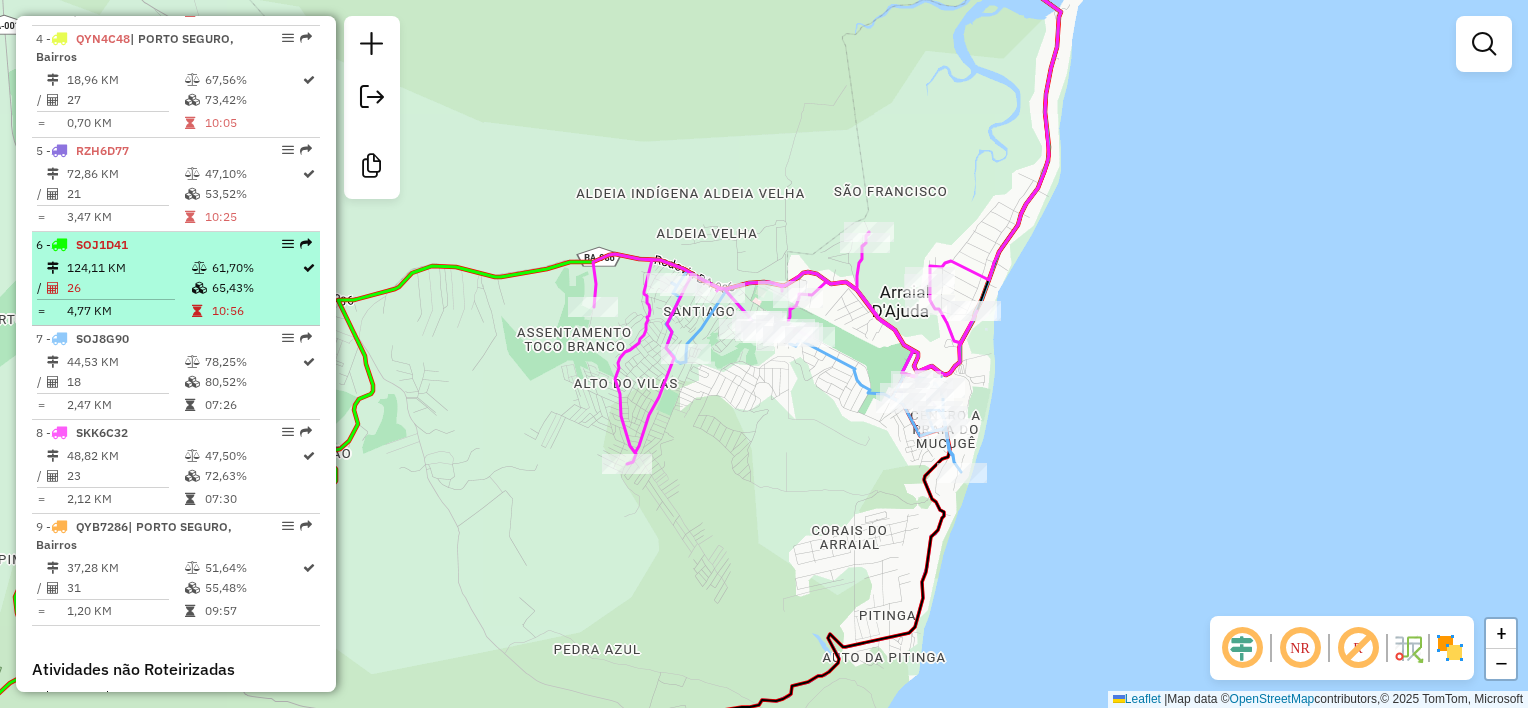 scroll, scrollTop: 936, scrollLeft: 0, axis: vertical 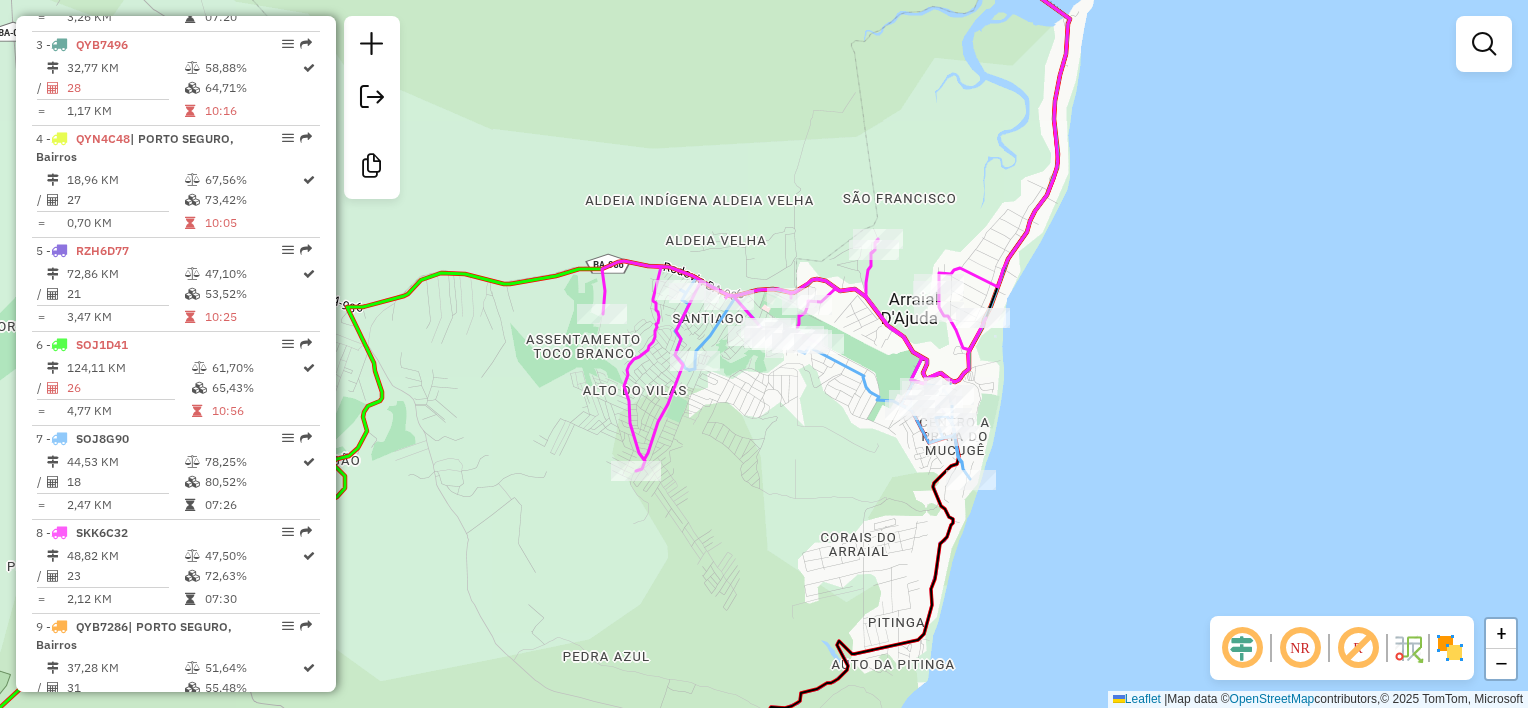 drag, startPoint x: 778, startPoint y: 444, endPoint x: 786, endPoint y: 360, distance: 84.38009 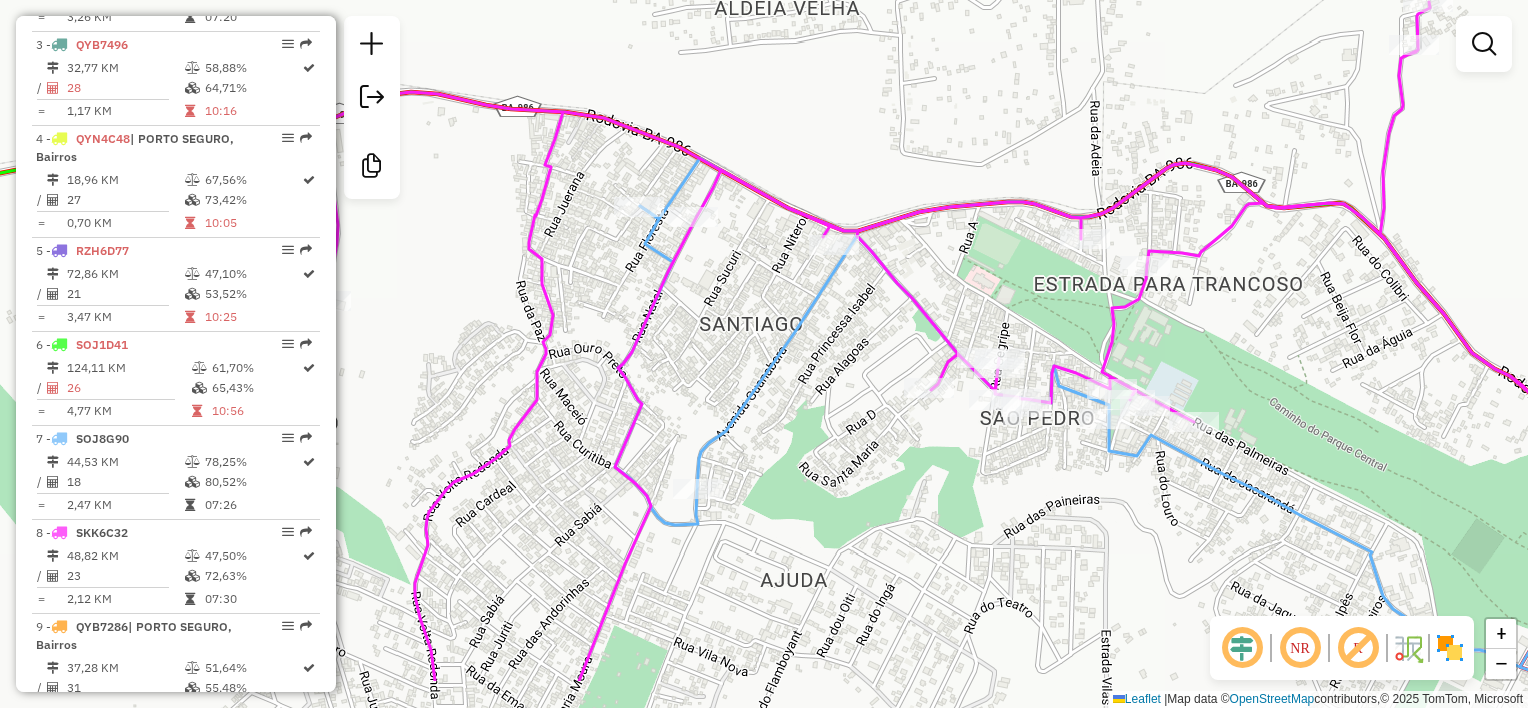 drag, startPoint x: 808, startPoint y: 272, endPoint x: 851, endPoint y: 163, distance: 117.17508 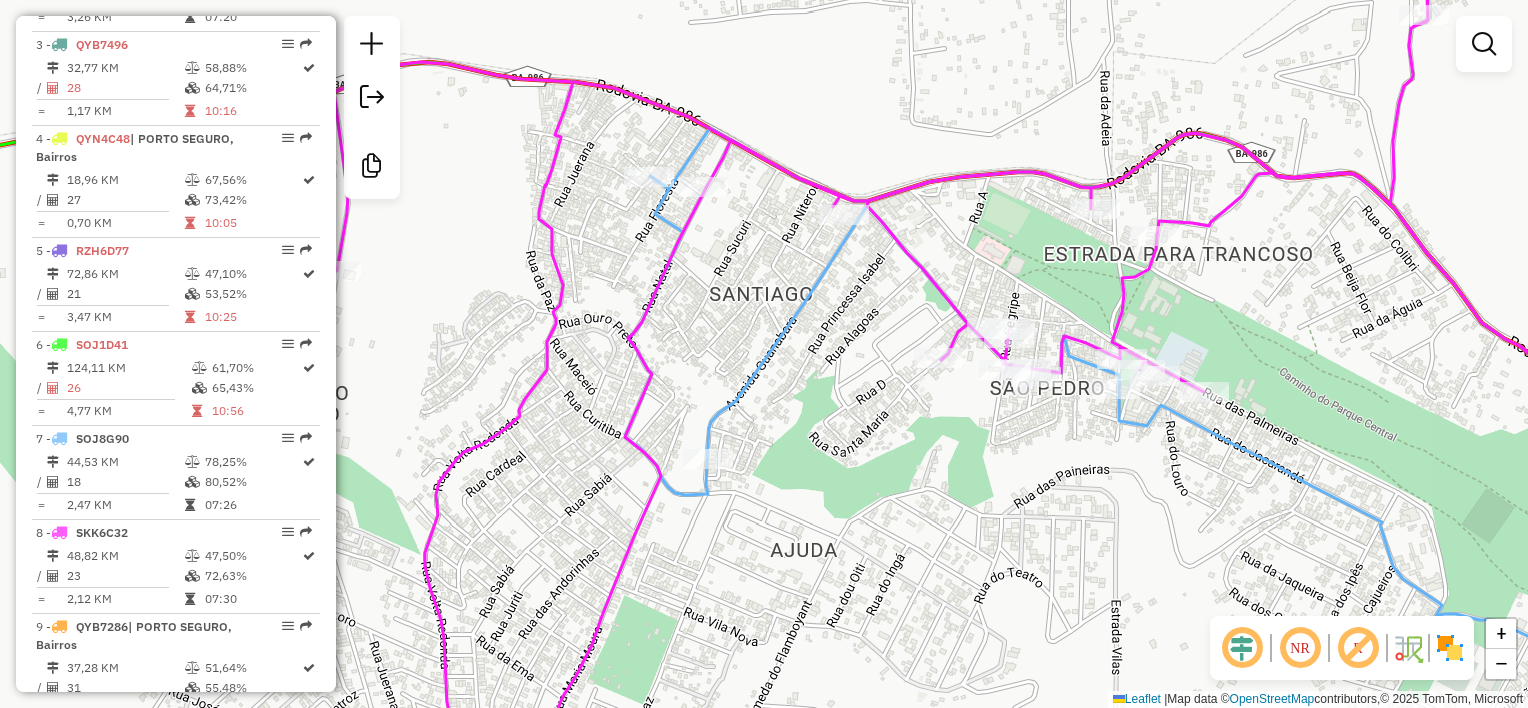 drag, startPoint x: 883, startPoint y: 180, endPoint x: 856, endPoint y: 236, distance: 62.169125 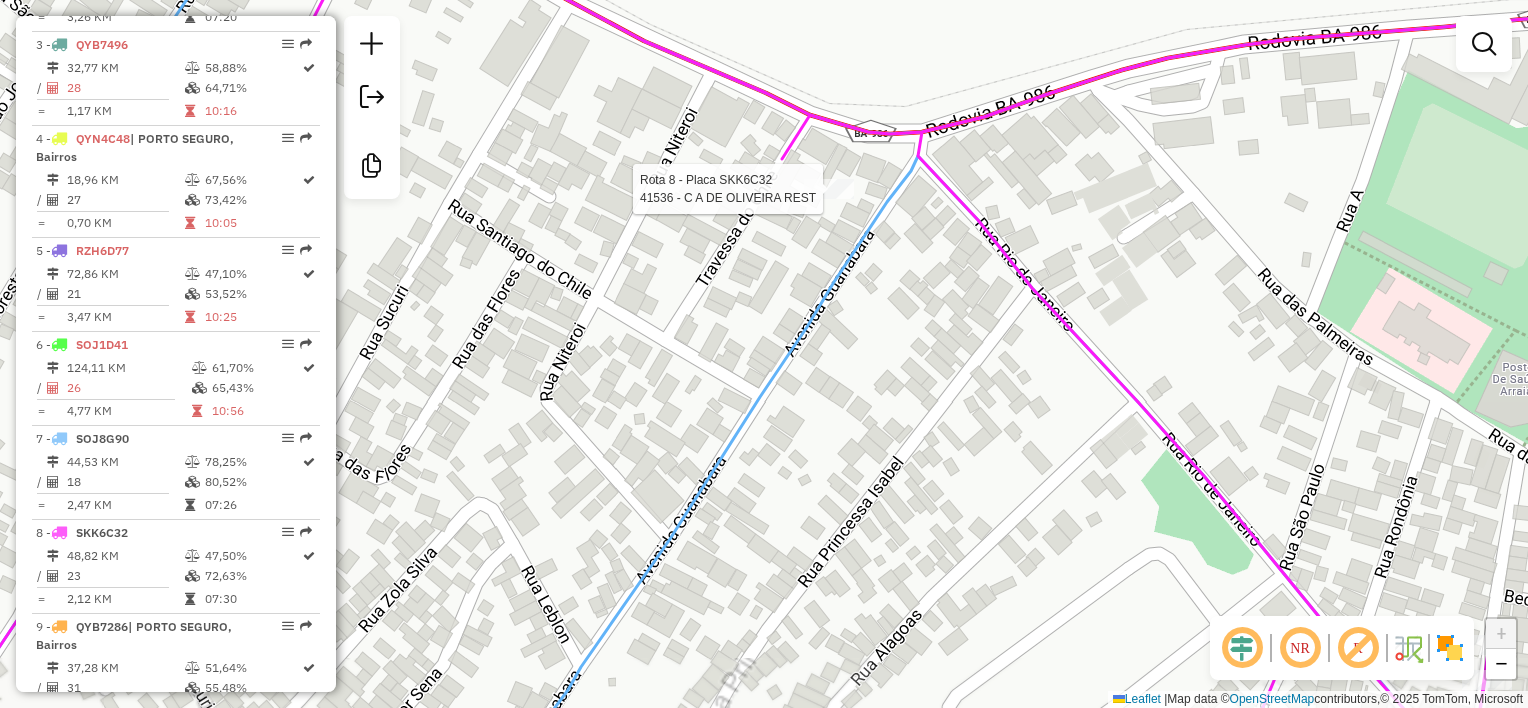 select on "**********" 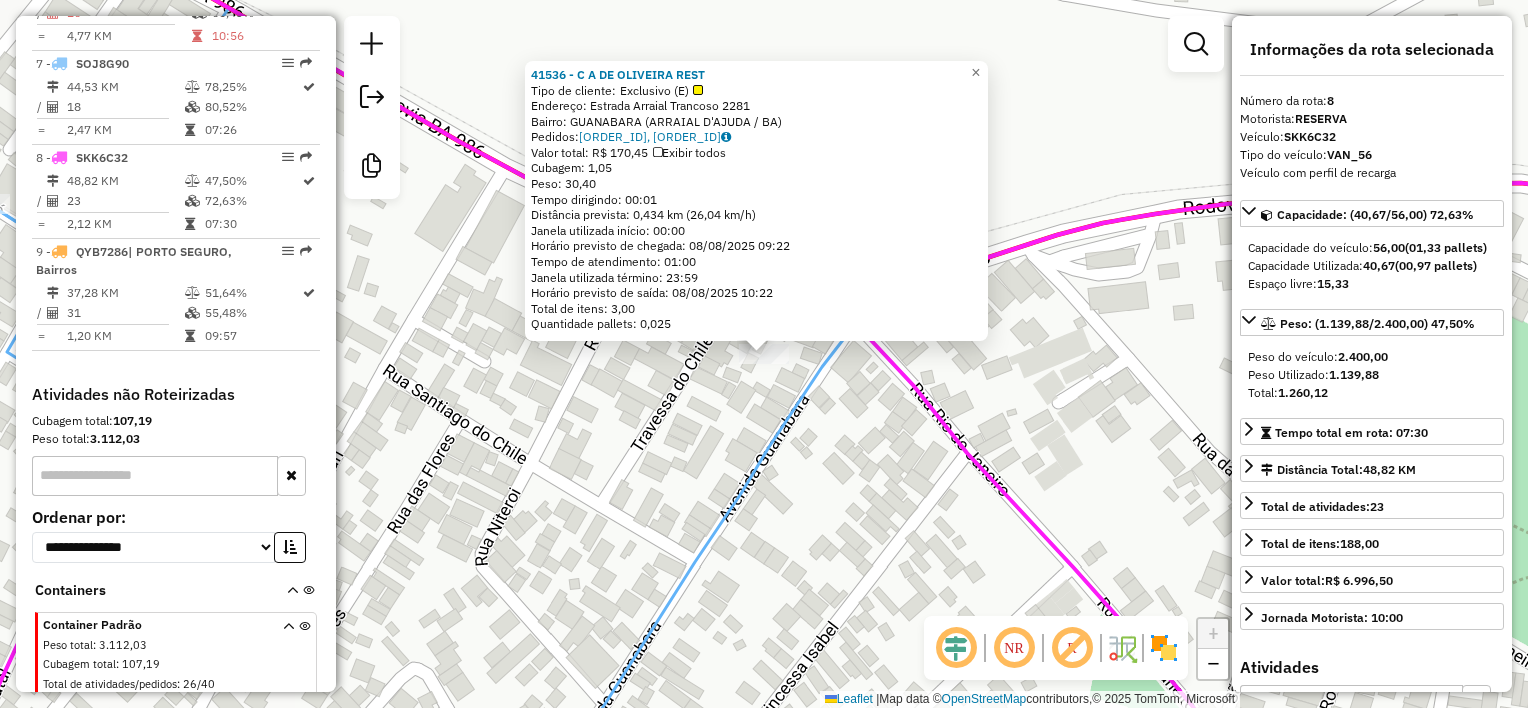 scroll, scrollTop: 1436, scrollLeft: 0, axis: vertical 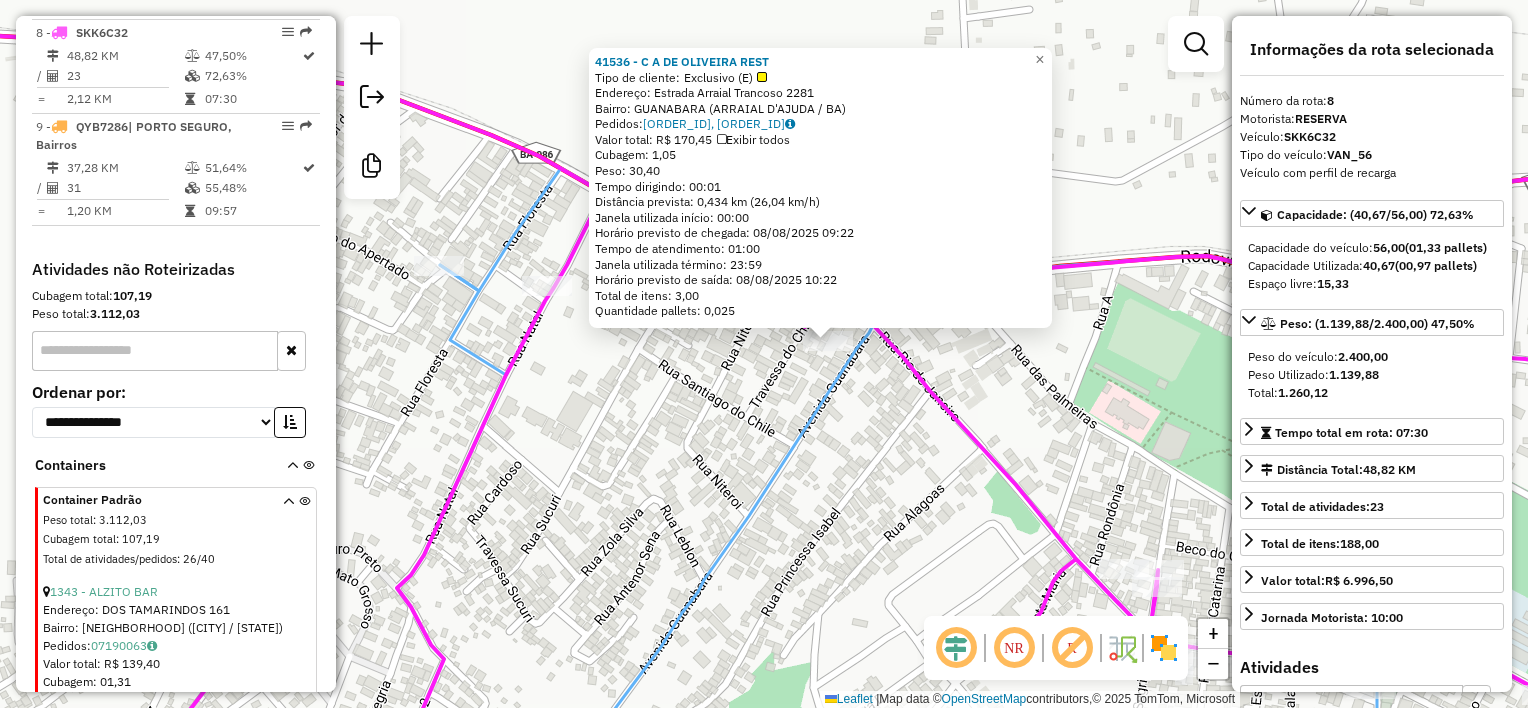 click on "41536 - C A DE OLIVEIRA REST  Tipo de cliente:   Exclusivo (E)   Endereço:  Estrada Arraial Trancoso 2281   Bairro: GUANABARA (ARRAIAL D'AJUDA / BA)   Pedidos:  07190031, 07190032   Valor total: R$ 170,45   Exibir todos   Cubagem: 1,05  Peso: 30,40  Tempo dirigindo: 00:01   Distância prevista: 0,434 km (26,04 km/h)   Janela utilizada início: 00:00   Horário previsto de chegada: 08/08/2025 09:22   Tempo de atendimento: 01:00   Janela utilizada término: 23:59   Horário previsto de saída: 08/08/2025 10:22   Total de itens: 3,00   Quantidade pallets: 0,025  × Janela de atendimento Grade de atendimento Capacidade Transportadoras Veículos Cliente Pedidos  Rotas Selecione os dias de semana para filtrar as janelas de atendimento  Seg   Ter   Qua   Qui   Sex   Sáb   Dom  Informe o período da janela de atendimento: De: Até:  Filtrar exatamente a janela do cliente  Considerar janela de atendimento padrão  Selecione os dias de semana para filtrar as grades de atendimento  Seg   Ter   Qua   Qui   Sex   Sáb" 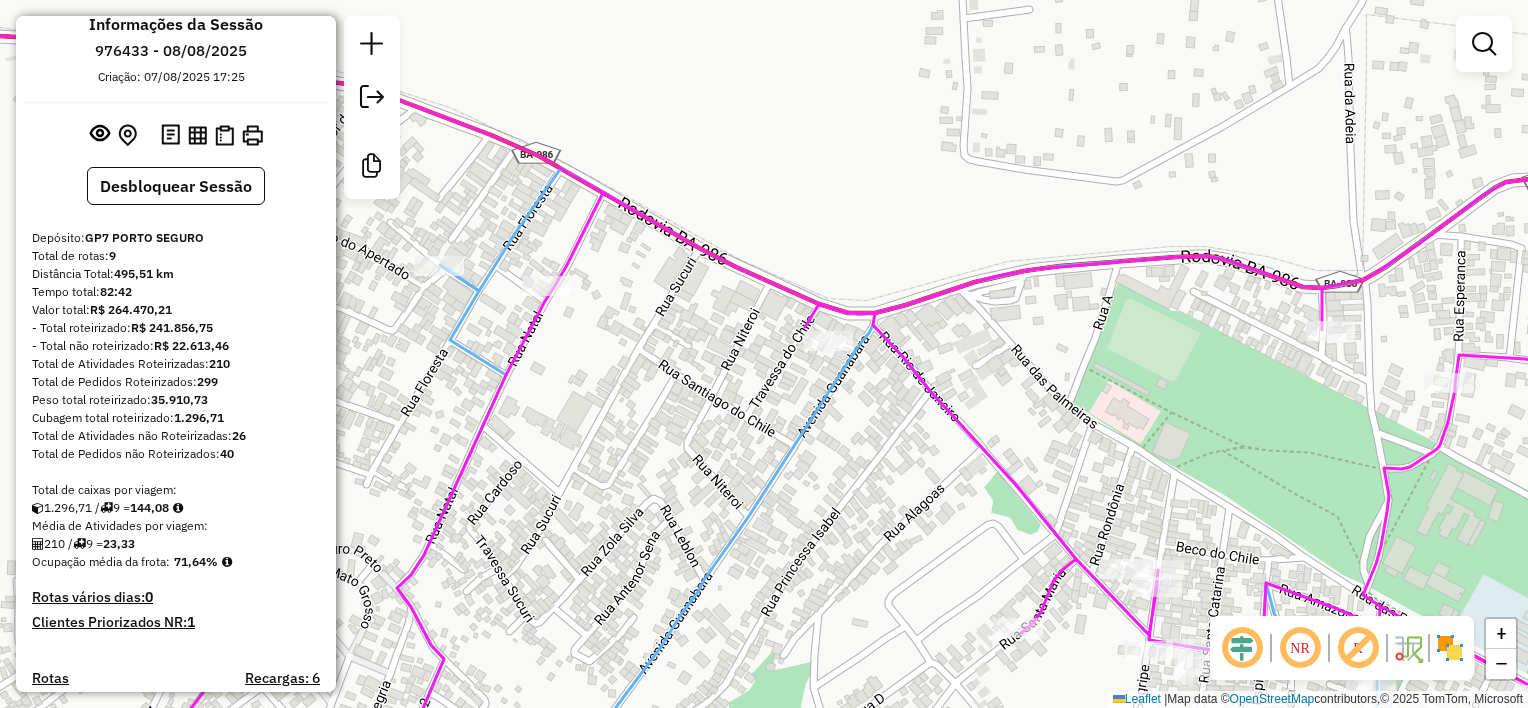 scroll, scrollTop: 0, scrollLeft: 0, axis: both 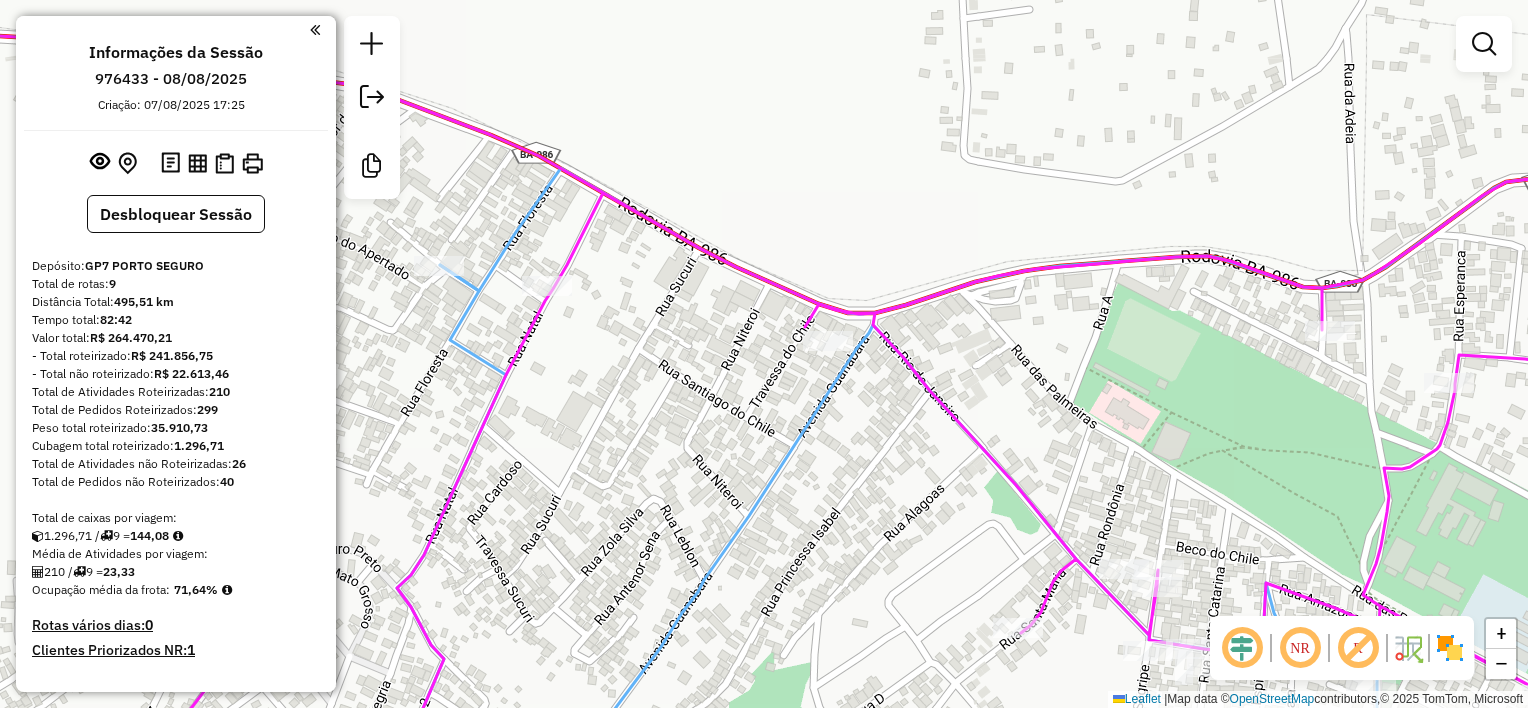 click on "Informações da Sessão 976433 - 08/08/2025     Criação: 07/08/2025 17:25   Desbloquear Sessão   Depósito:  GP7 PORTO SEGURO  Total de rotas:  9  Distância Total:  495,51 km  Tempo total:  82:42  Valor total:  R$ 264.470,21  - Total roteirizado:  R$ 241.856,75  - Total não roteirizado:  R$ 22.613,46  Total de Atividades Roteirizadas:  210  Total de Pedidos Roteirizados:  299  Peso total roteirizado:  35.910,73  Cubagem total roteirizado:  1.296,71  Total de Atividades não Roteirizadas:  26  Total de Pedidos não Roteirizados:  40 Total de caixas por viagem:  1.296,71 /   9 =  144,08 Média de Atividades por viagem:  210 /   9 =  23,33 Ocupação média da frota:  71,64%   Rotas vários dias:  0  Clientes Priorizados NR:  1 Rotas  Recargas: 6   Ver rotas   Ver veículos   1 -       RZW0I20   67,27 KM   62,56%  /  21   94,79%     =  3,20 KM   08:47   2 -       QYZ9B48   48,91 KM   78,46%  /  15   84,29%     =  3,26 KM   07:20   3 -       QYB7496   32,77 KM   58,88%  /  28   64,71%     =  1,17 KM  / =" at bounding box center [176, 354] 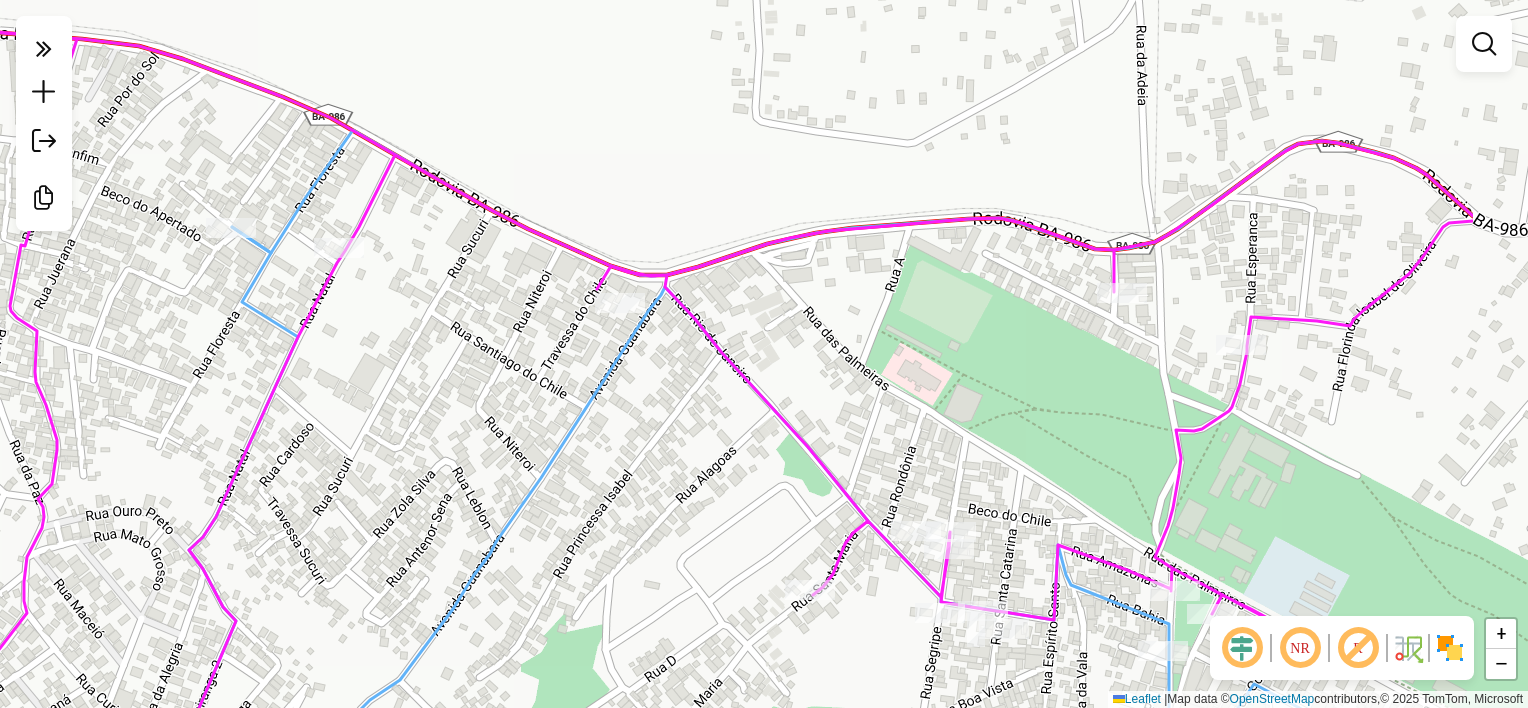 drag, startPoint x: 927, startPoint y: 428, endPoint x: 703, endPoint y: 375, distance: 230.18471 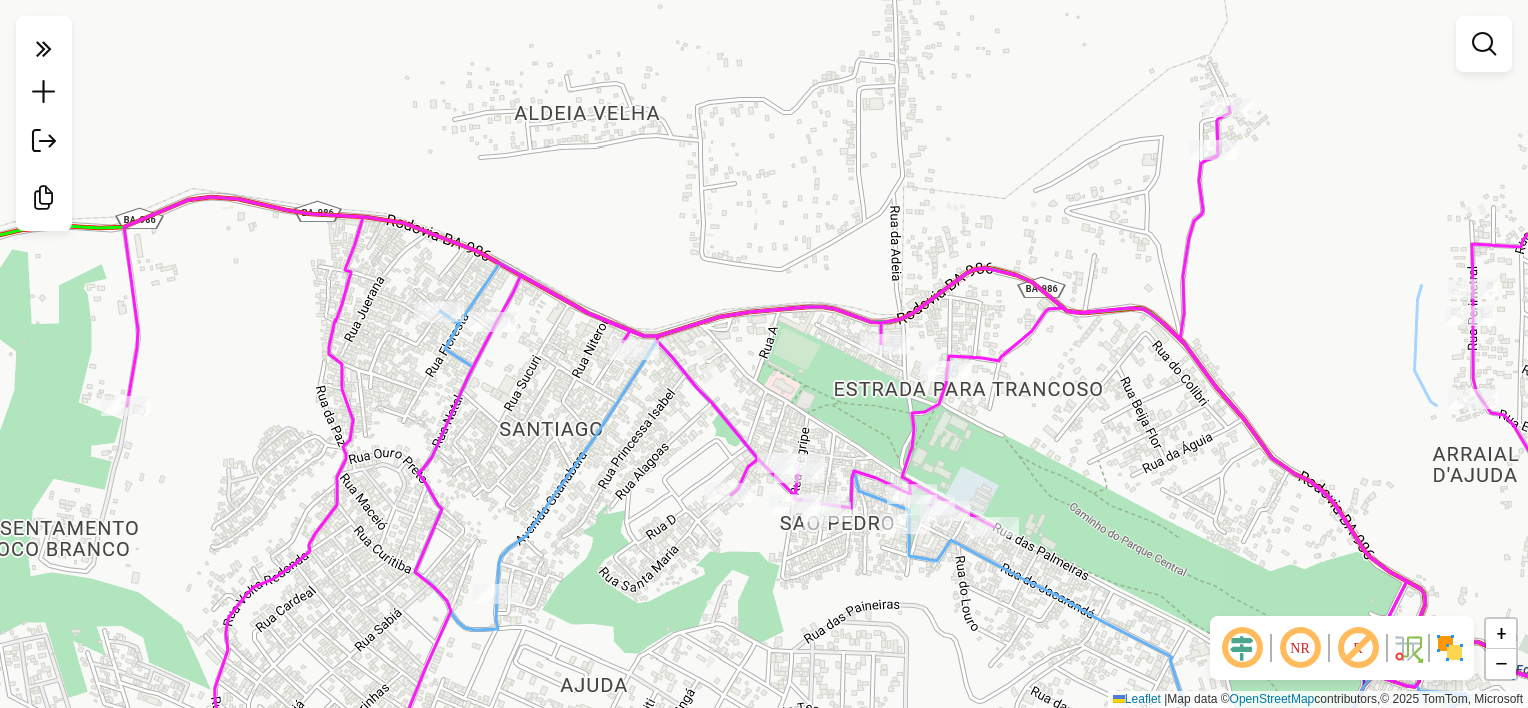 drag, startPoint x: 680, startPoint y: 364, endPoint x: 668, endPoint y: 368, distance: 12.649111 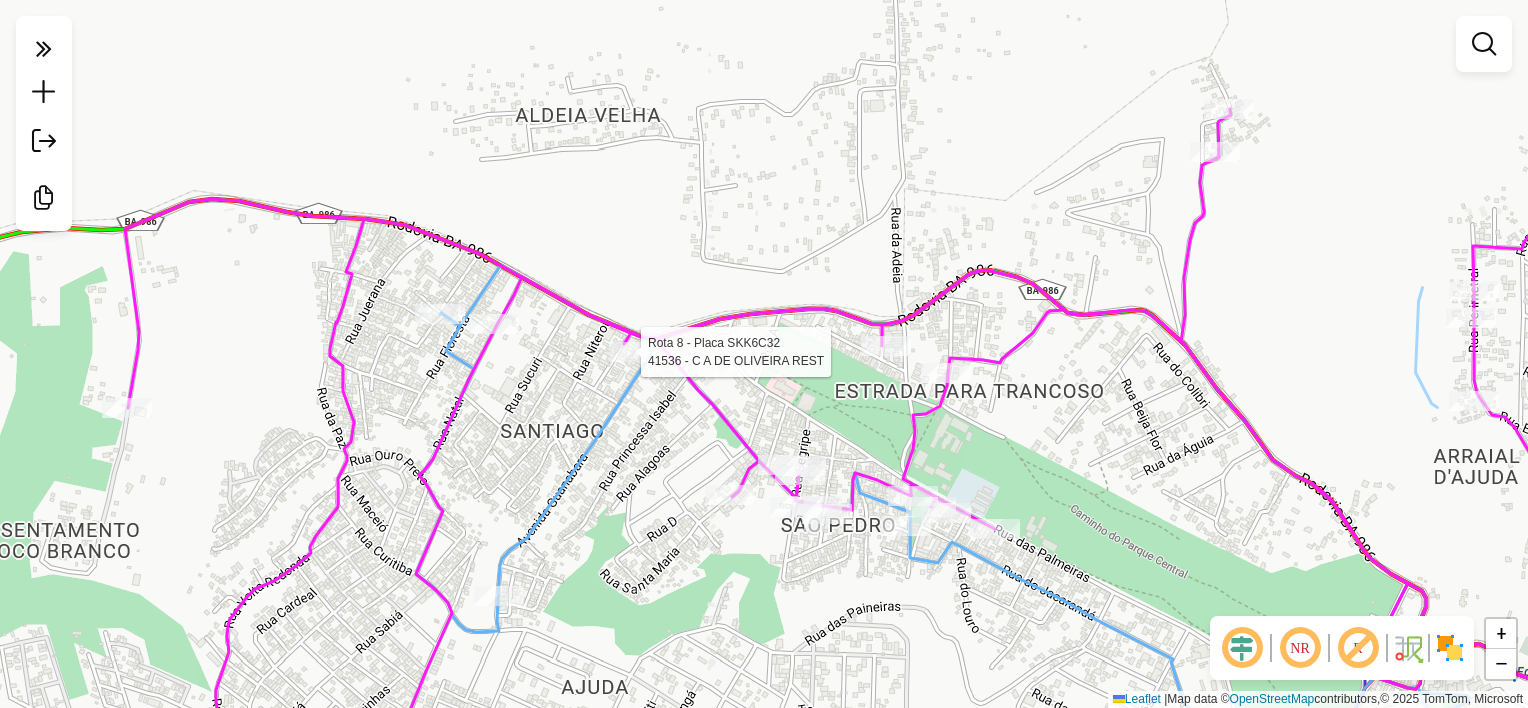 select on "**********" 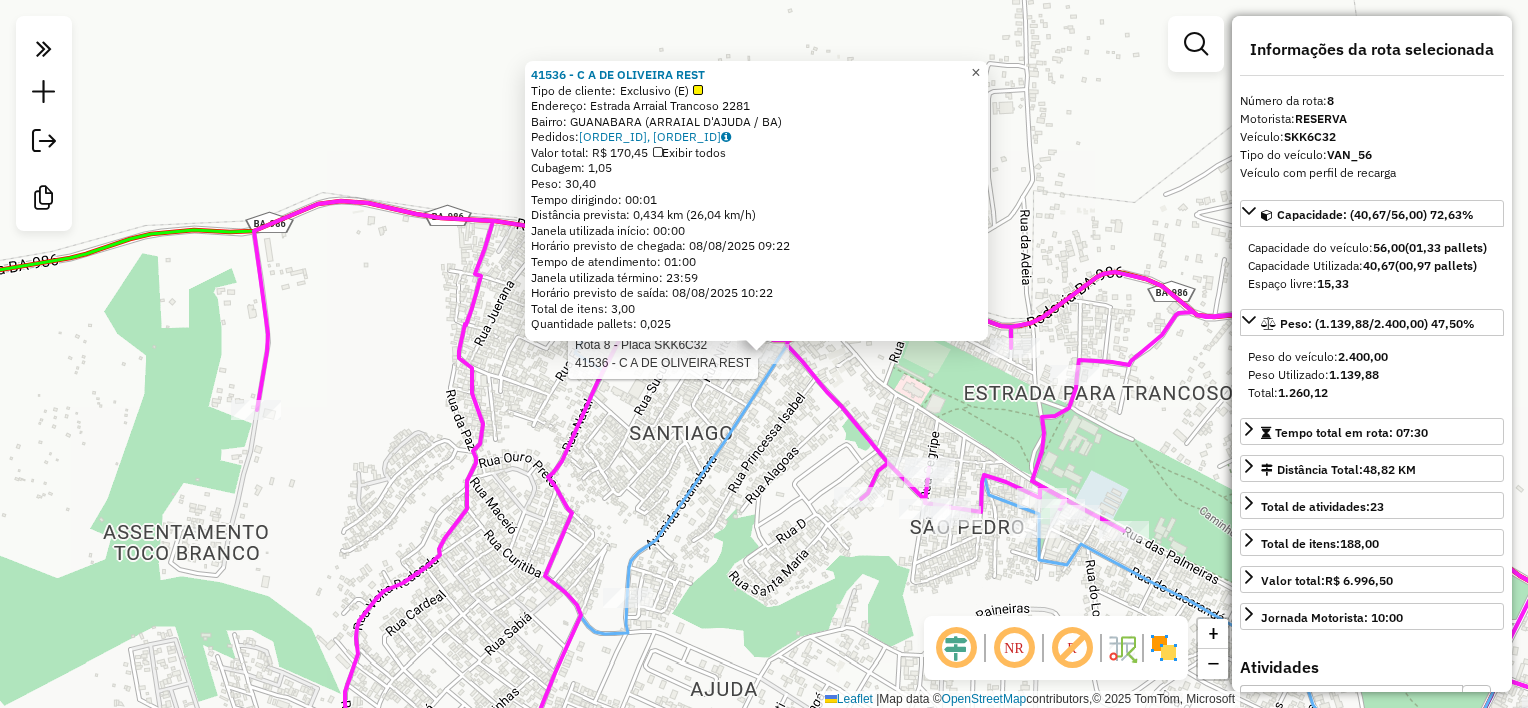 click on "×" 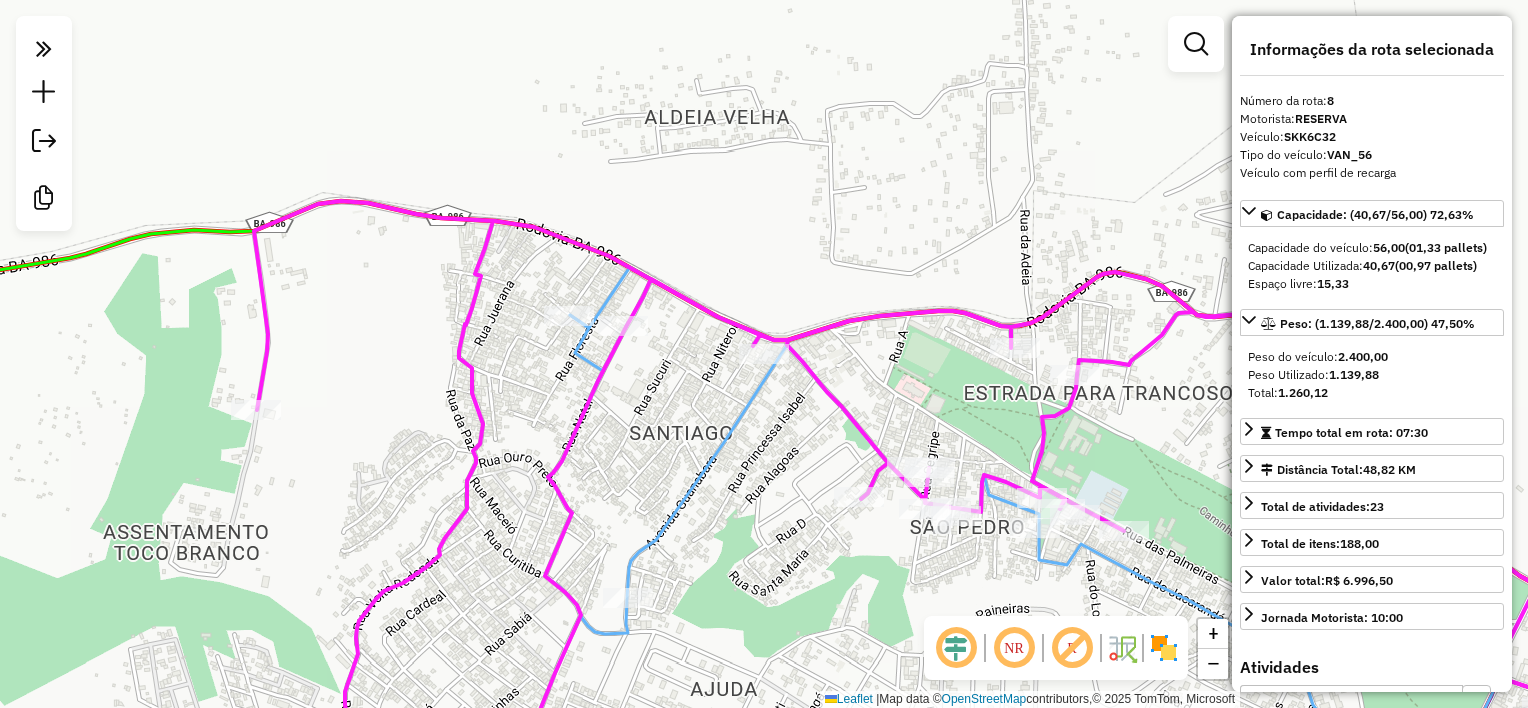 click on "Janela de atendimento Grade de atendimento Capacidade Transportadoras Veículos Cliente Pedidos  Rotas Selecione os dias de semana para filtrar as janelas de atendimento  Seg   Ter   Qua   Qui   Sex   Sáb   Dom  Informe o período da janela de atendimento: De: Até:  Filtrar exatamente a janela do cliente  Considerar janela de atendimento padrão  Selecione os dias de semana para filtrar as grades de atendimento  Seg   Ter   Qua   Qui   Sex   Sáb   Dom   Considerar clientes sem dia de atendimento cadastrado  Clientes fora do dia de atendimento selecionado Filtrar as atividades entre os valores definidos abaixo:  Peso mínimo:   Peso máximo:   Cubagem mínima:   Cubagem máxima:   De:   Até:  Filtrar as atividades entre o tempo de atendimento definido abaixo:  De:   Até:   Considerar capacidade total dos clientes não roteirizados Transportadora: Selecione um ou mais itens Tipo de veículo: Selecione um ou mais itens Veículo: Selecione um ou mais itens Motorista: Selecione um ou mais itens Nome: Rótulo:" 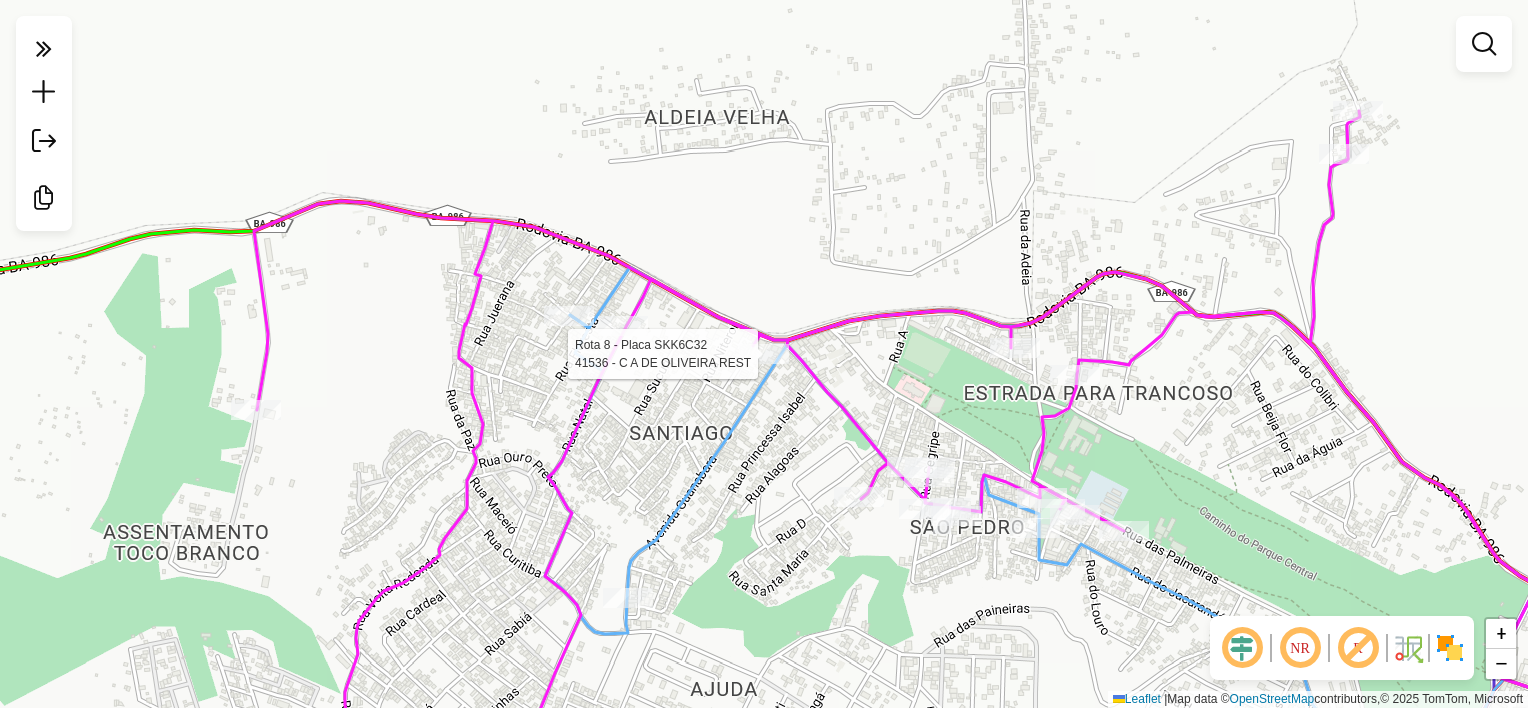 select on "**********" 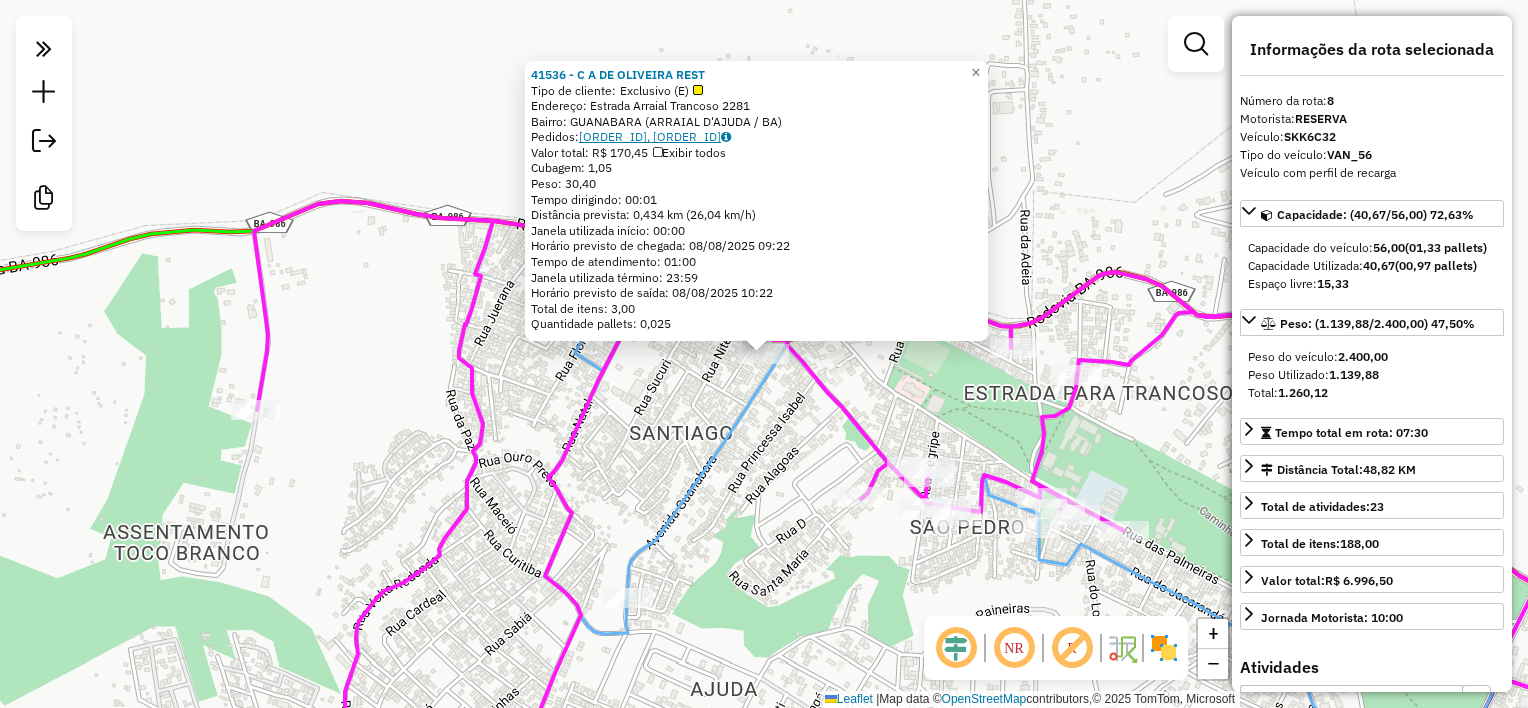 click on "07190031, 07190032" 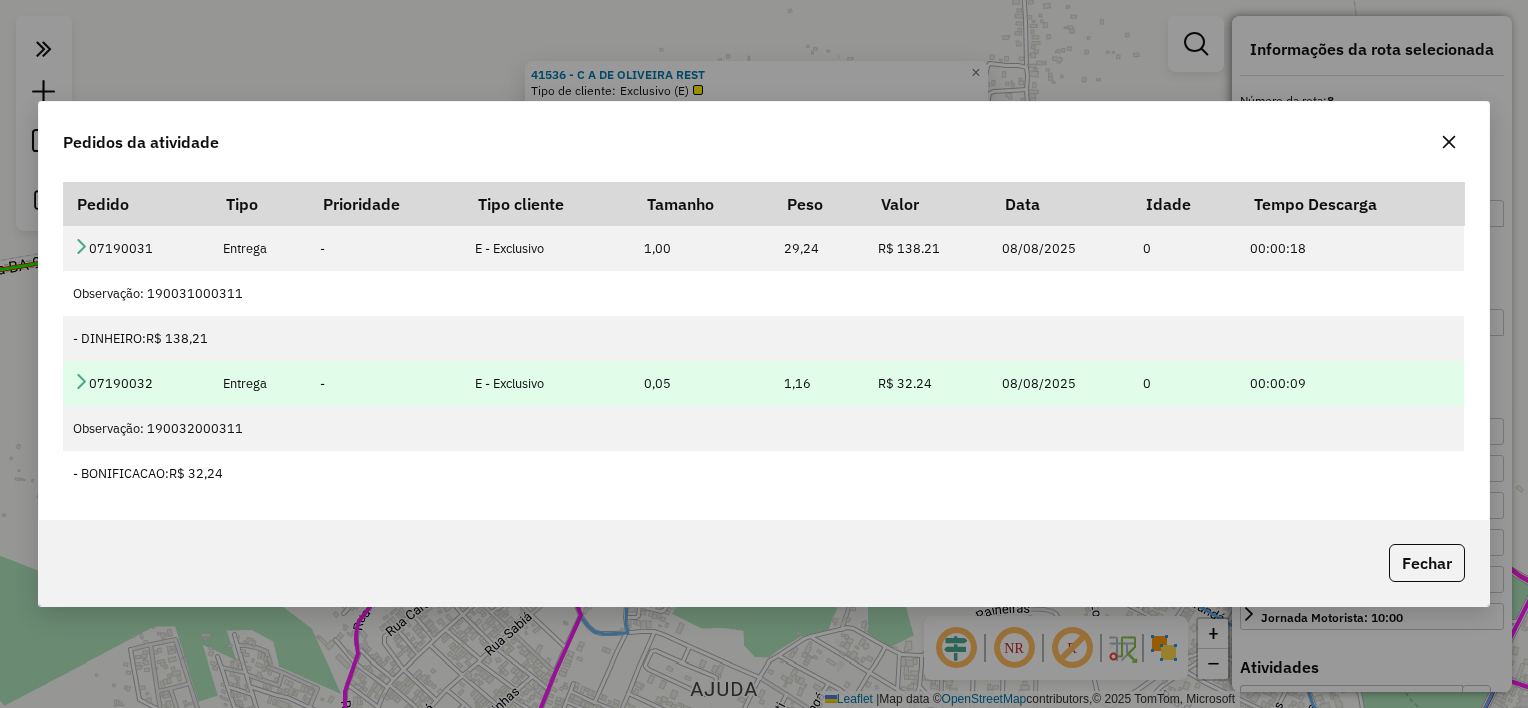 click at bounding box center [81, 381] 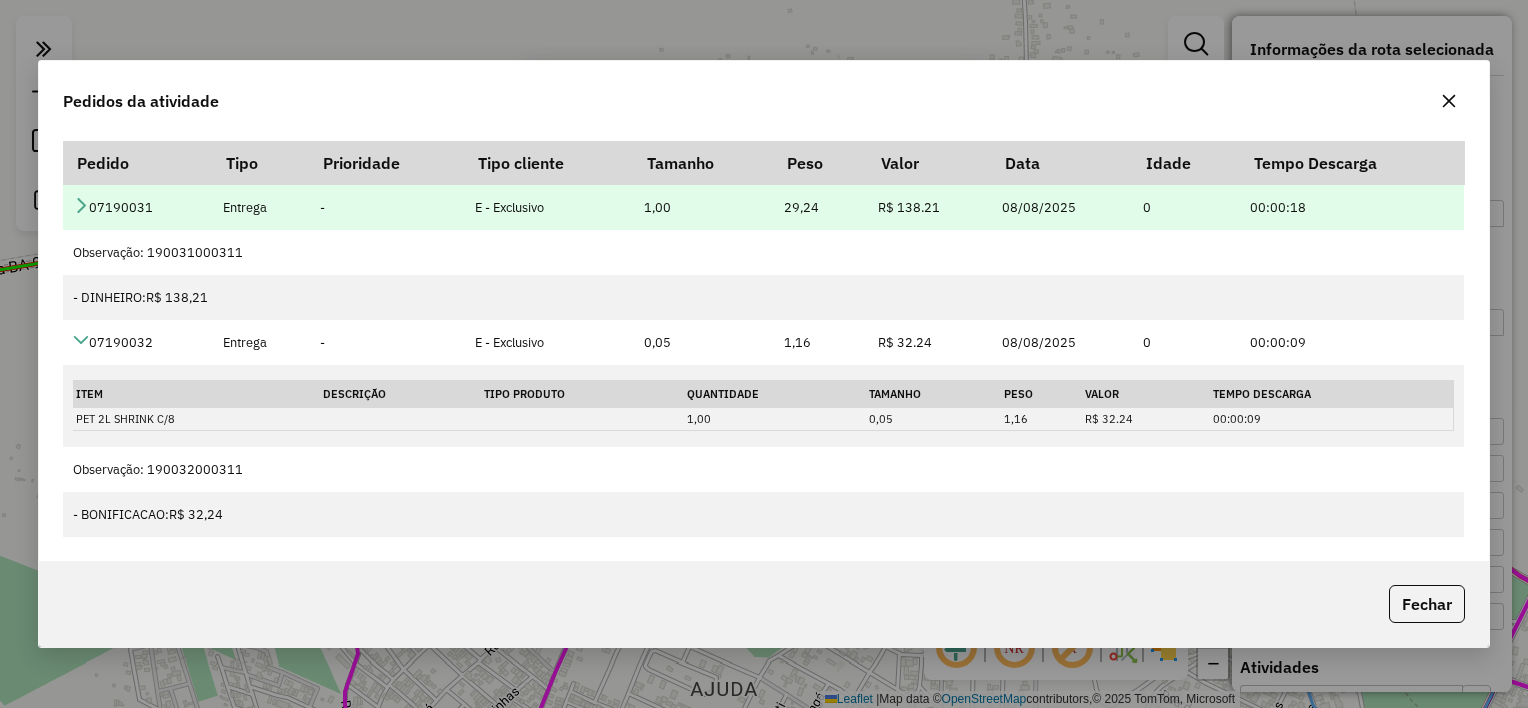 click at bounding box center (81, 205) 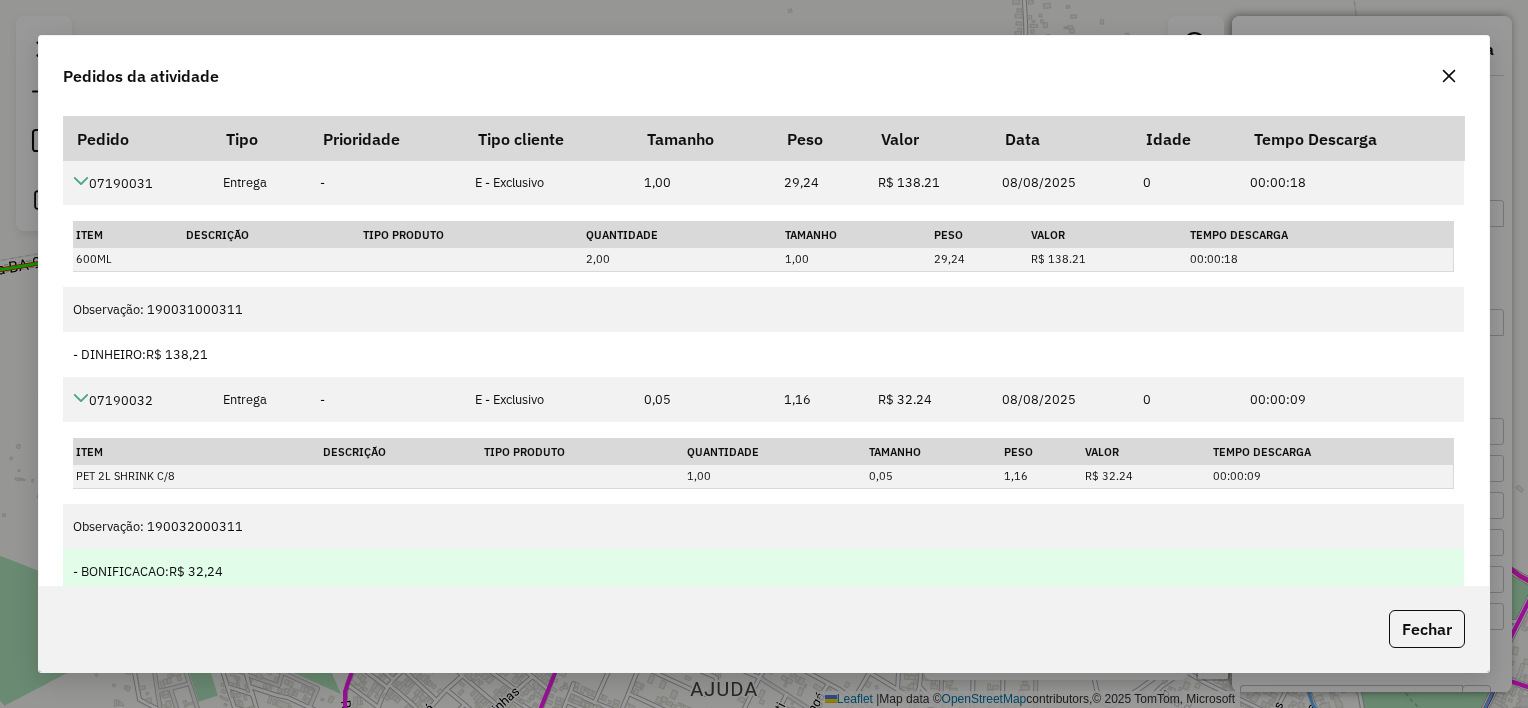 click on "- BONIFICACAO:  R$ 32,24" at bounding box center [763, 571] 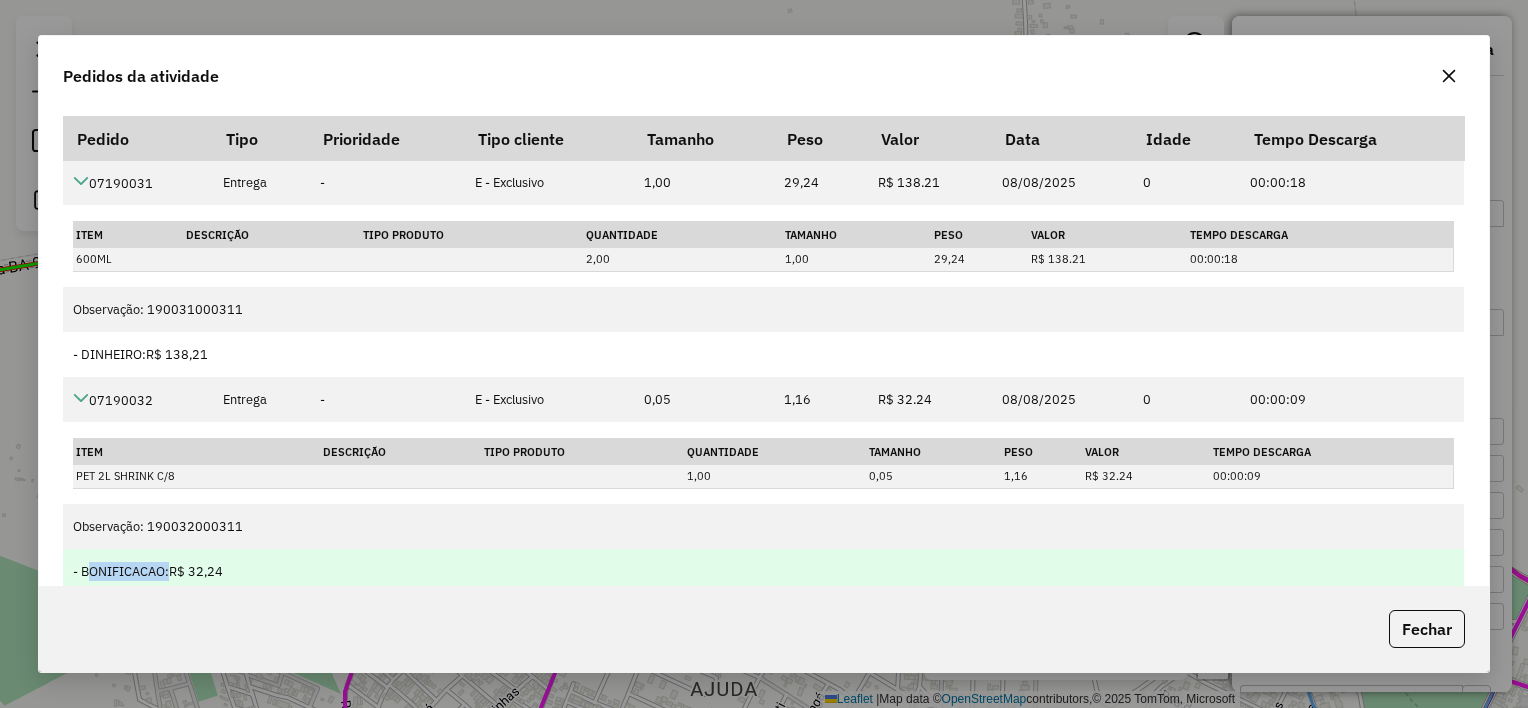 click on "- BONIFICACAO:  R$ 32,24" at bounding box center (763, 571) 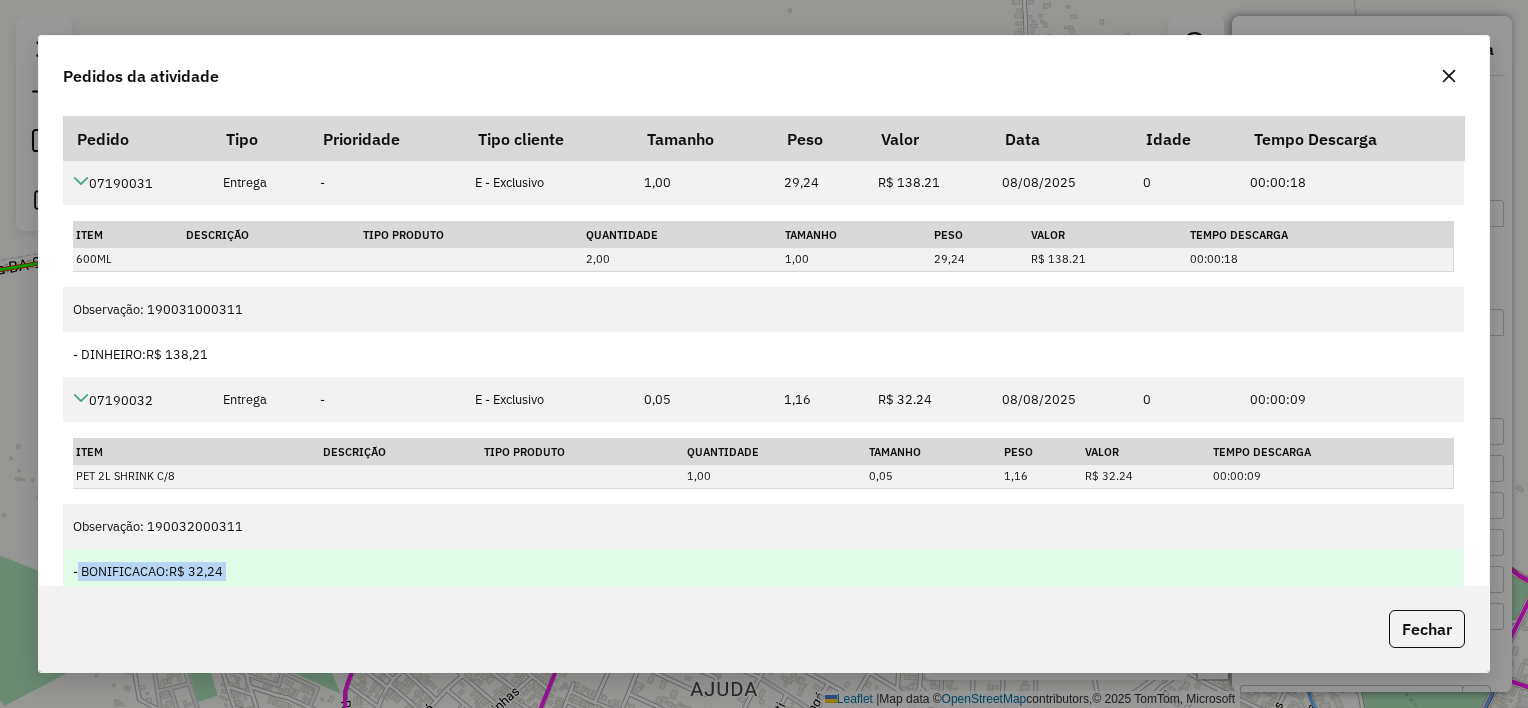 scroll, scrollTop: 11, scrollLeft: 0, axis: vertical 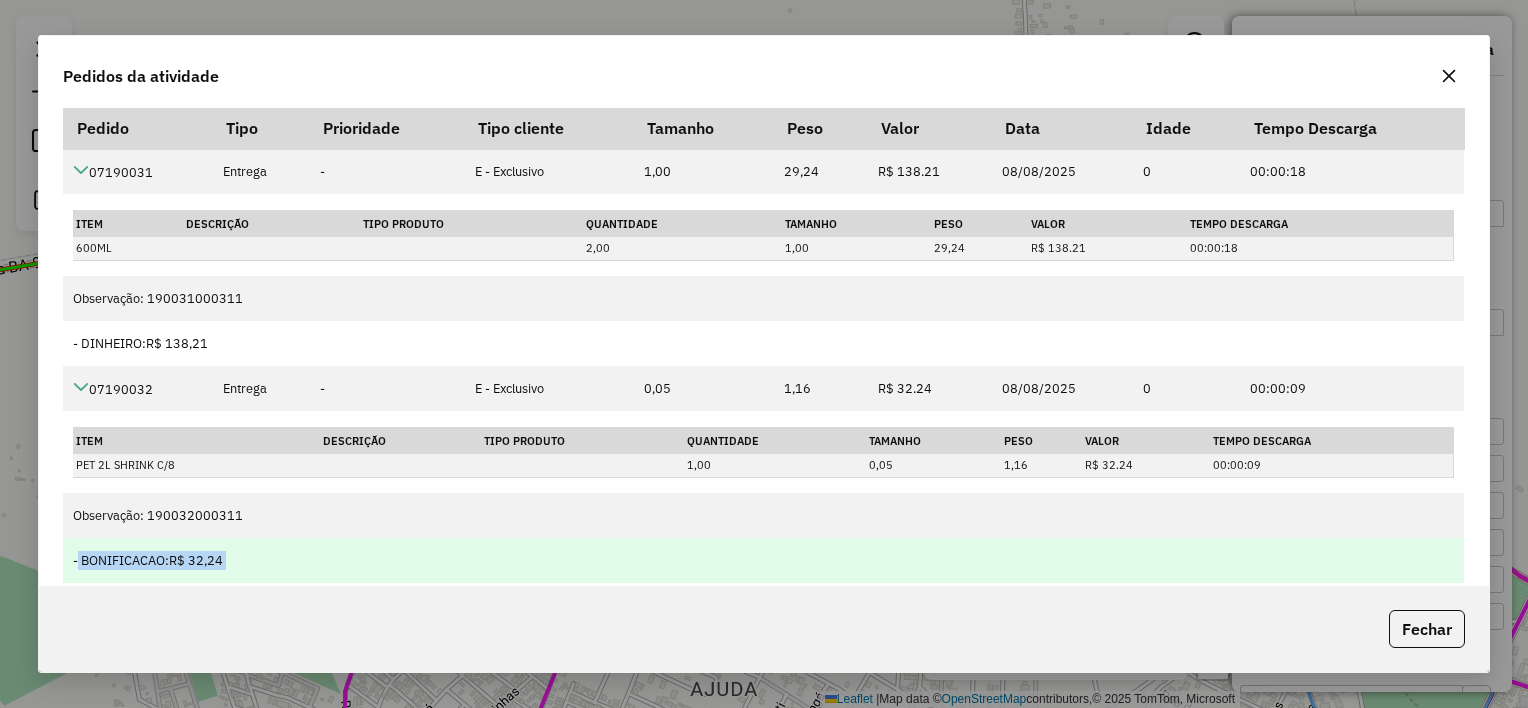 click on "- BONIFICACAO:  R$ 32,24" at bounding box center [763, 560] 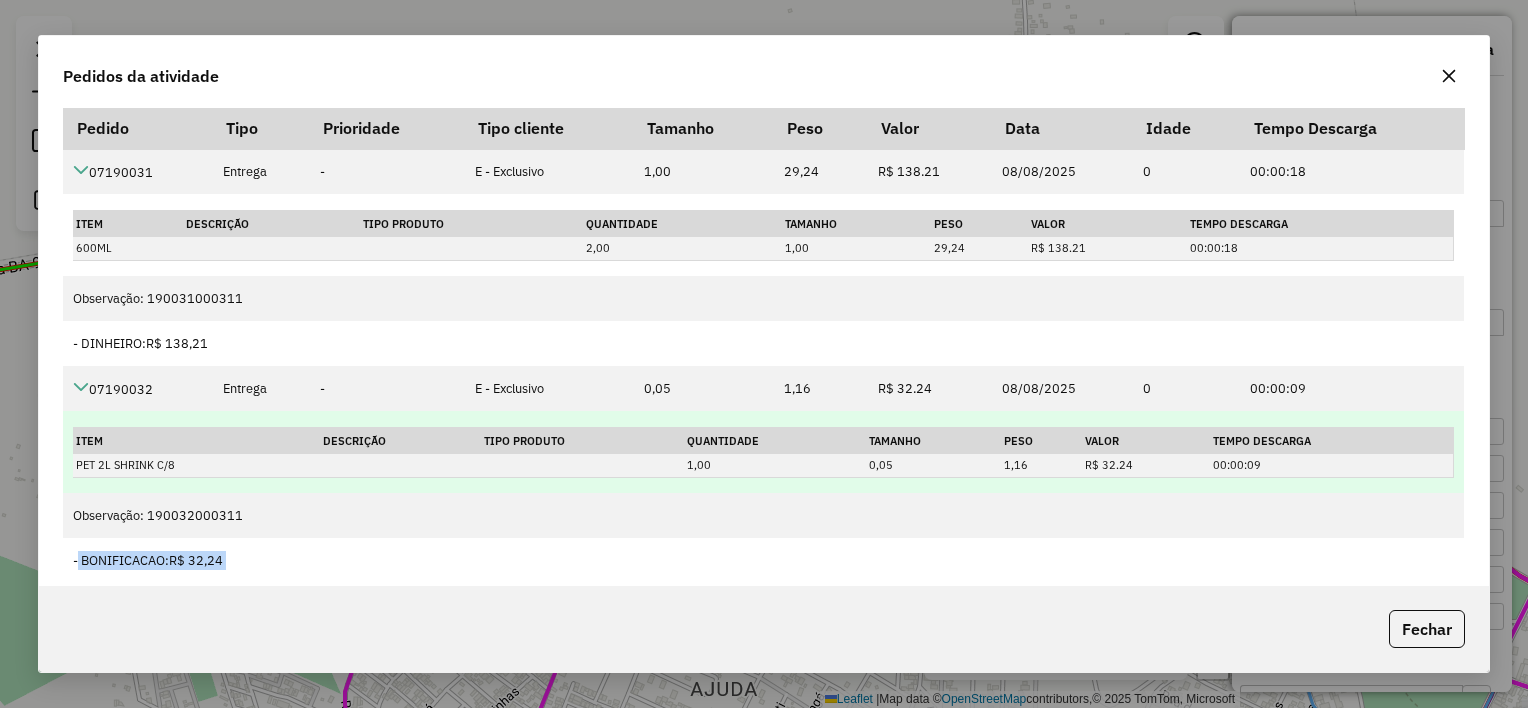 scroll, scrollTop: 0, scrollLeft: 0, axis: both 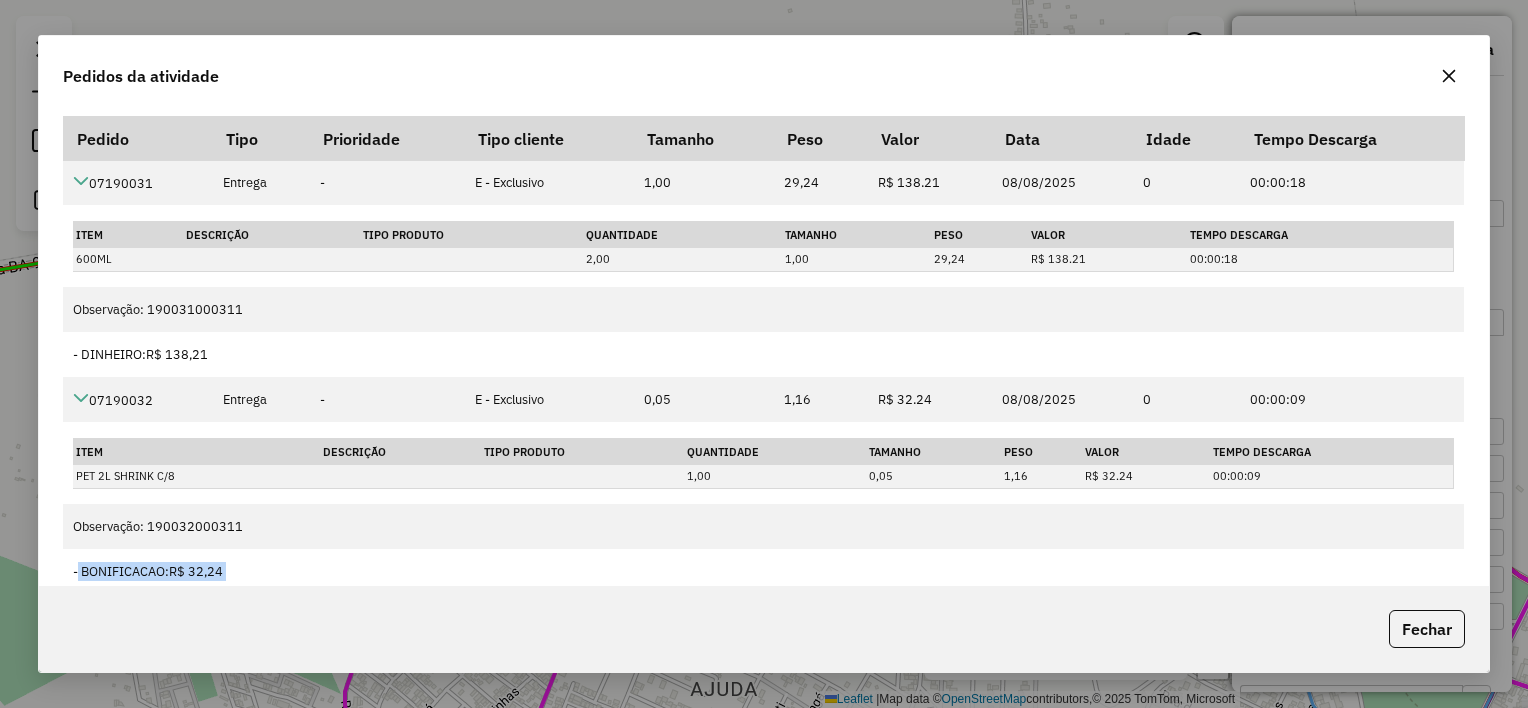 click 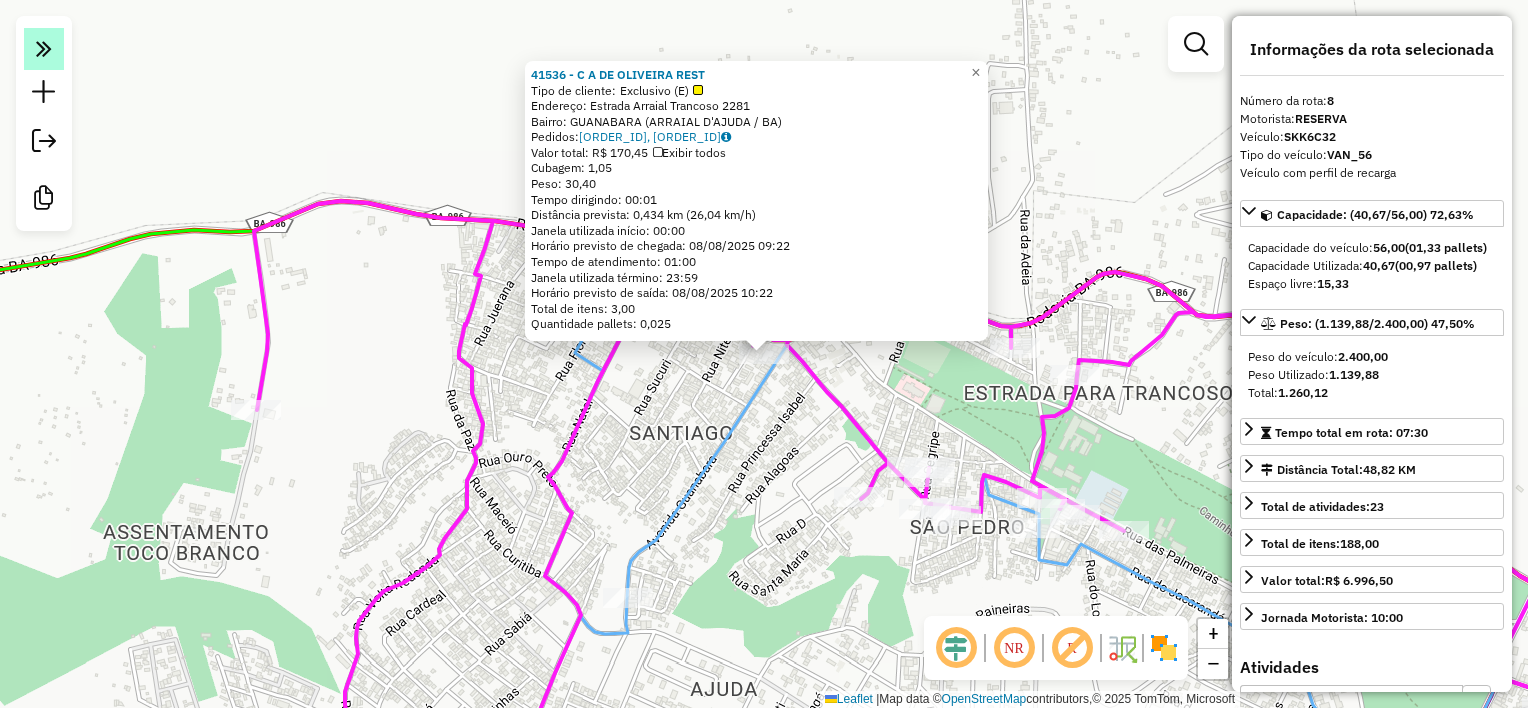 click 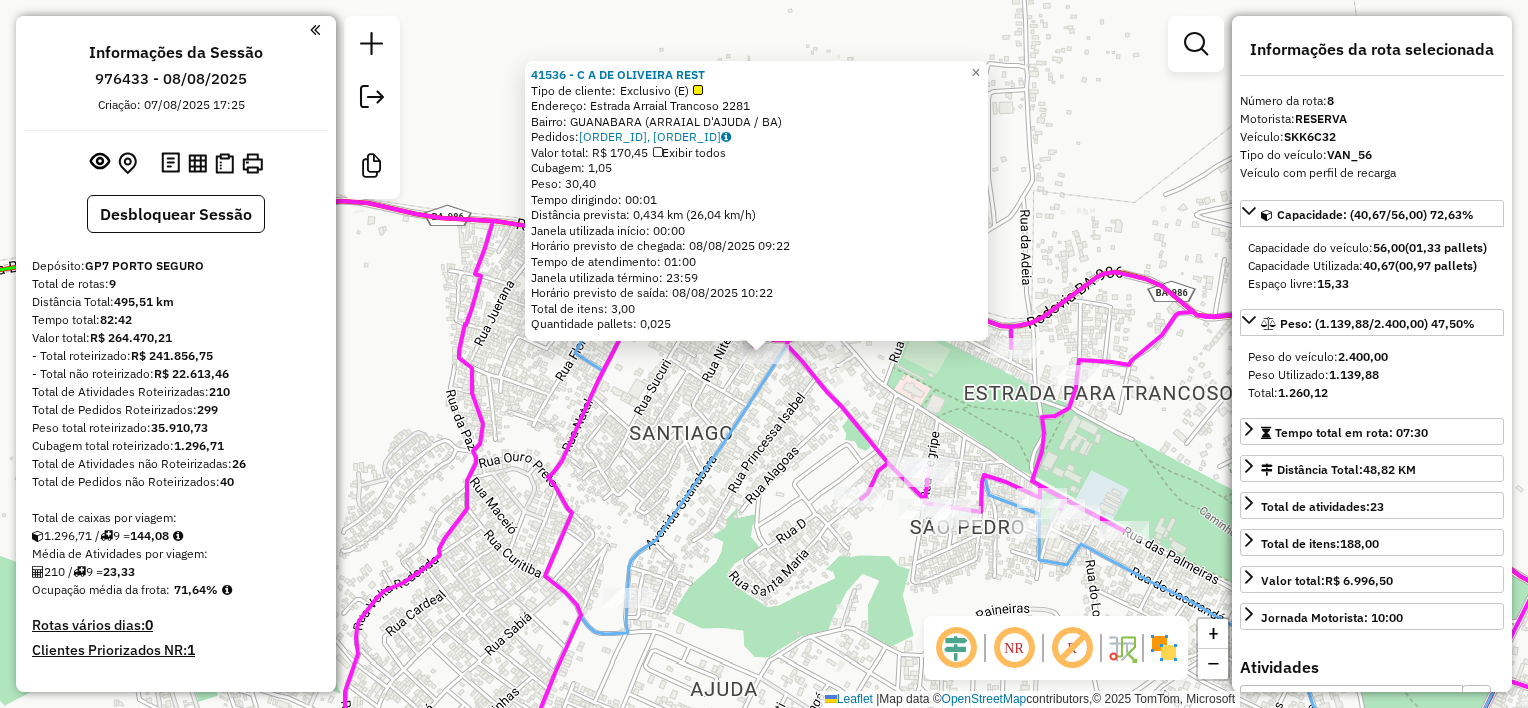 click 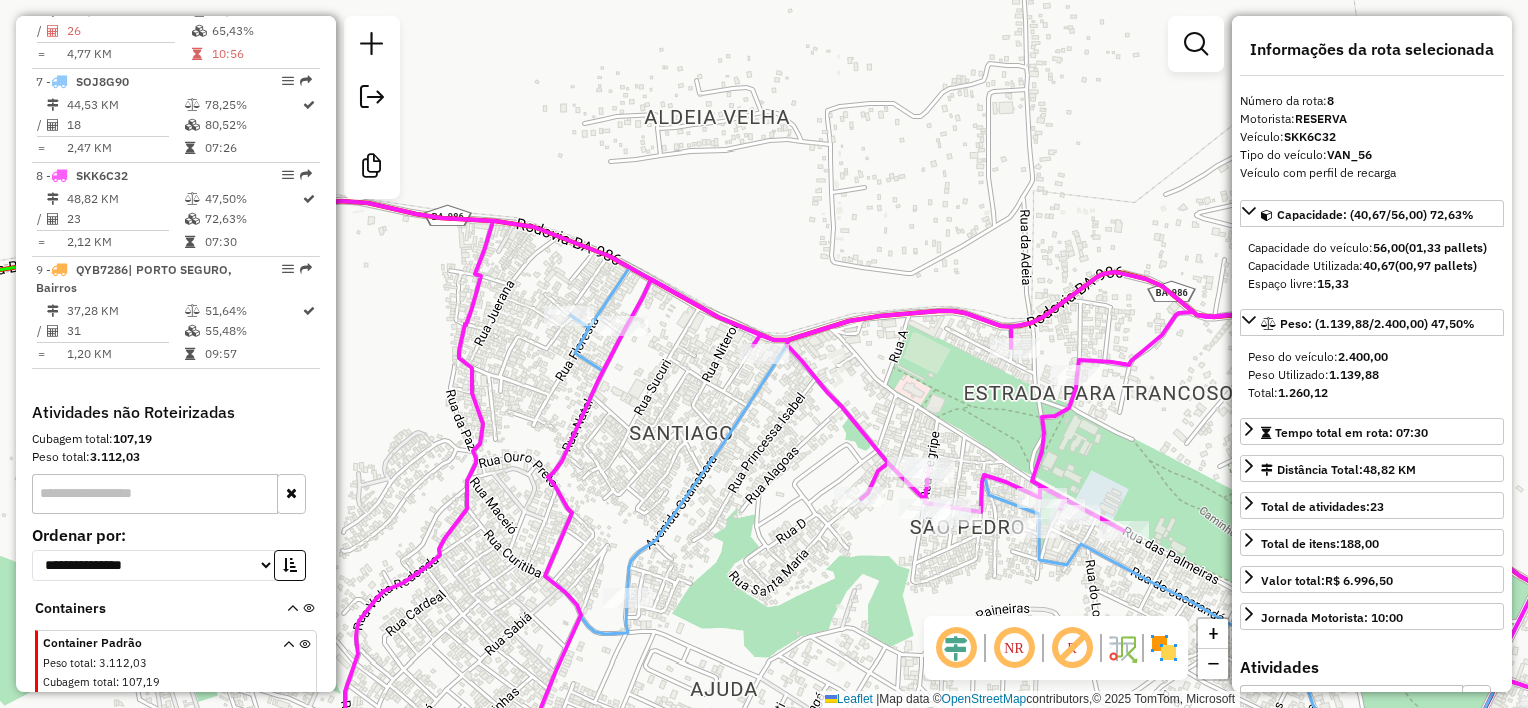 scroll, scrollTop: 1436, scrollLeft: 0, axis: vertical 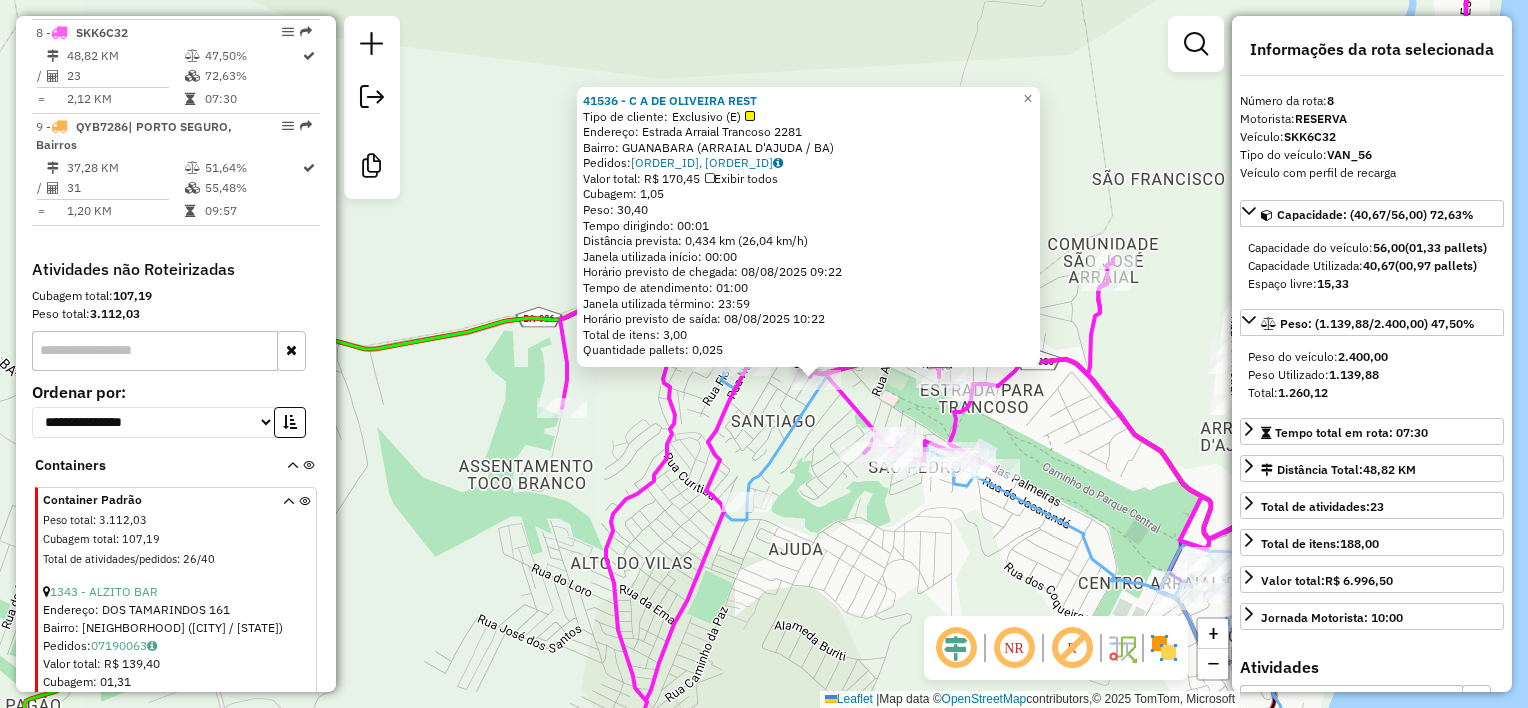 click on "Veículo com perfil de recarga" at bounding box center [1372, 173] 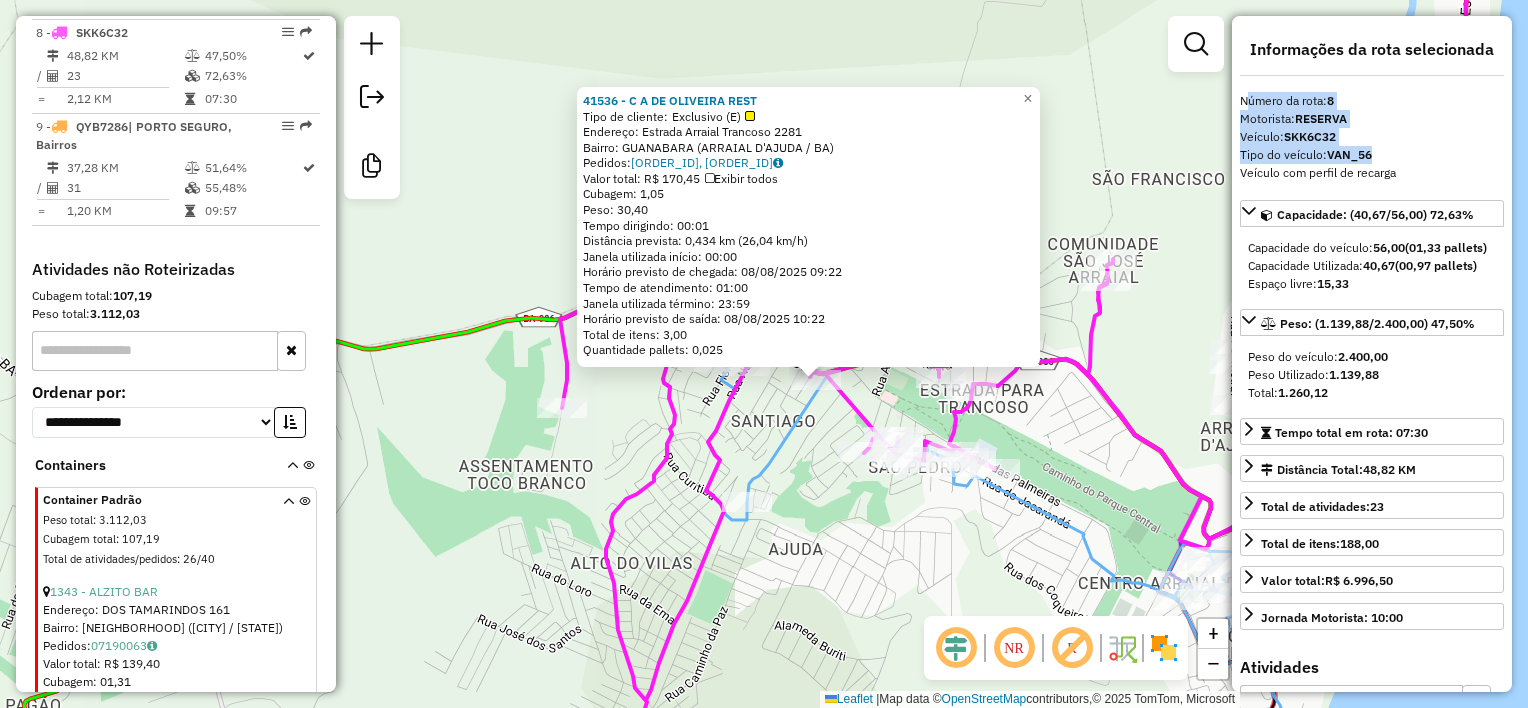 drag, startPoint x: 1373, startPoint y: 155, endPoint x: 1239, endPoint y: 101, distance: 144.47145 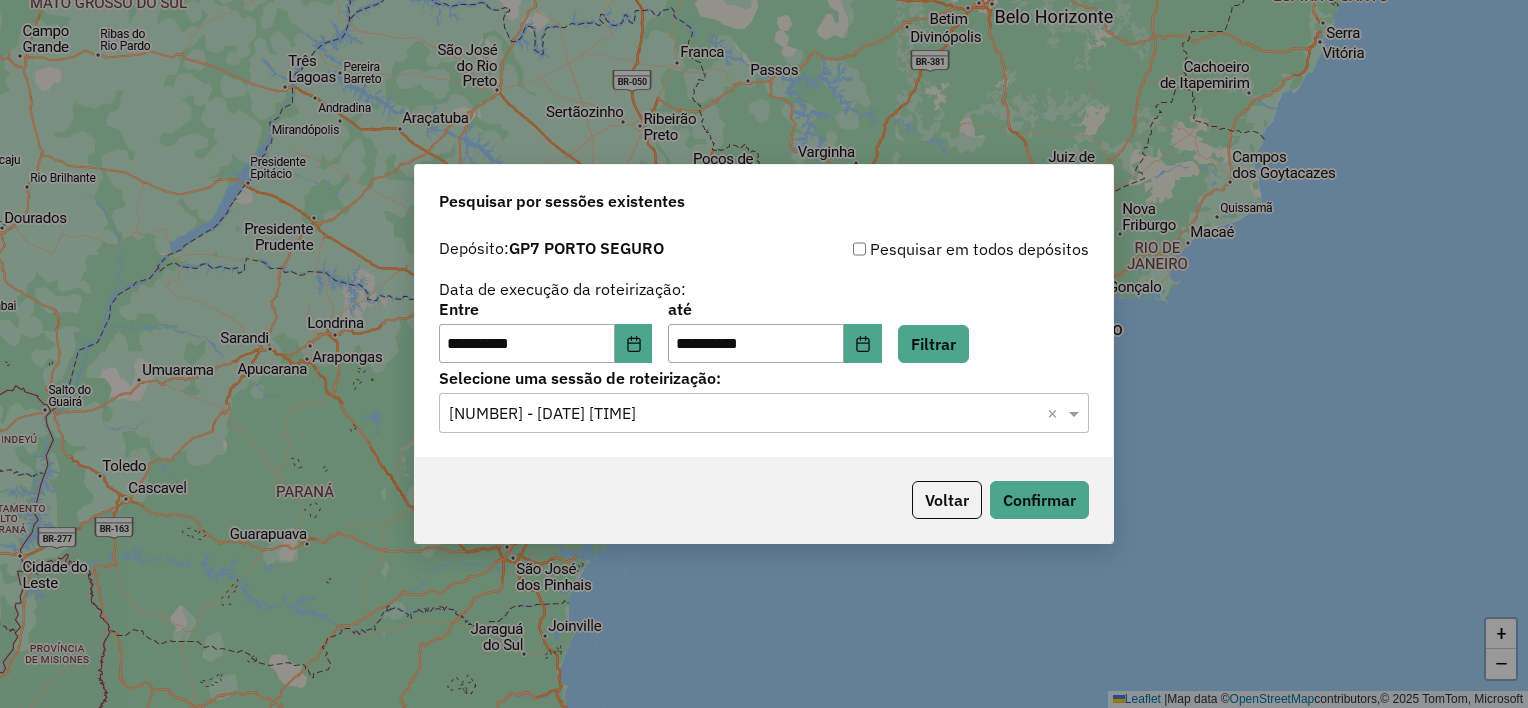 scroll, scrollTop: 0, scrollLeft: 0, axis: both 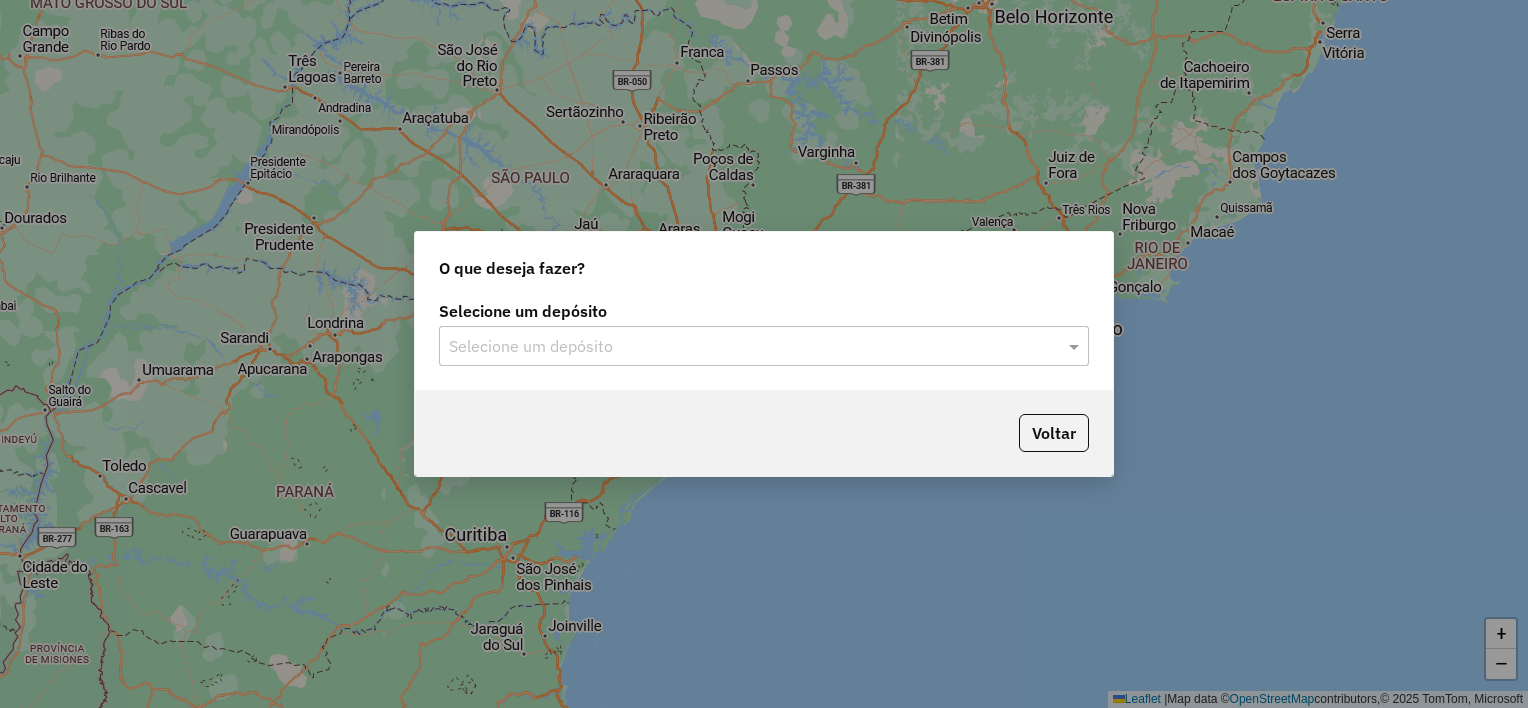 click on "Selecione um depósito" 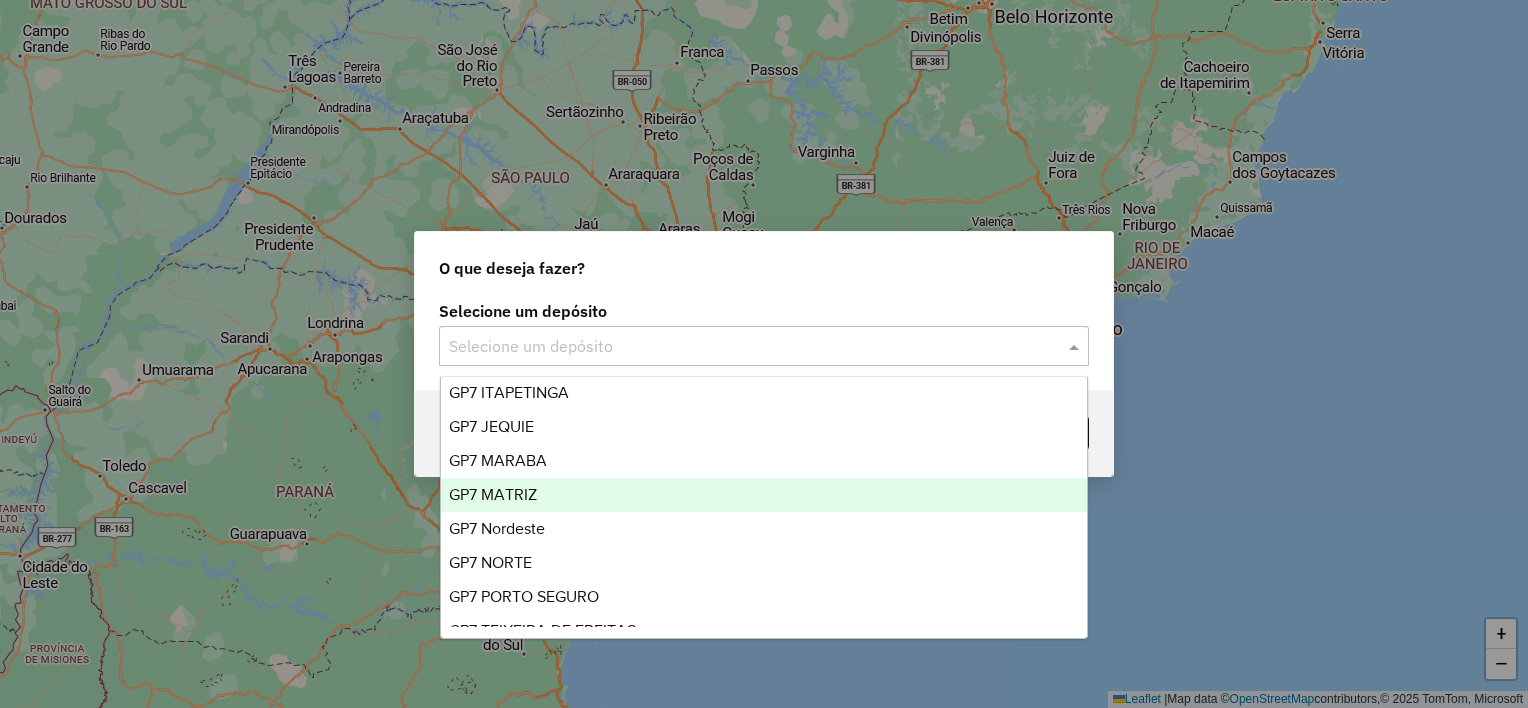 scroll, scrollTop: 65, scrollLeft: 0, axis: vertical 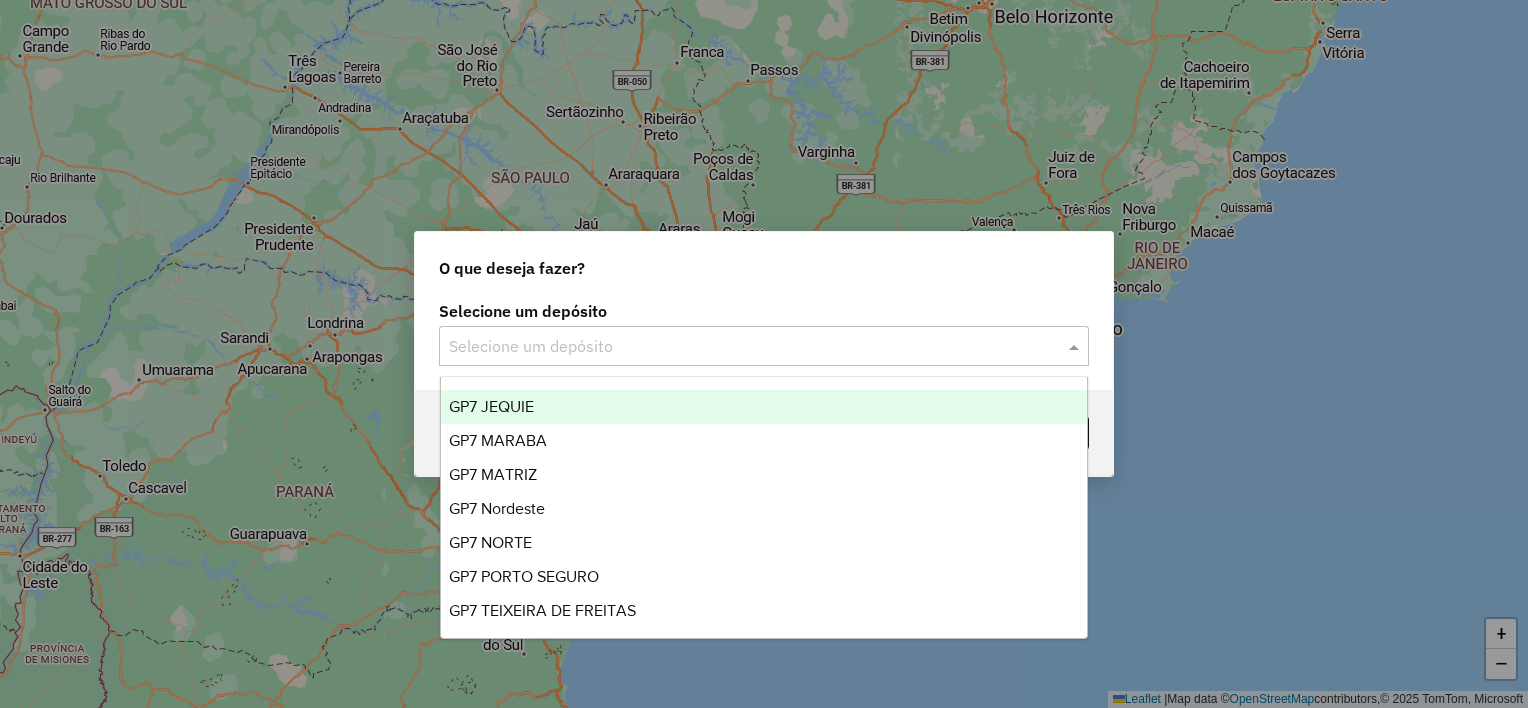click on "GP7 JEQUIE" at bounding box center [491, 406] 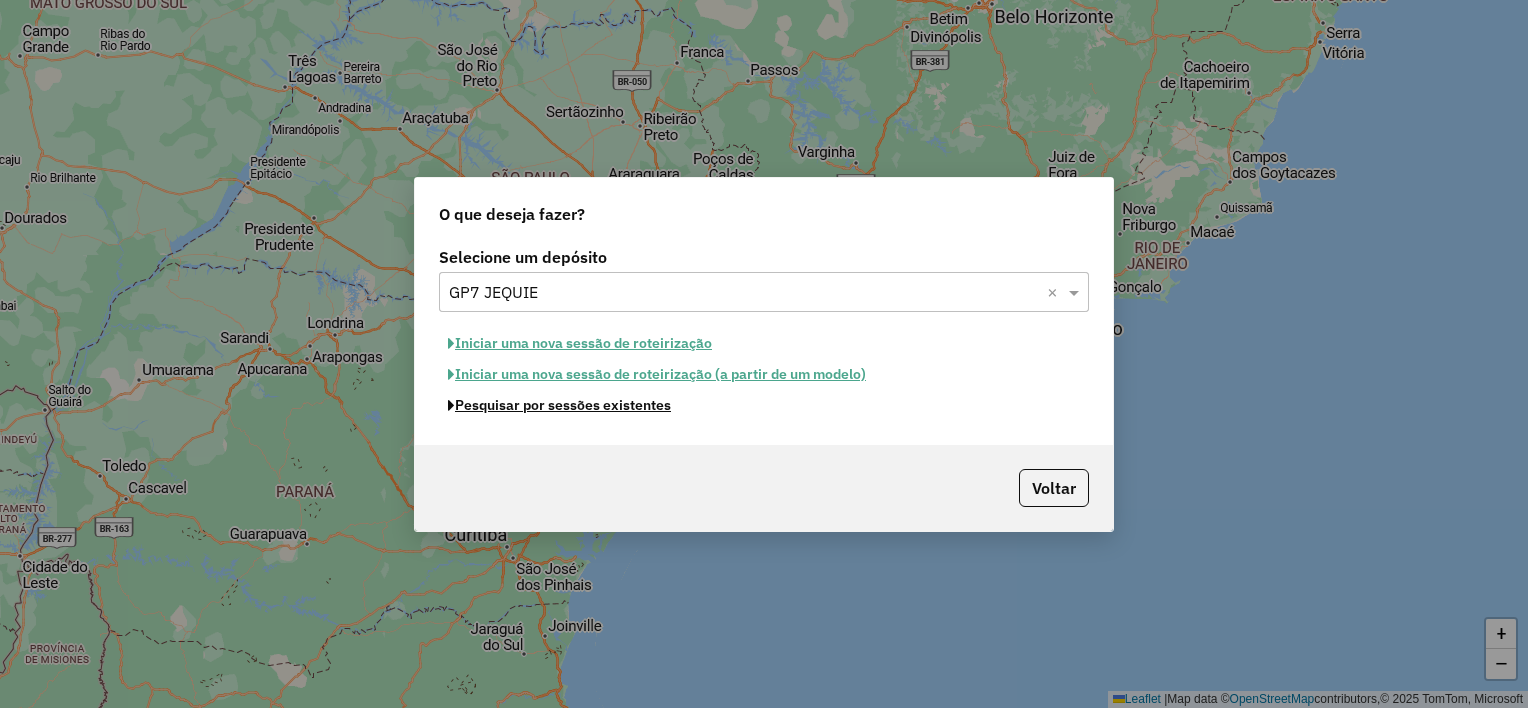 click on "Pesquisar por sessões existentes" 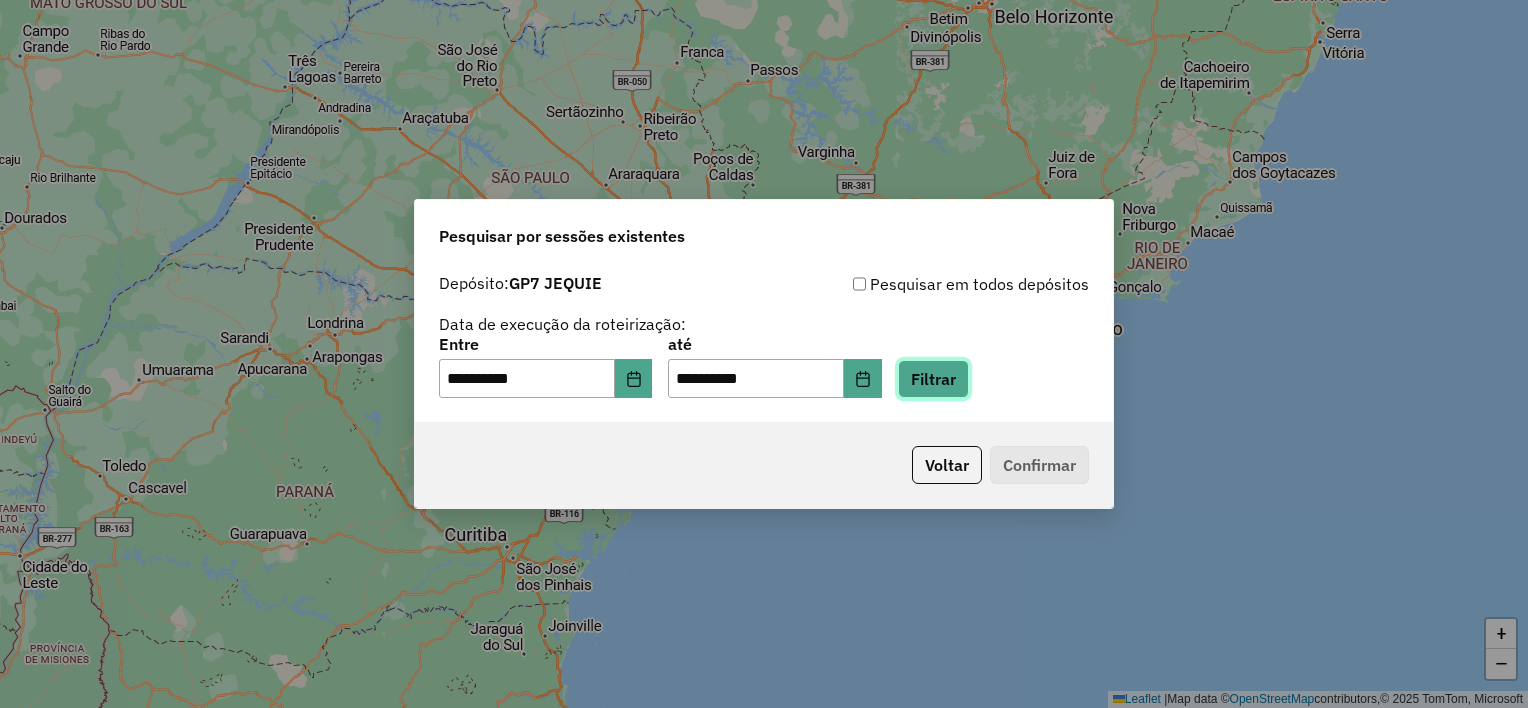 click on "Filtrar" 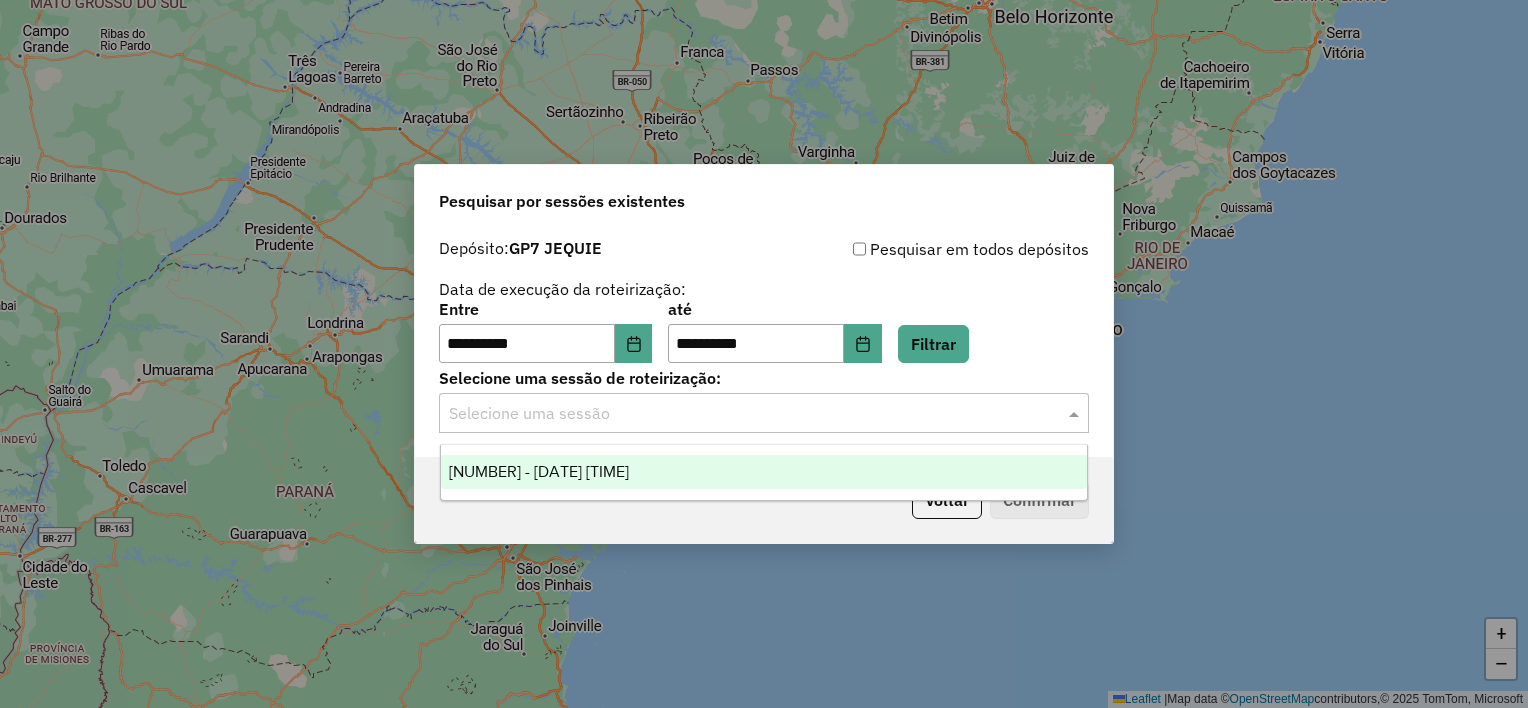 click 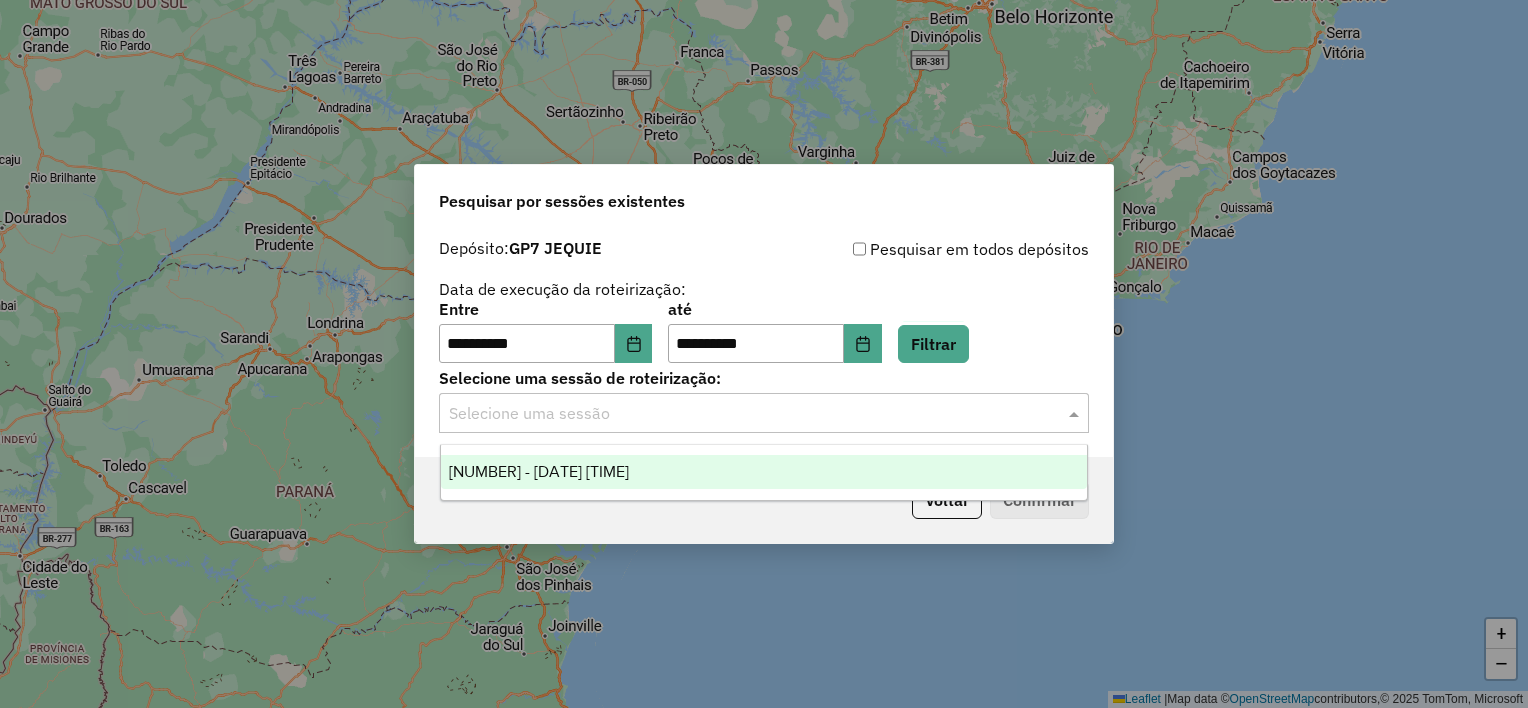 click on "976817 - 08/08/2025 19:04" at bounding box center (539, 471) 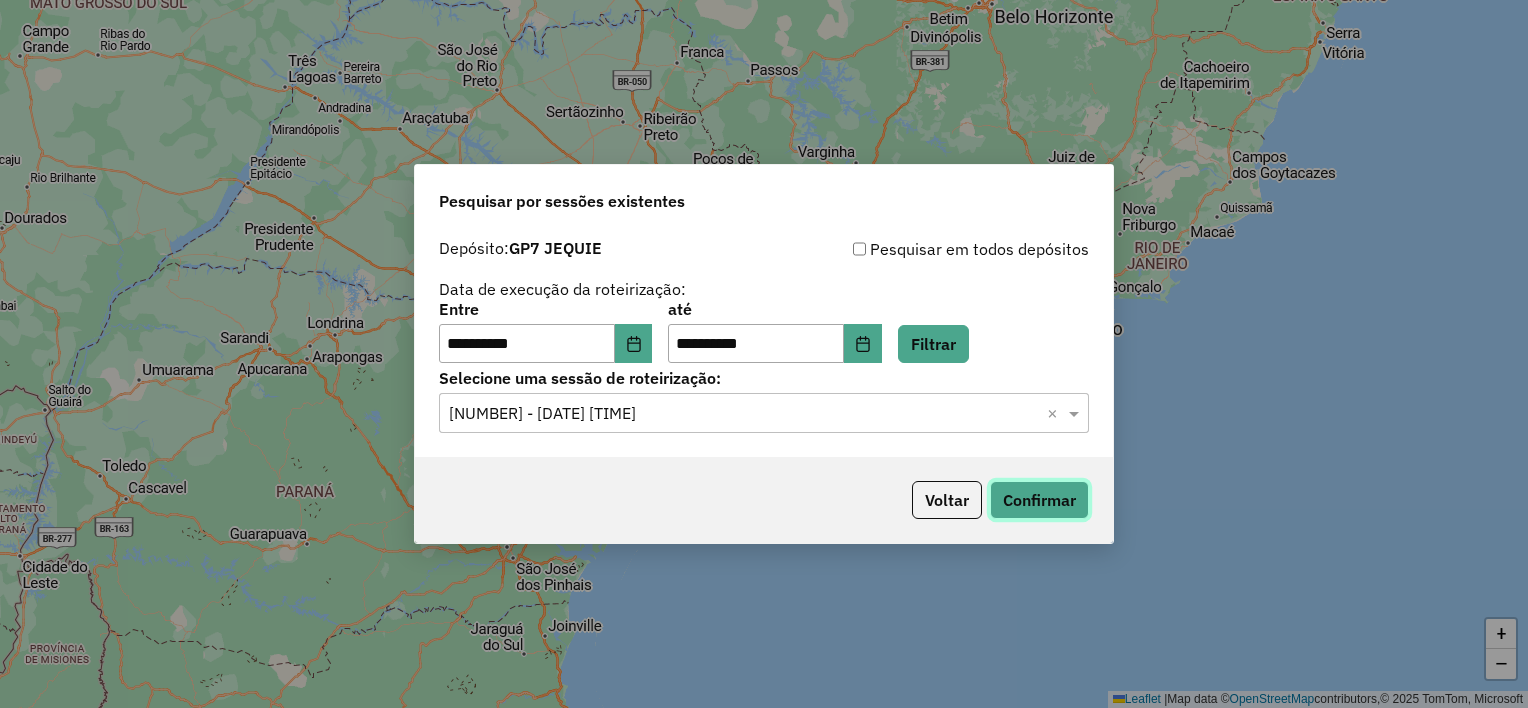 click on "Confirmar" 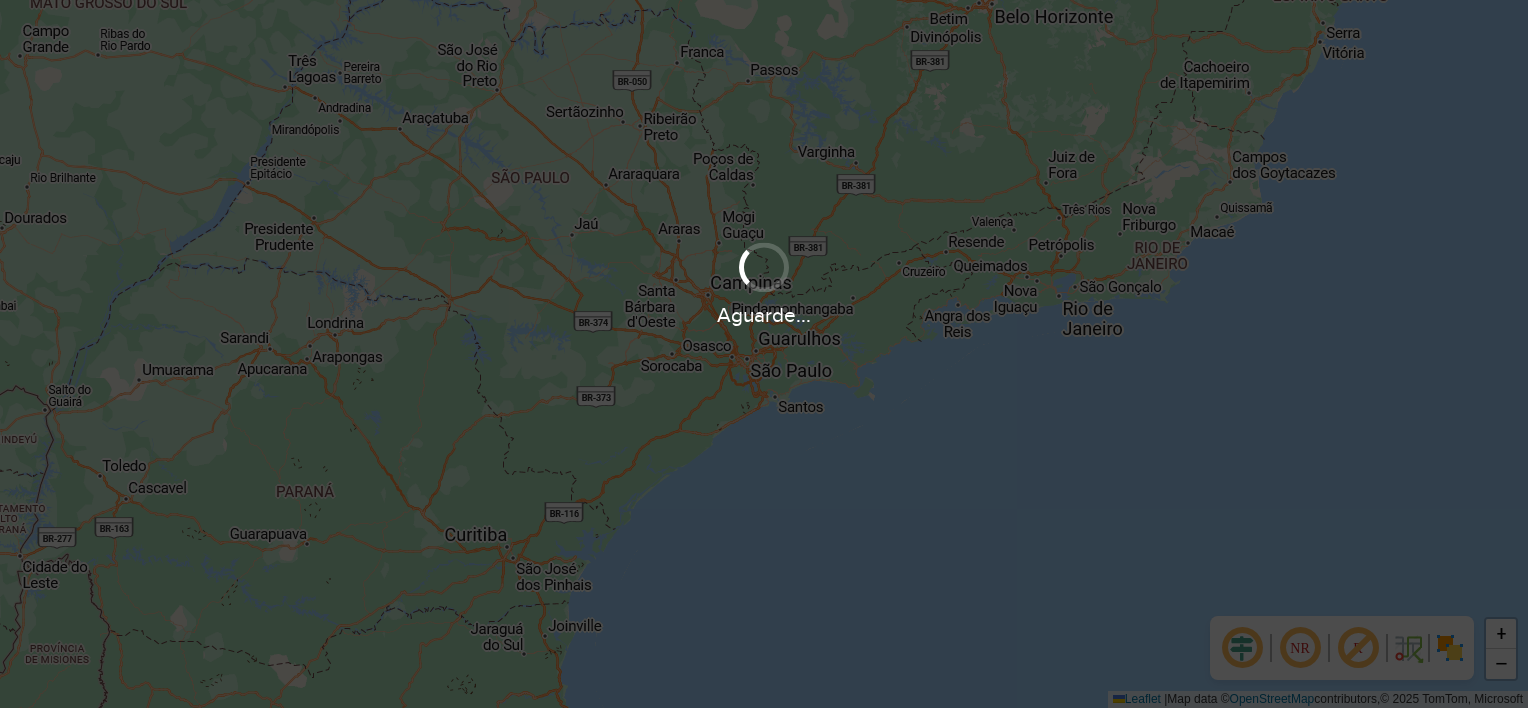 scroll, scrollTop: 0, scrollLeft: 0, axis: both 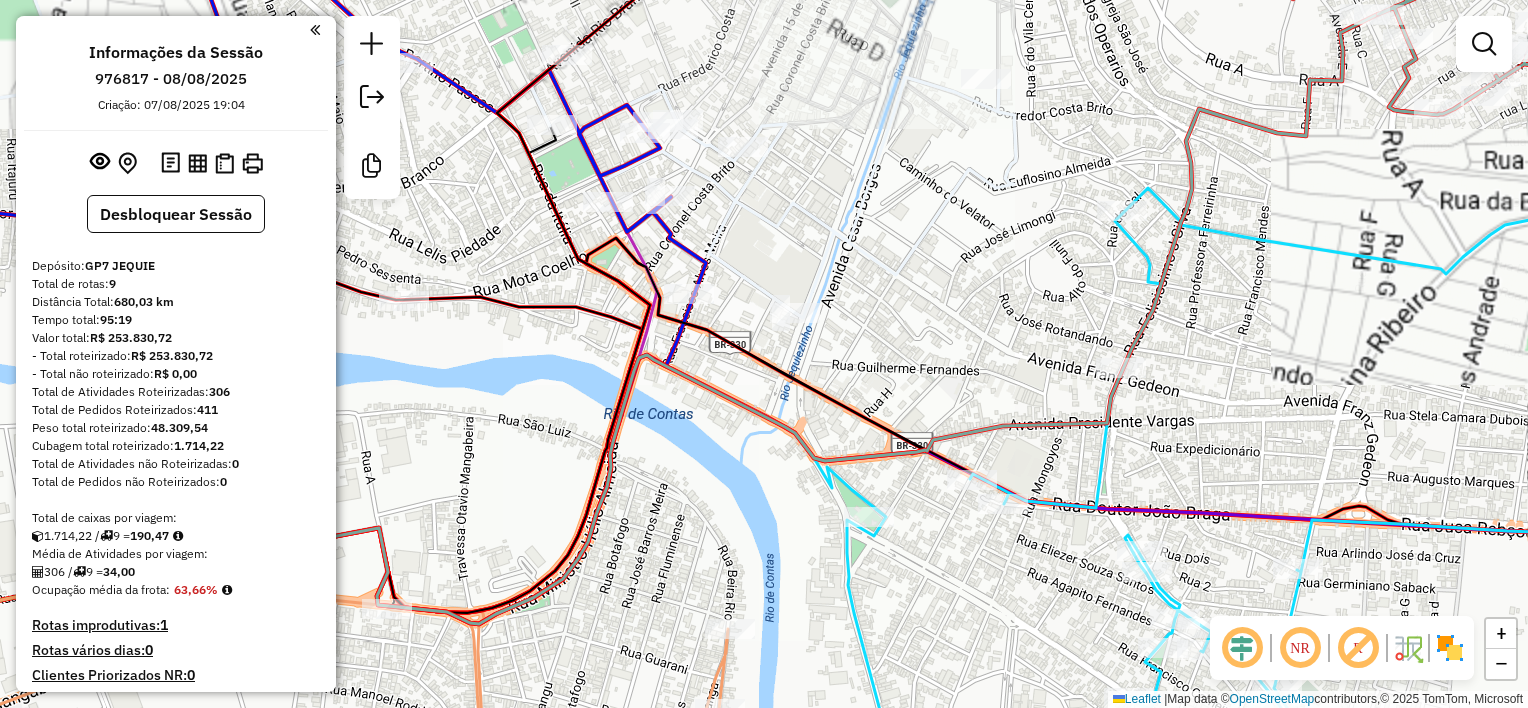drag, startPoint x: 768, startPoint y: 225, endPoint x: 820, endPoint y: 221, distance: 52.153618 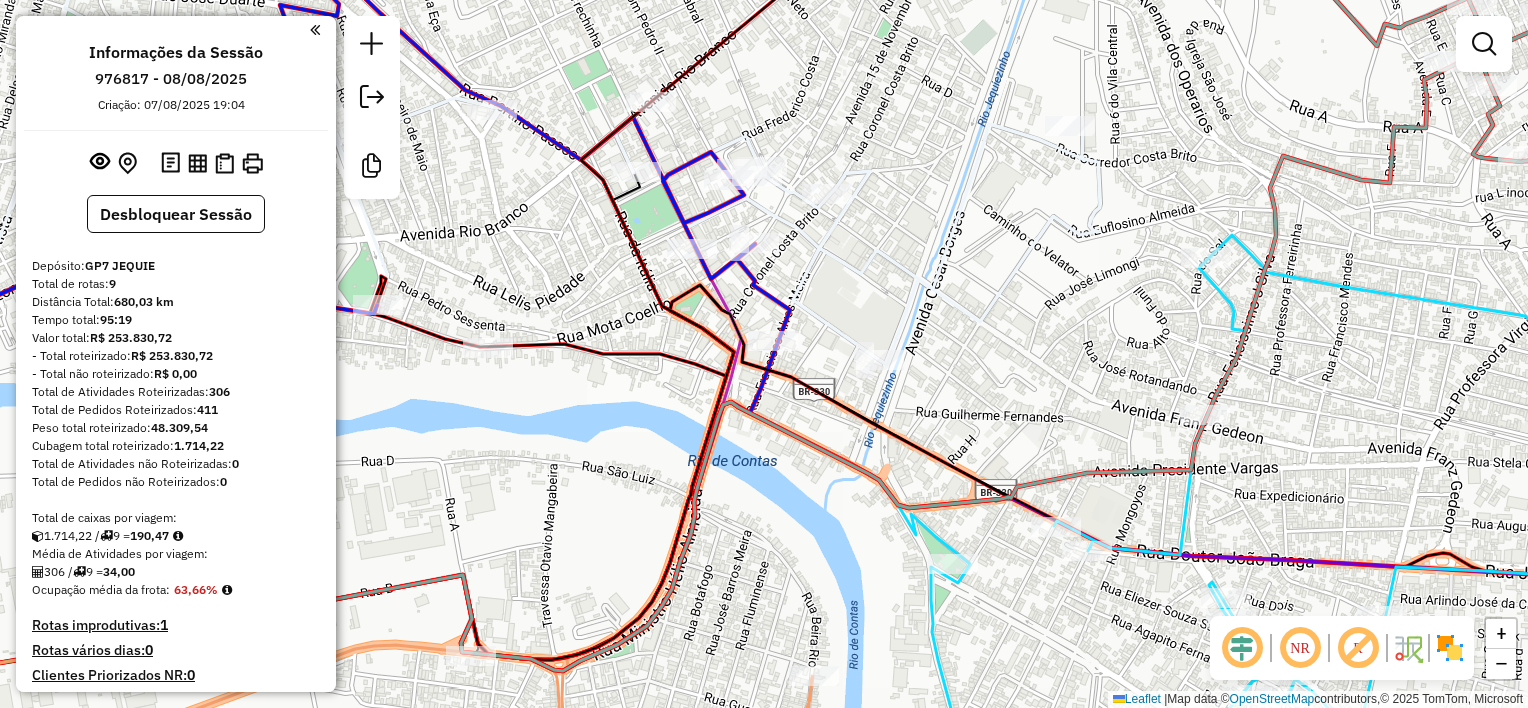 drag, startPoint x: 812, startPoint y: 228, endPoint x: 838, endPoint y: 276, distance: 54.589375 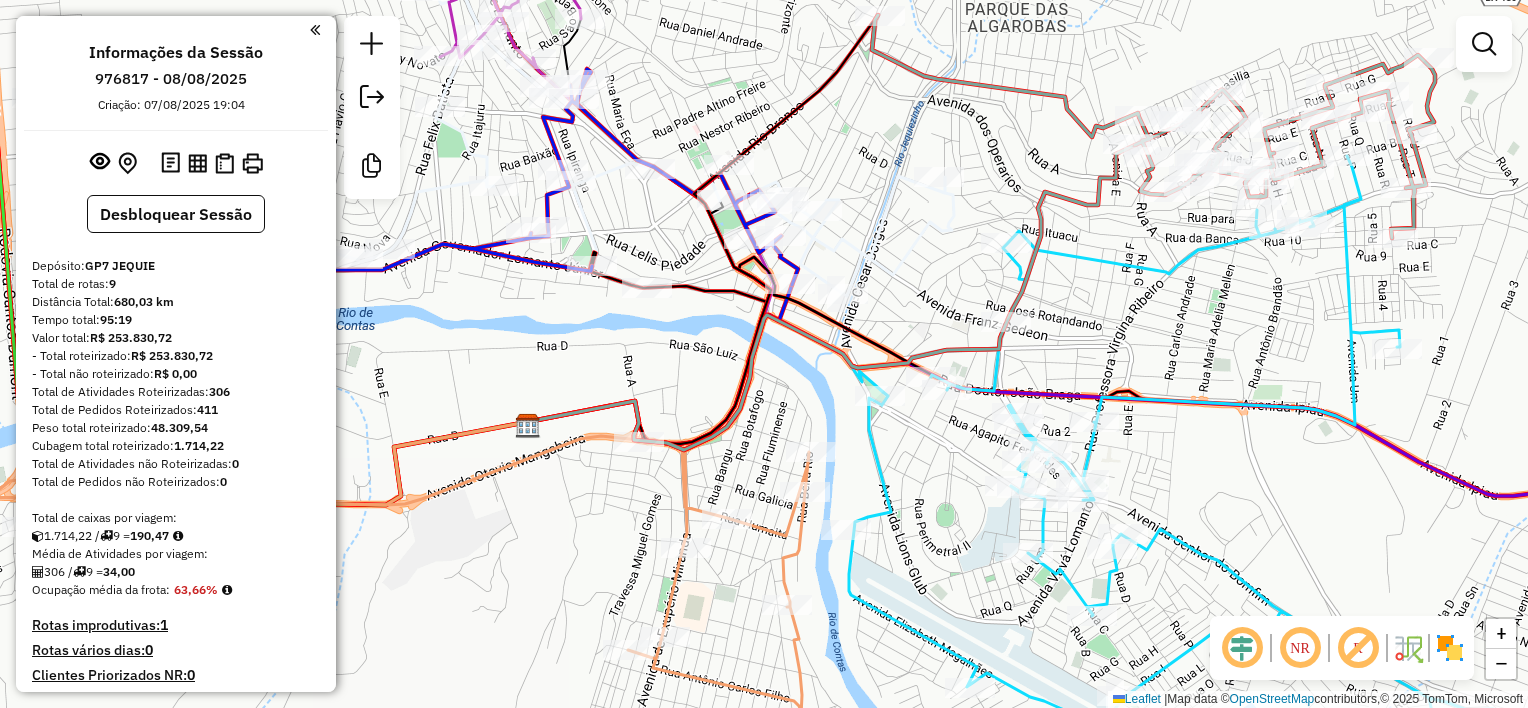 click 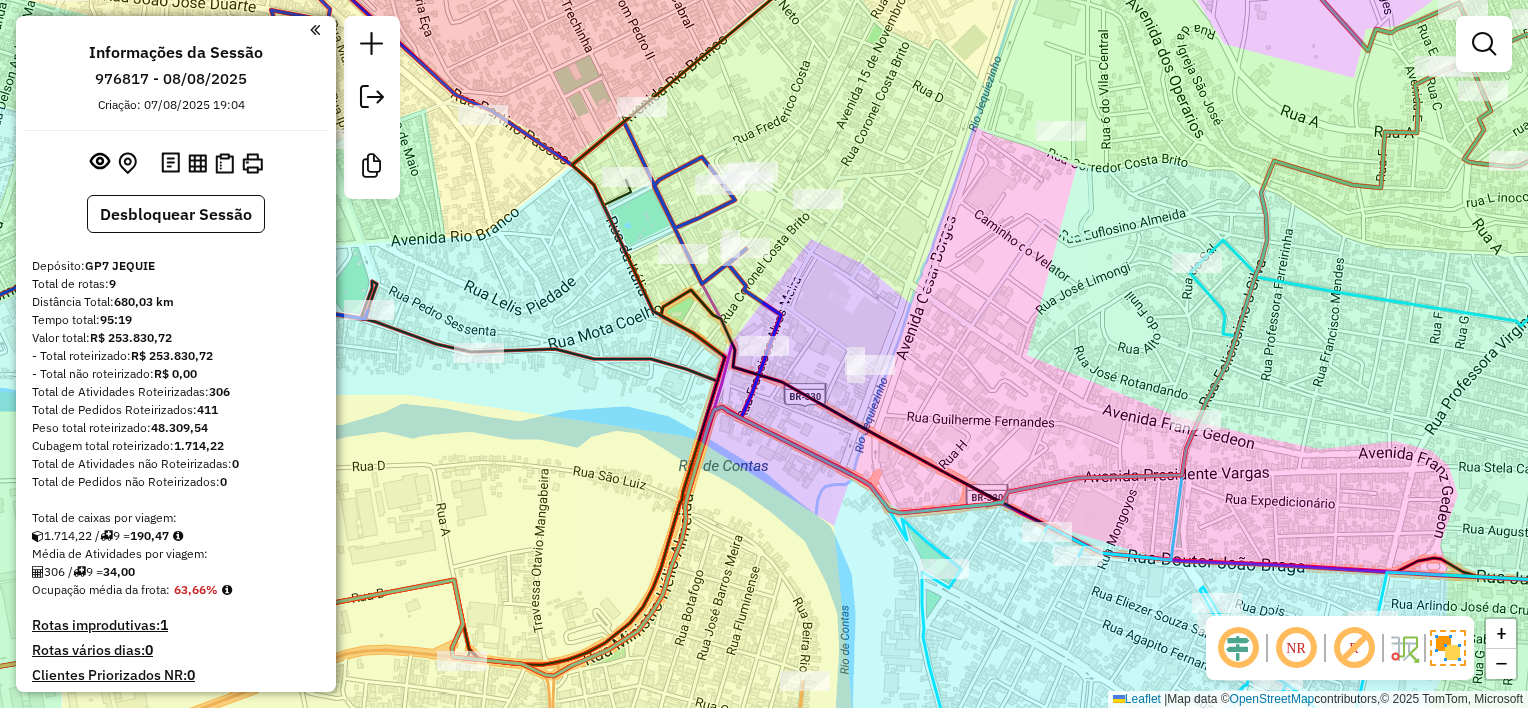drag, startPoint x: 832, startPoint y: 196, endPoint x: 896, endPoint y: 236, distance: 75.47185 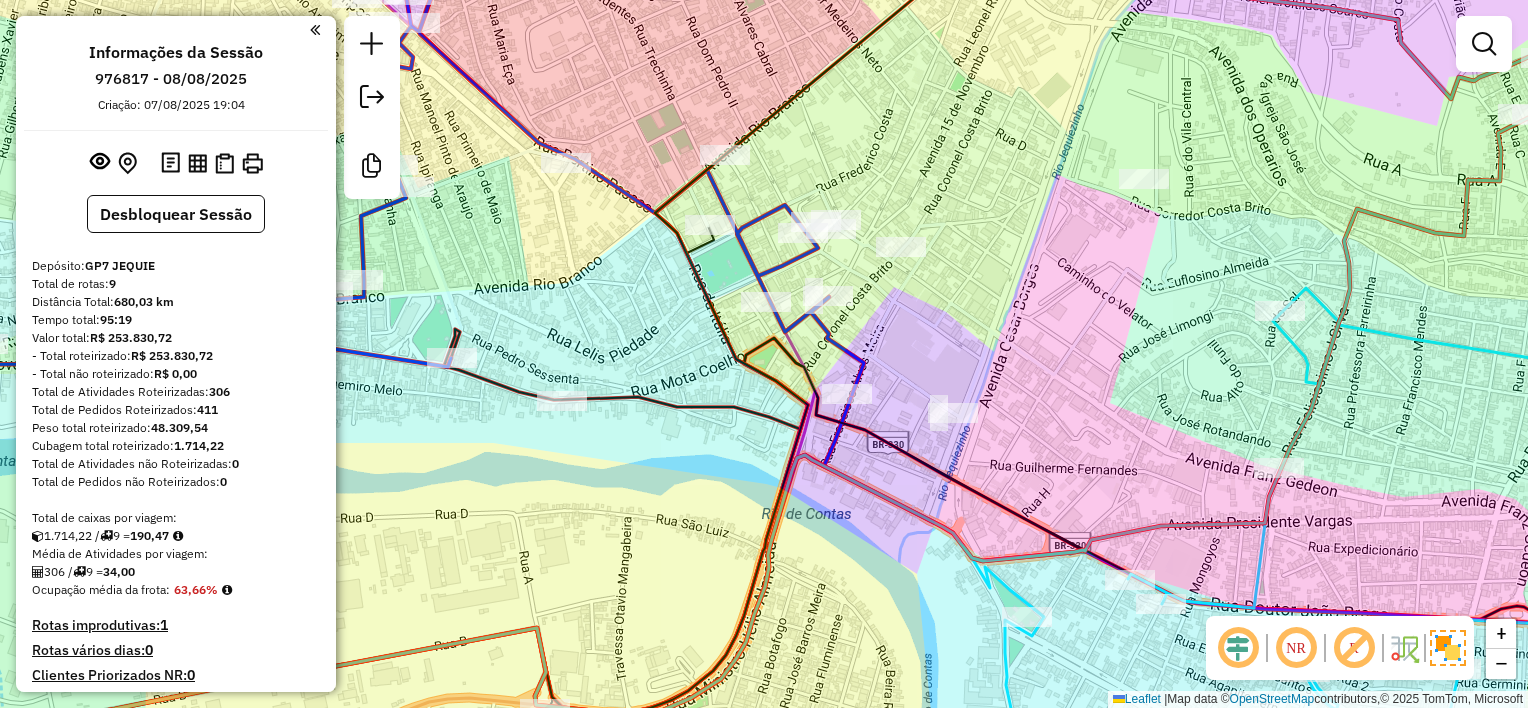 drag, startPoint x: 1007, startPoint y: 324, endPoint x: 996, endPoint y: 304, distance: 22.825424 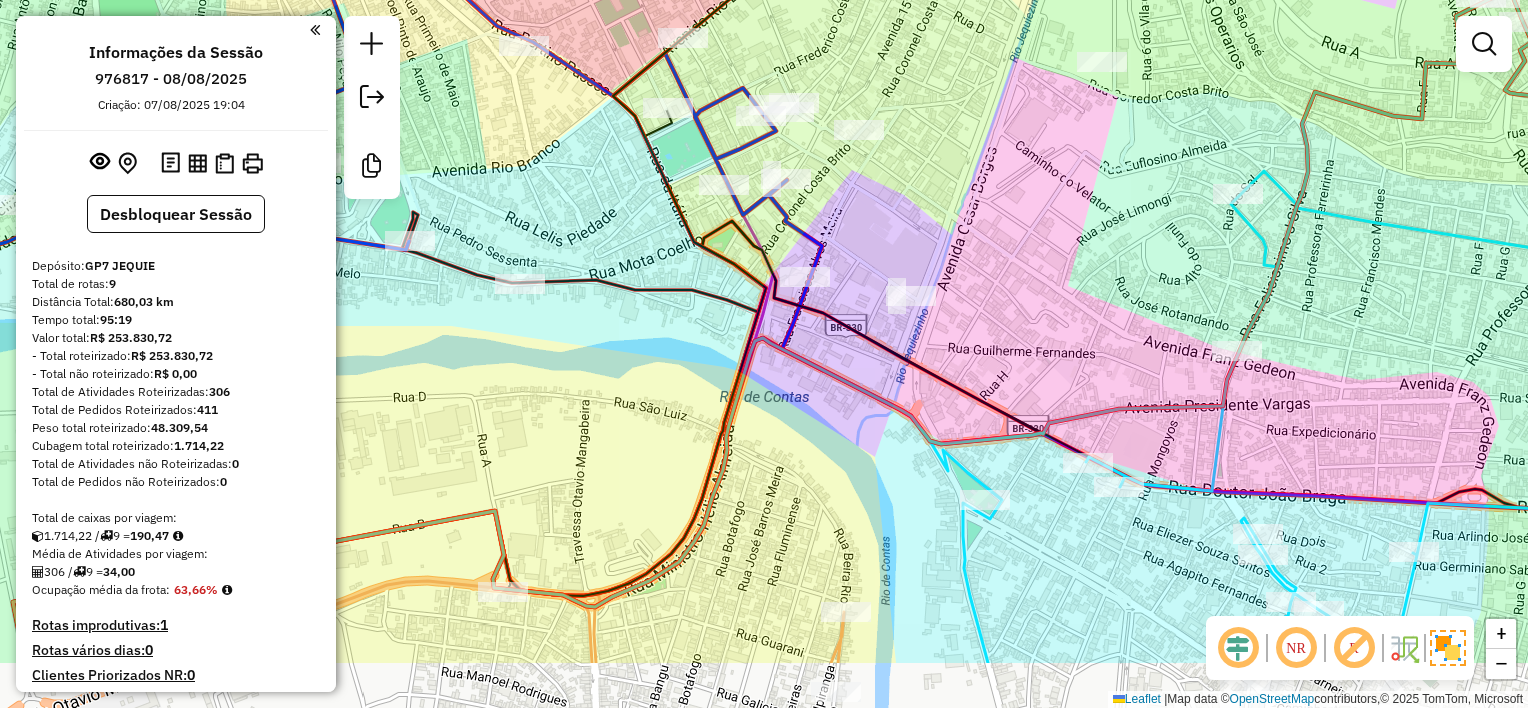 drag, startPoint x: 1008, startPoint y: 348, endPoint x: 967, endPoint y: 232, distance: 123.03252 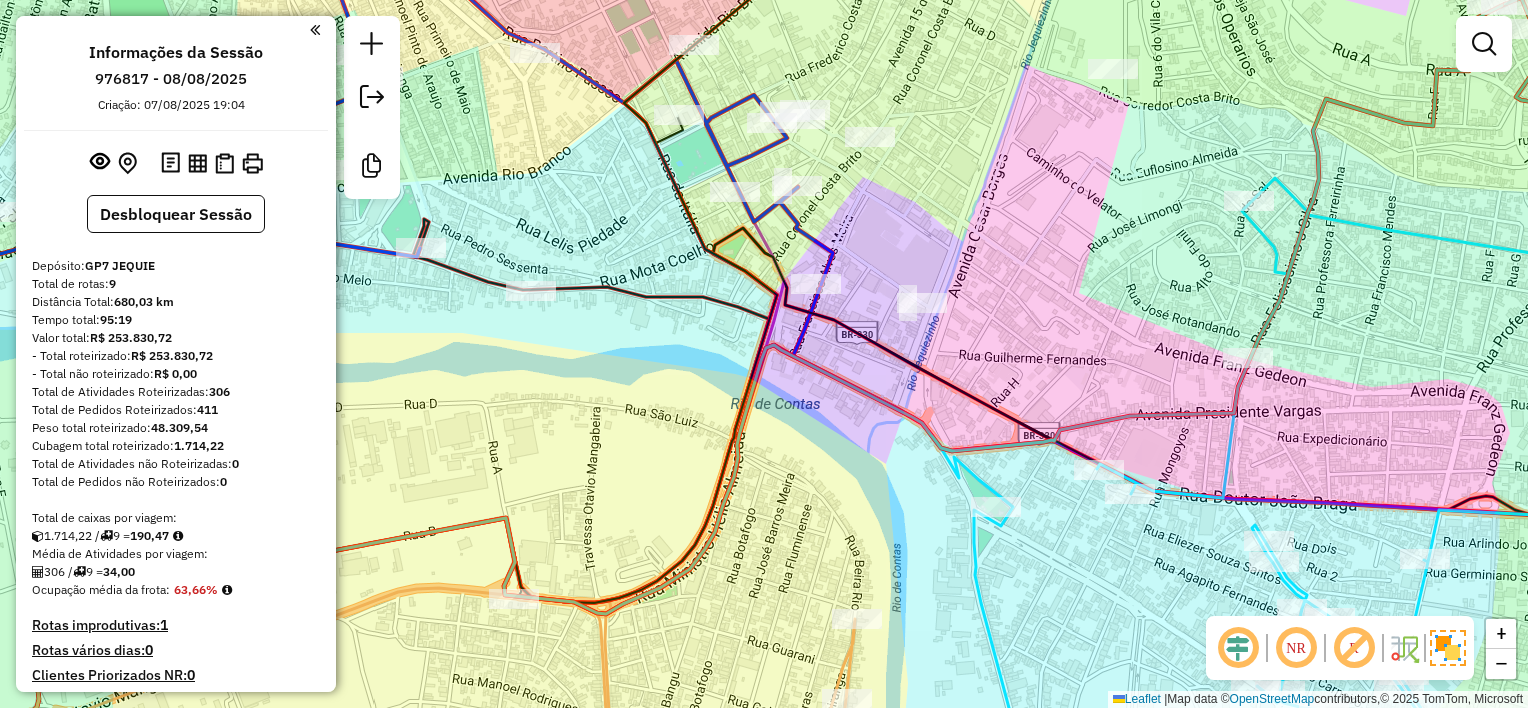 drag, startPoint x: 952, startPoint y: 227, endPoint x: 963, endPoint y: 234, distance: 13.038404 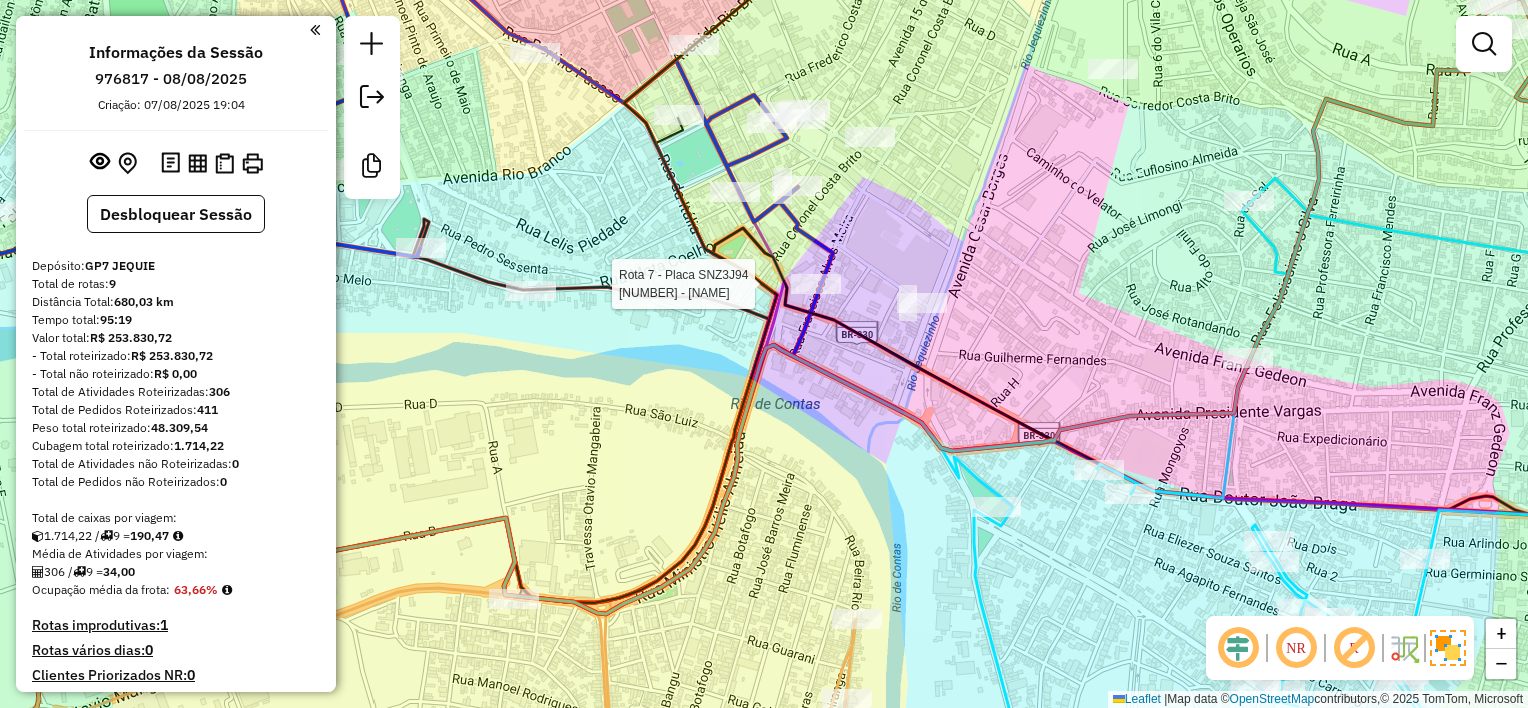 select on "**********" 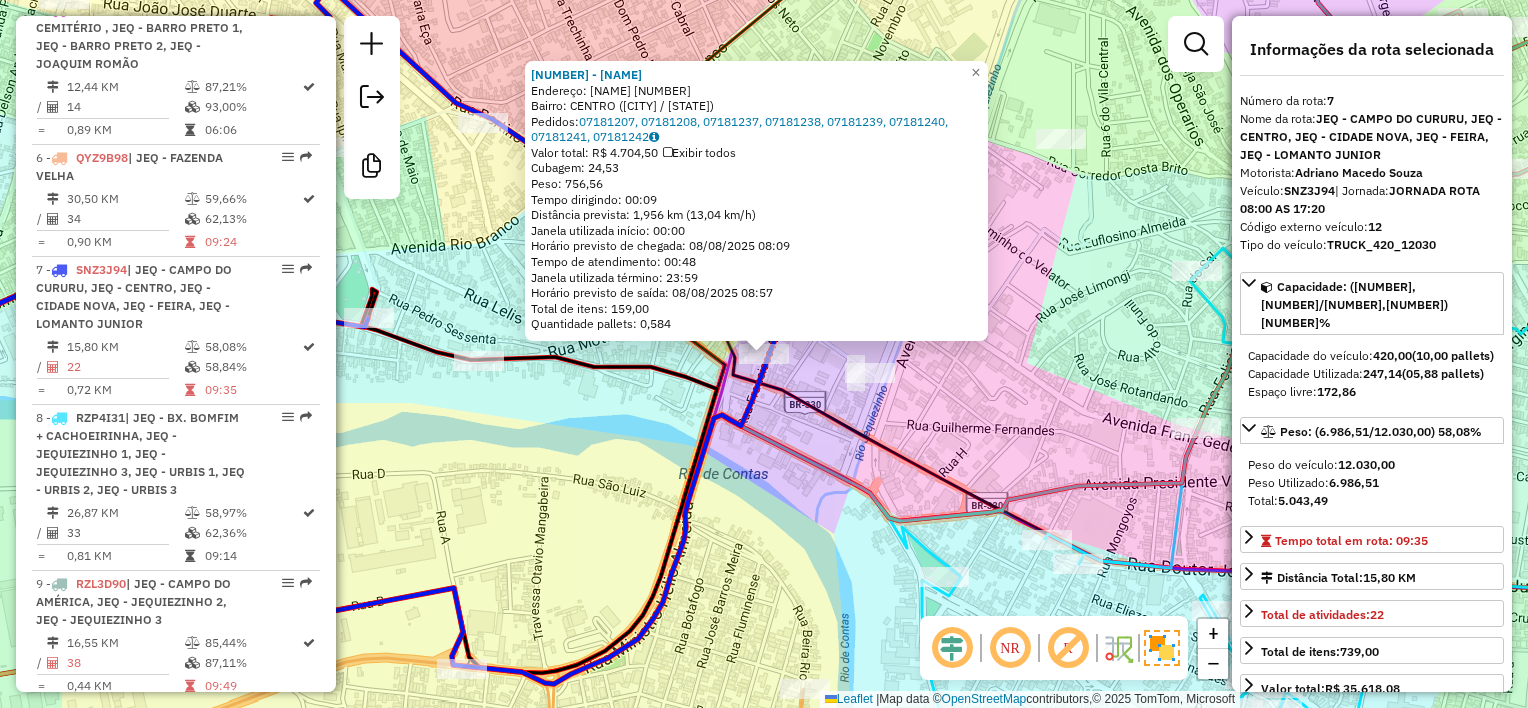 scroll, scrollTop: 1392, scrollLeft: 0, axis: vertical 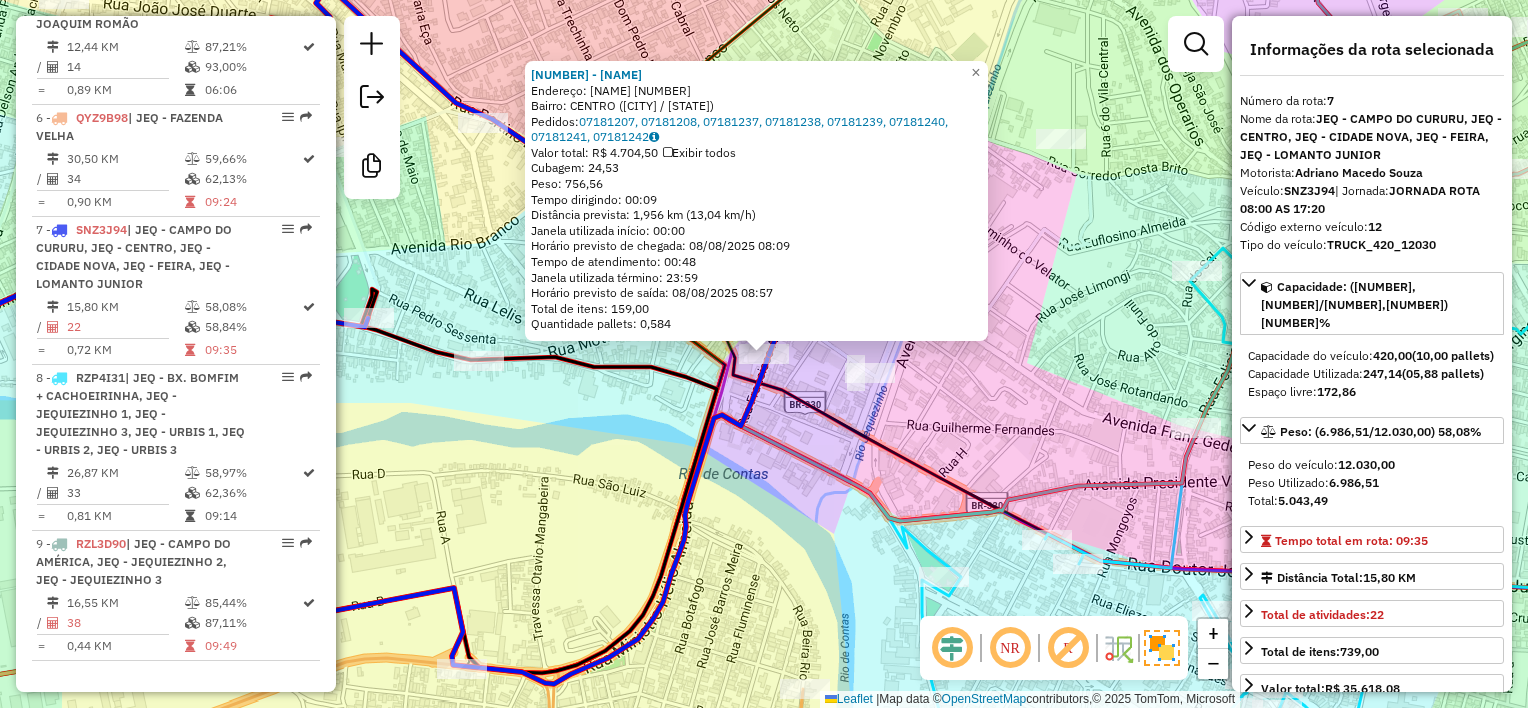 click 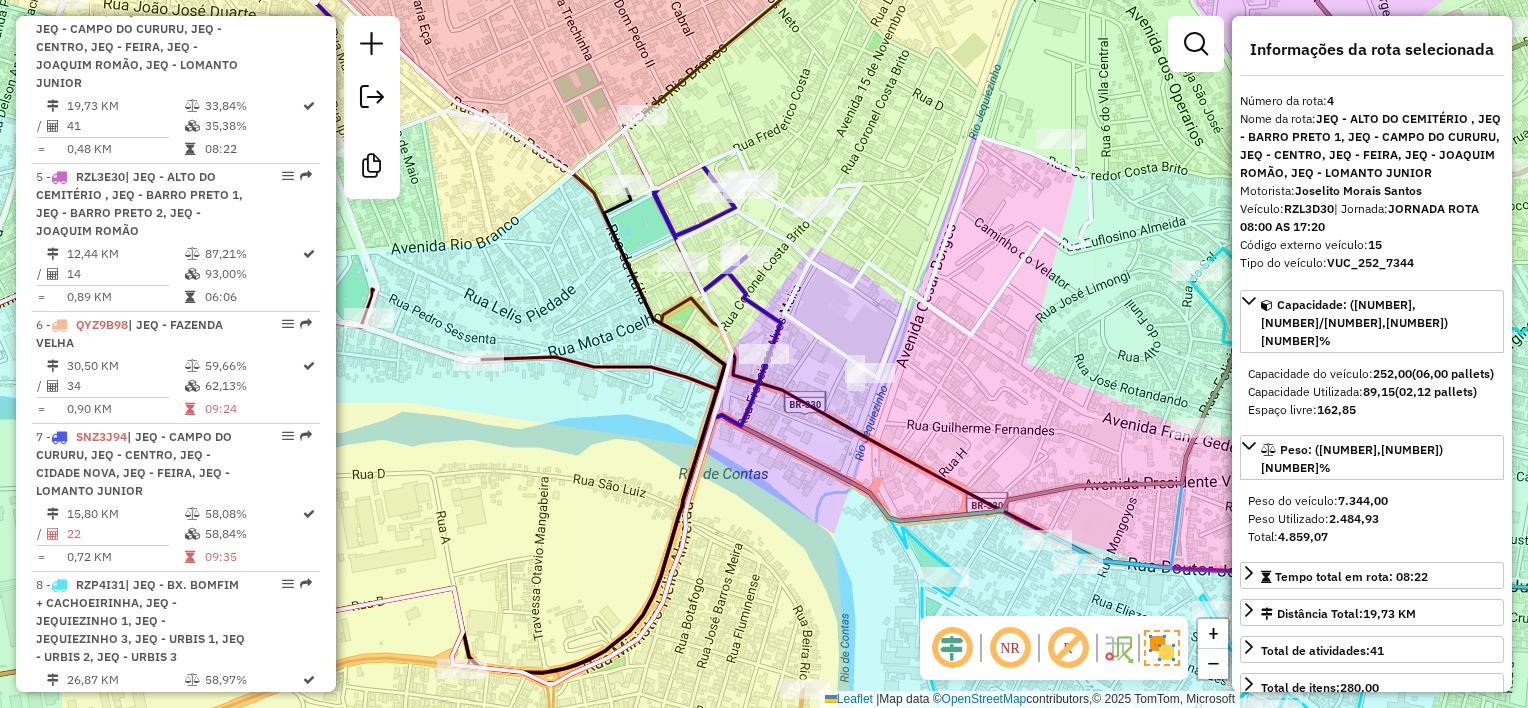 scroll, scrollTop: 1148, scrollLeft: 0, axis: vertical 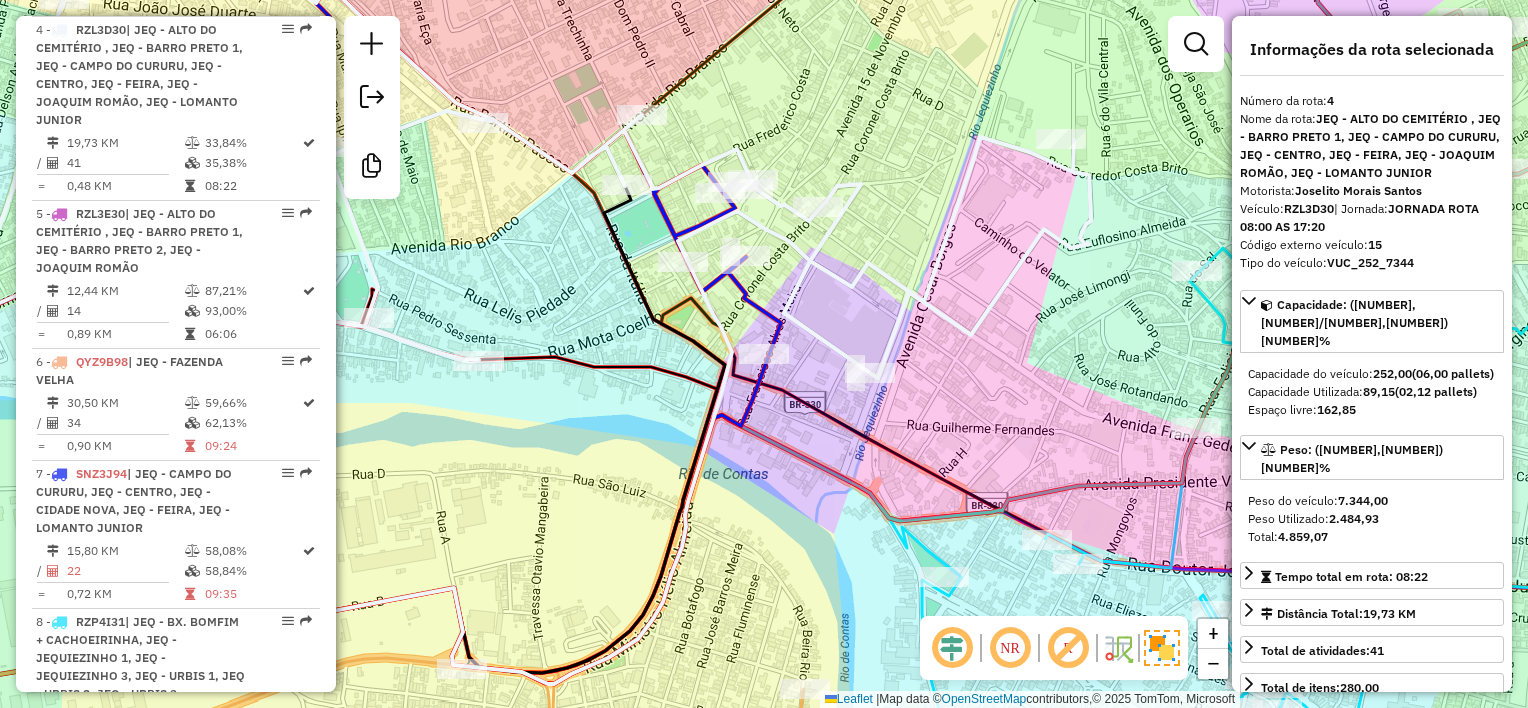 click on "Janela de atendimento Grade de atendimento Capacidade Transportadoras Veículos Cliente Pedidos  Rotas Selecione os dias de semana para filtrar as janelas de atendimento  Seg   Ter   Qua   Qui   Sex   Sáb   Dom  Informe o período da janela de atendimento: De: Até:  Filtrar exatamente a janela do cliente  Considerar janela de atendimento padrão  Selecione os dias de semana para filtrar as grades de atendimento  Seg   Ter   Qua   Qui   Sex   Sáb   Dom   Considerar clientes sem dia de atendimento cadastrado  Clientes fora do dia de atendimento selecionado Filtrar as atividades entre os valores definidos abaixo:  Peso mínimo:   Peso máximo:   Cubagem mínima:   Cubagem máxima:   De:   Até:  Filtrar as atividades entre o tempo de atendimento definido abaixo:  De:   Até:   Considerar capacidade total dos clientes não roteirizados Transportadora: Selecione um ou mais itens Tipo de veículo: Selecione um ou mais itens Veículo: Selecione um ou mais itens Motorista: Selecione um ou mais itens Nome: Rótulo:" 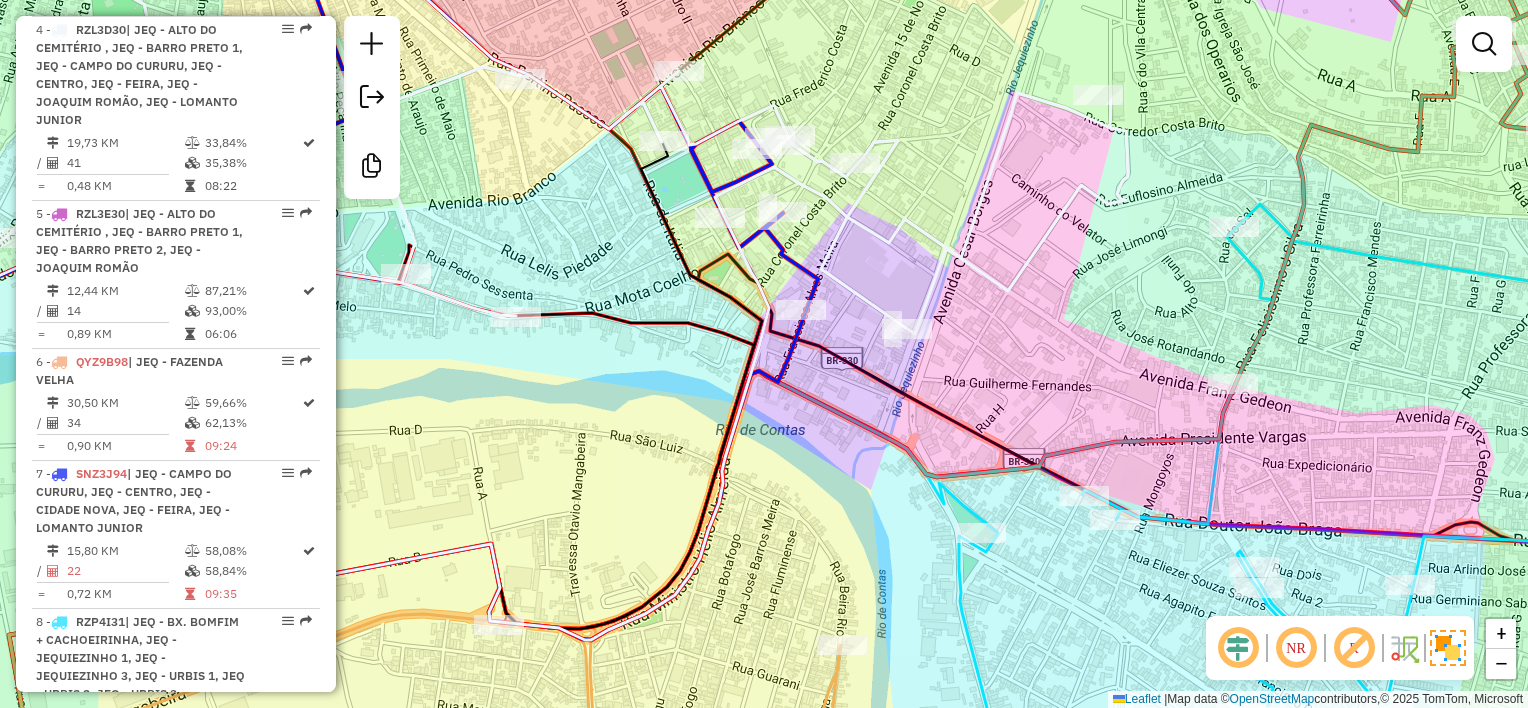 drag, startPoint x: 908, startPoint y: 228, endPoint x: 945, endPoint y: 192, distance: 51.62364 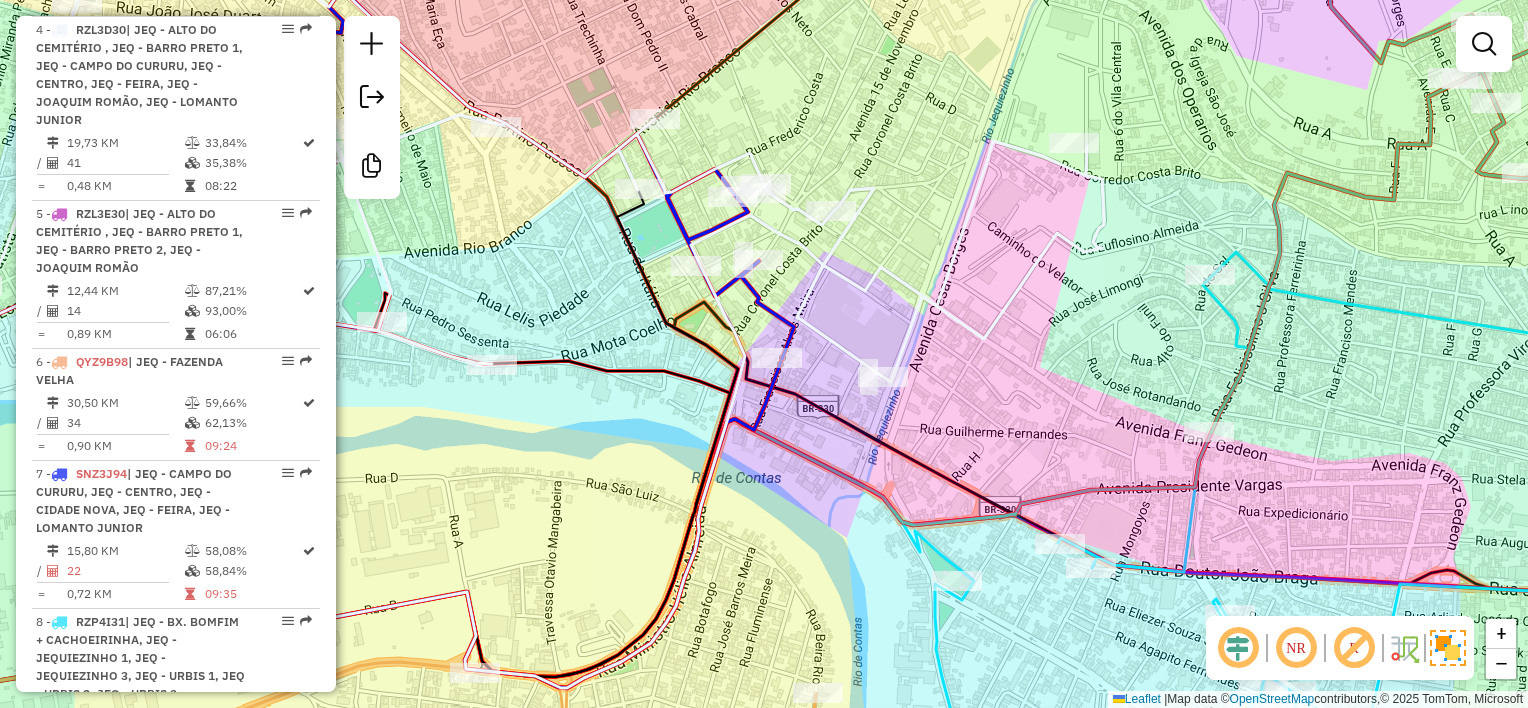 drag, startPoint x: 988, startPoint y: 230, endPoint x: 964, endPoint y: 271, distance: 47.507893 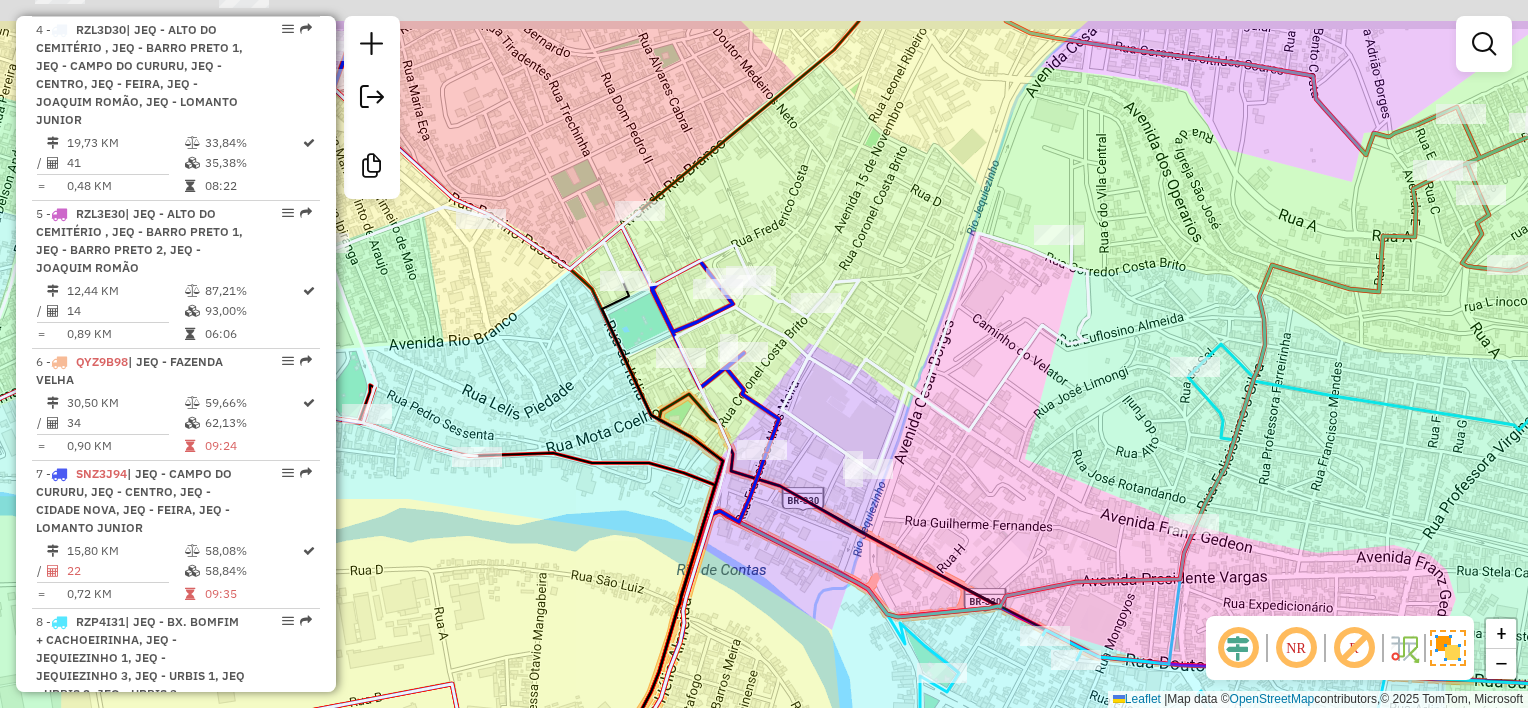 drag, startPoint x: 928, startPoint y: 335, endPoint x: 913, endPoint y: 428, distance: 94.20191 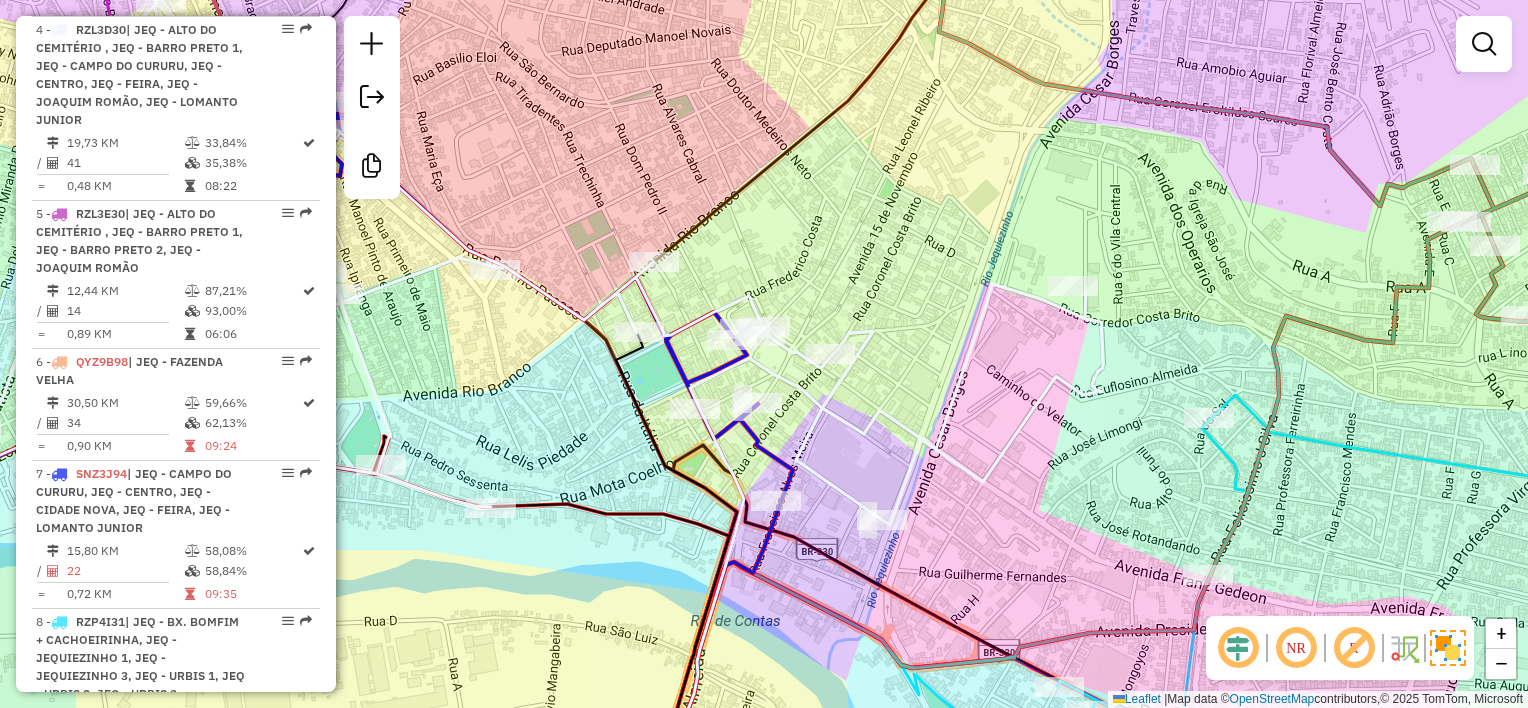 drag, startPoint x: 960, startPoint y: 332, endPoint x: 975, endPoint y: 380, distance: 50.289165 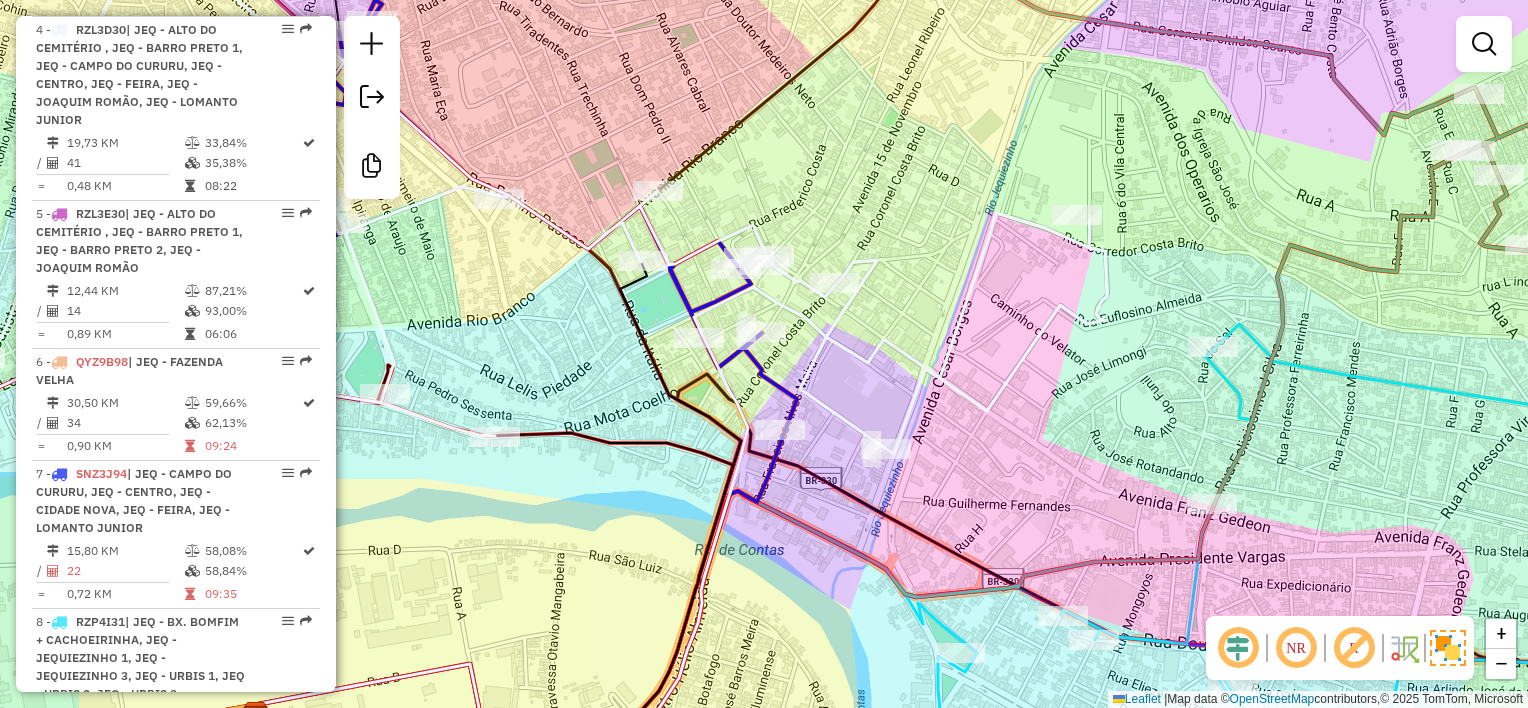 drag, startPoint x: 1048, startPoint y: 408, endPoint x: 1052, endPoint y: 347, distance: 61.13101 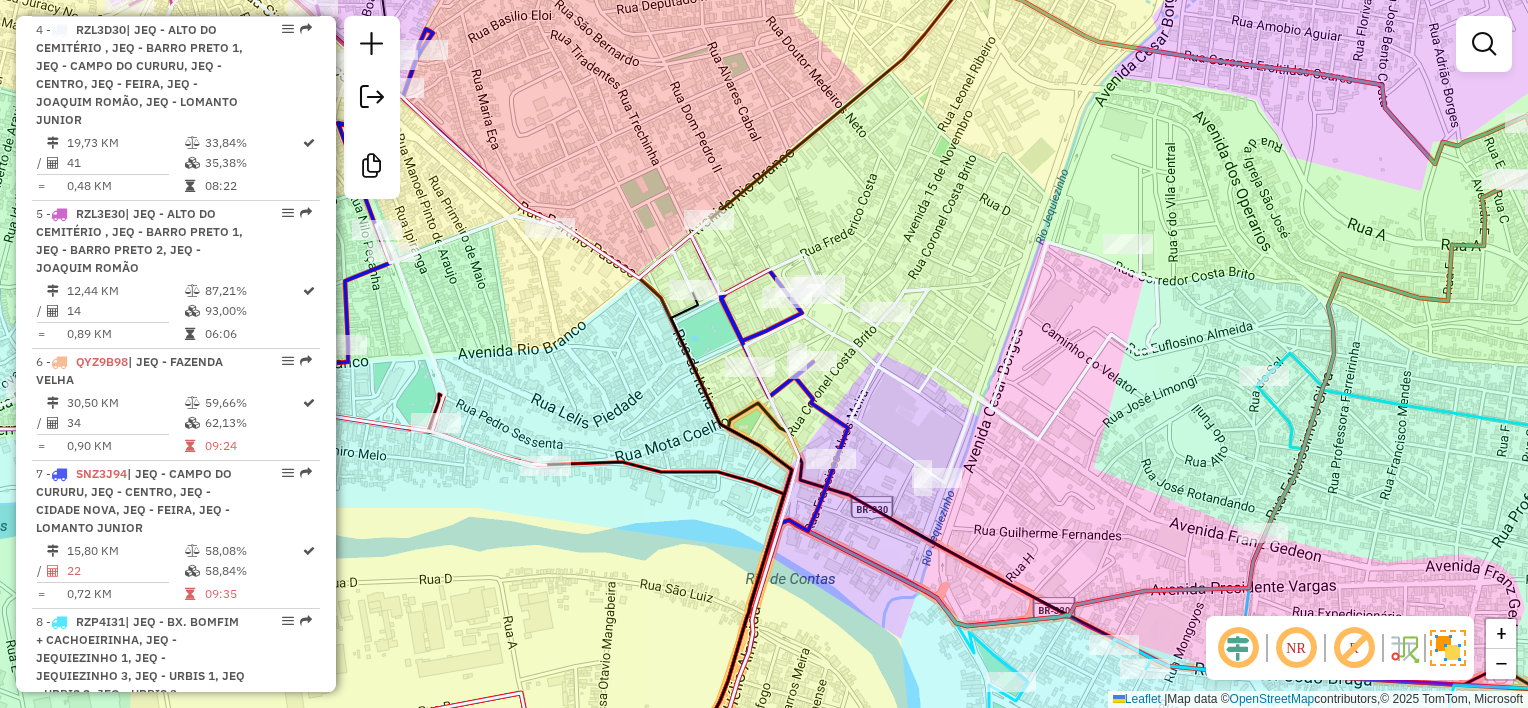 drag, startPoint x: 980, startPoint y: 269, endPoint x: 1024, endPoint y: 283, distance: 46.173584 